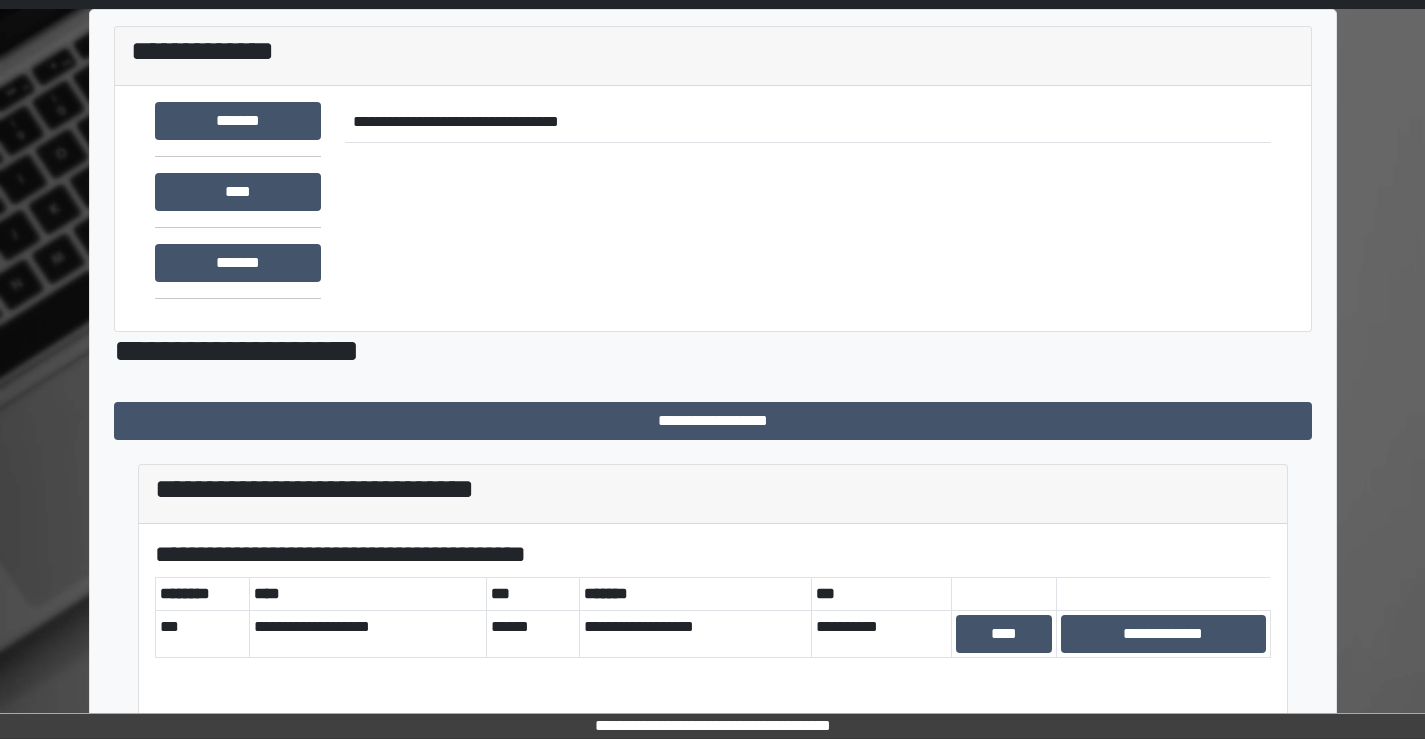 scroll, scrollTop: 100, scrollLeft: 0, axis: vertical 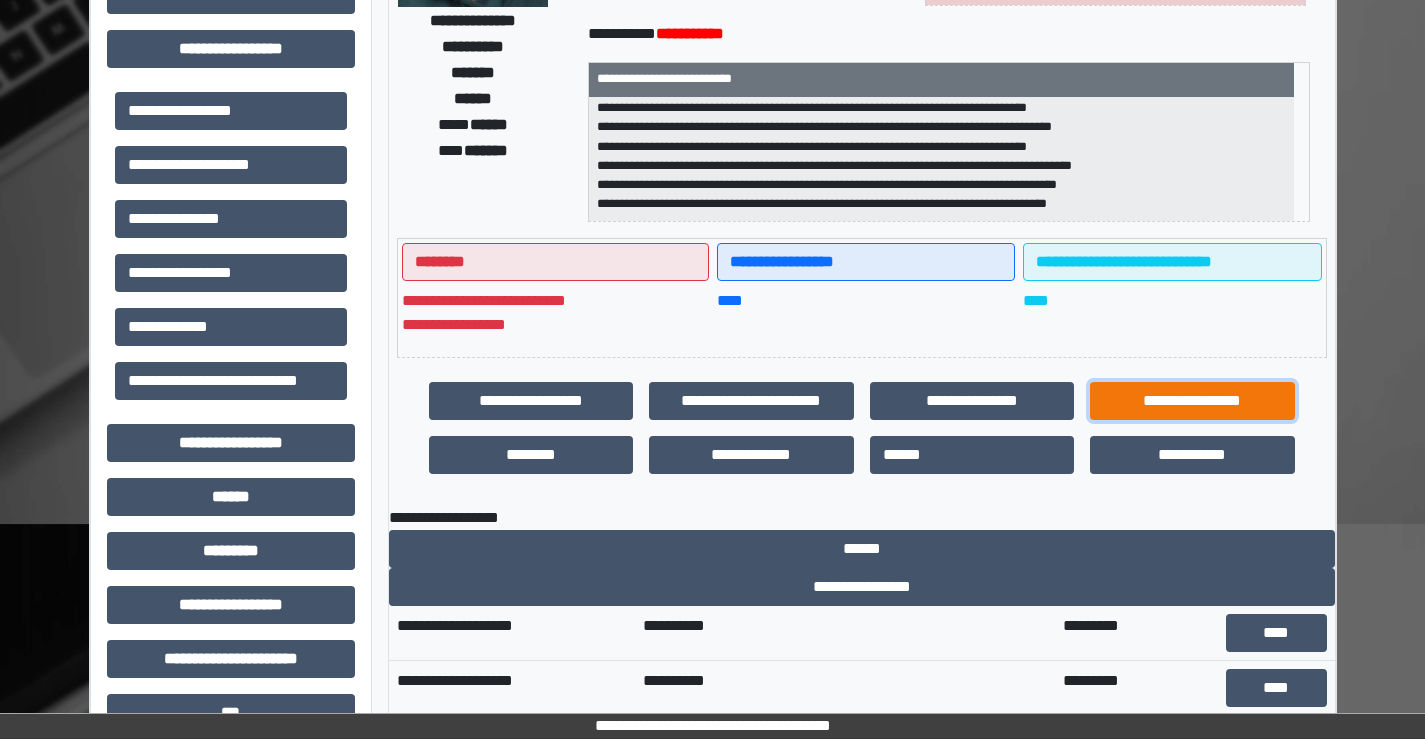 click on "**********" at bounding box center (1192, 401) 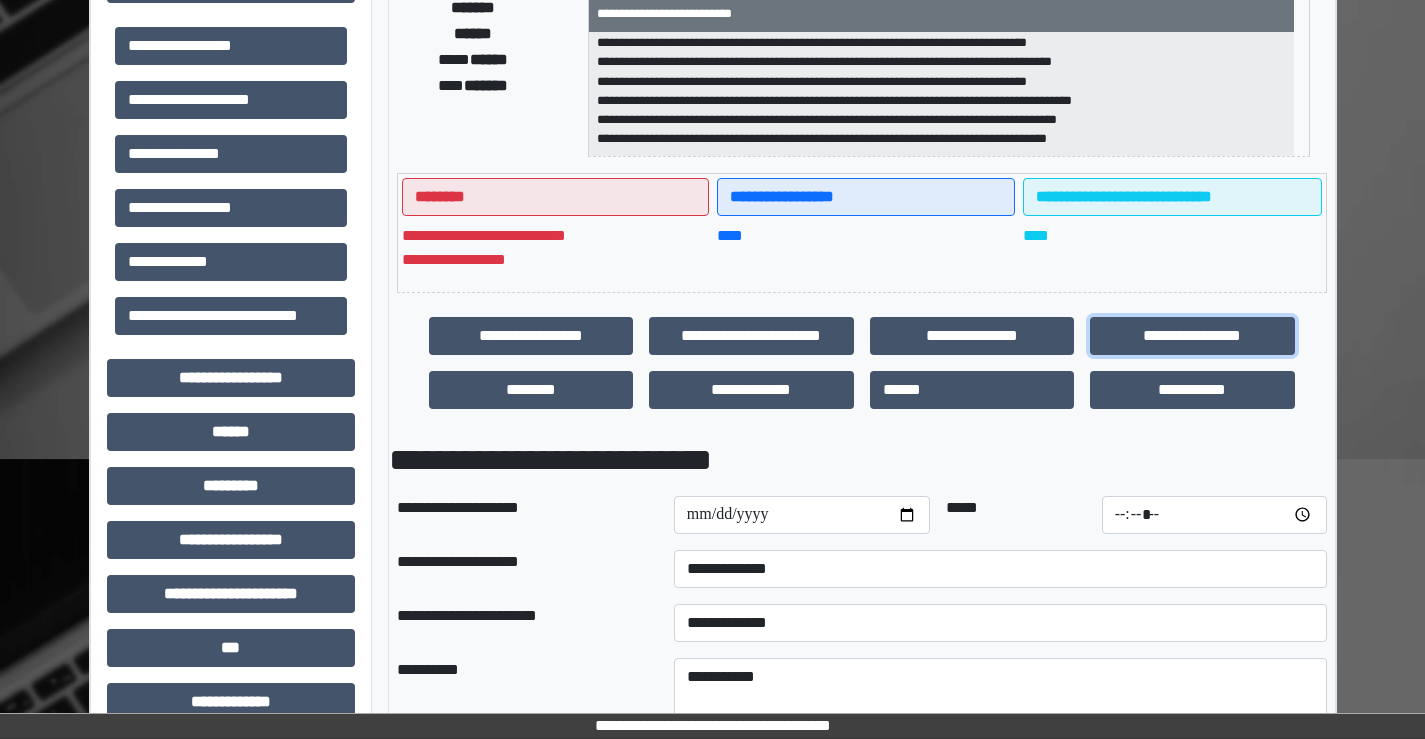 scroll, scrollTop: 400, scrollLeft: 0, axis: vertical 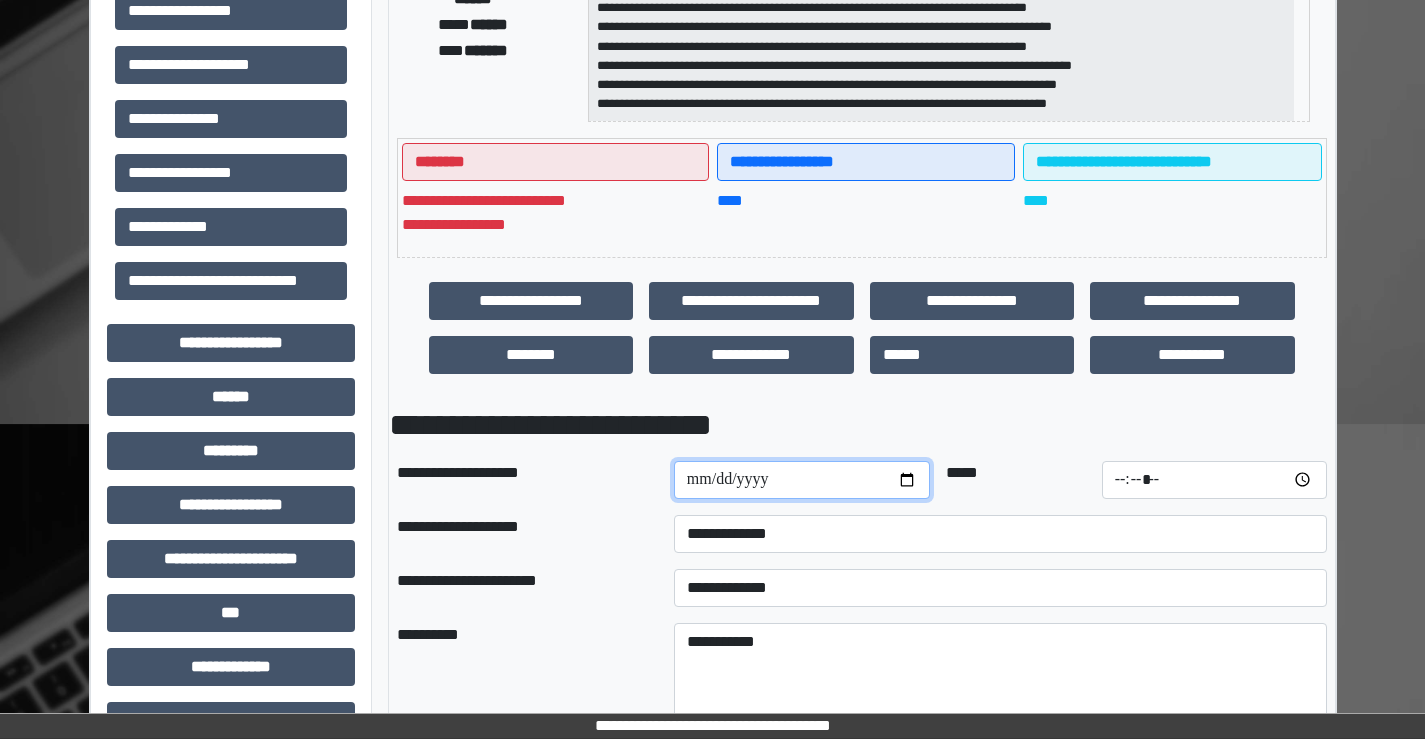 click at bounding box center [802, 480] 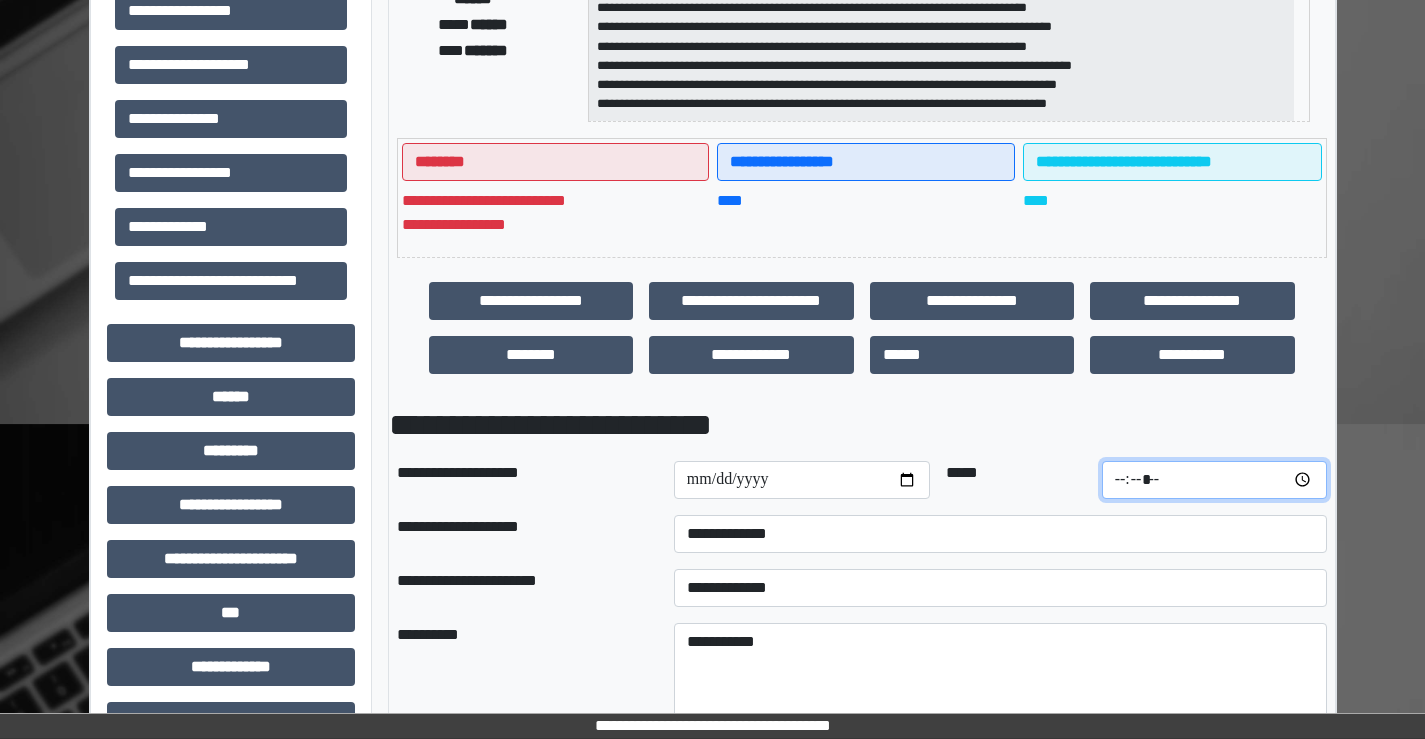 drag, startPoint x: 1103, startPoint y: 486, endPoint x: 1080, endPoint y: 498, distance: 25.942244 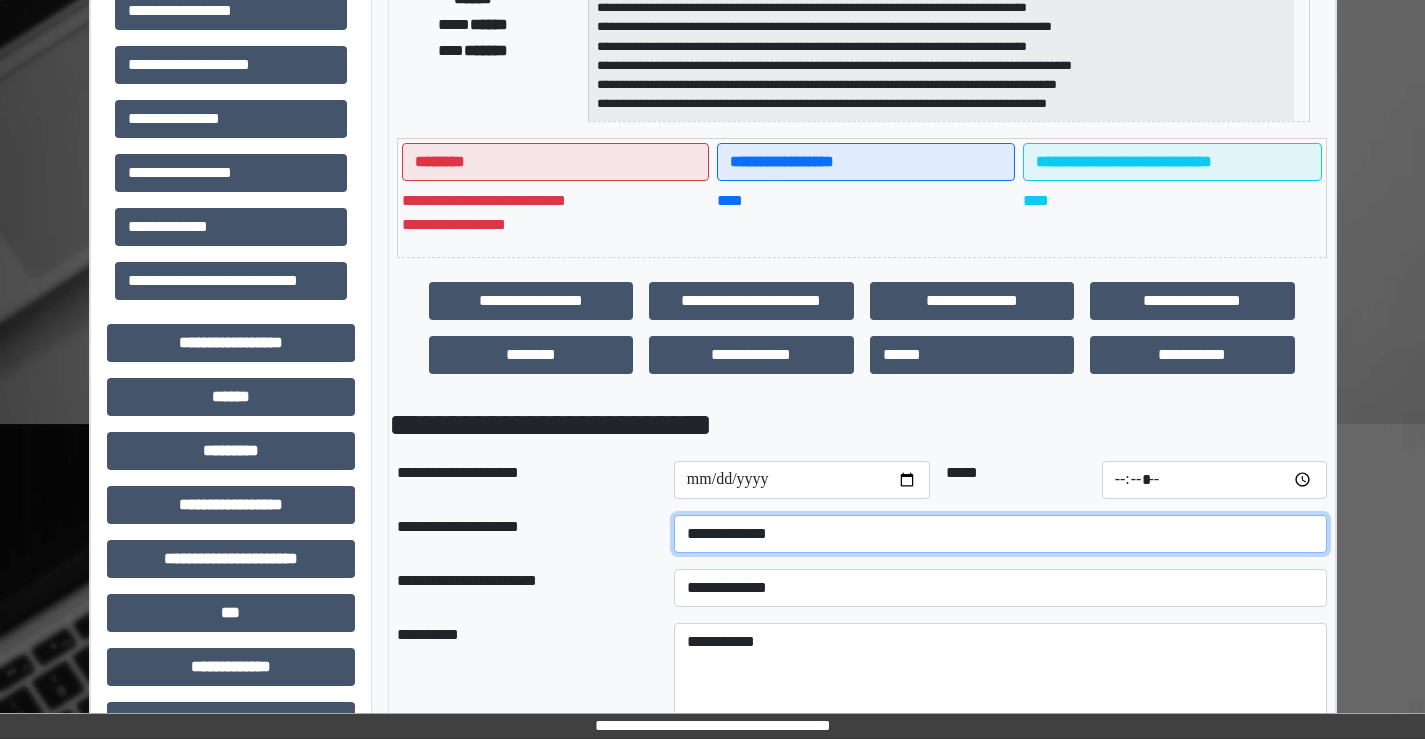 click on "**********" at bounding box center (1000, 534) 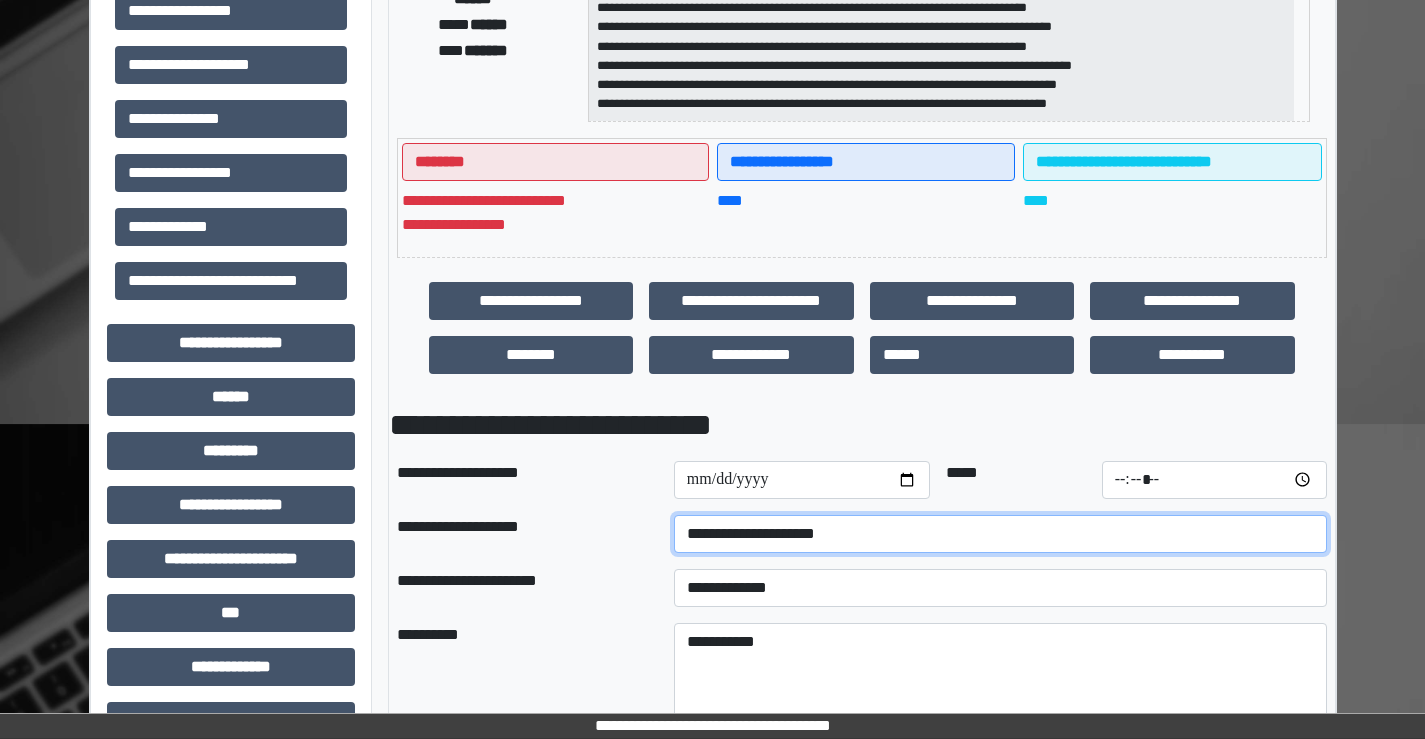 click on "**********" at bounding box center (1000, 534) 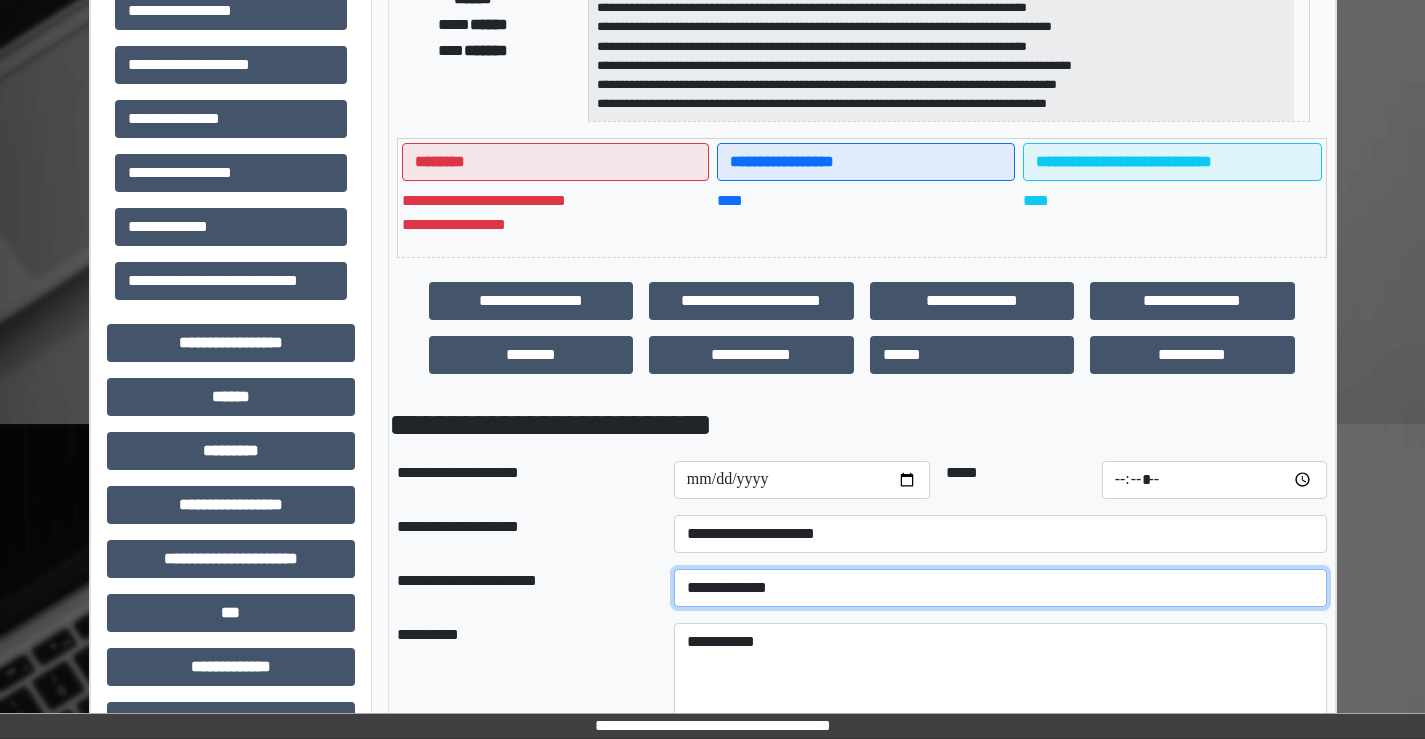 click on "**********" at bounding box center (1000, 588) 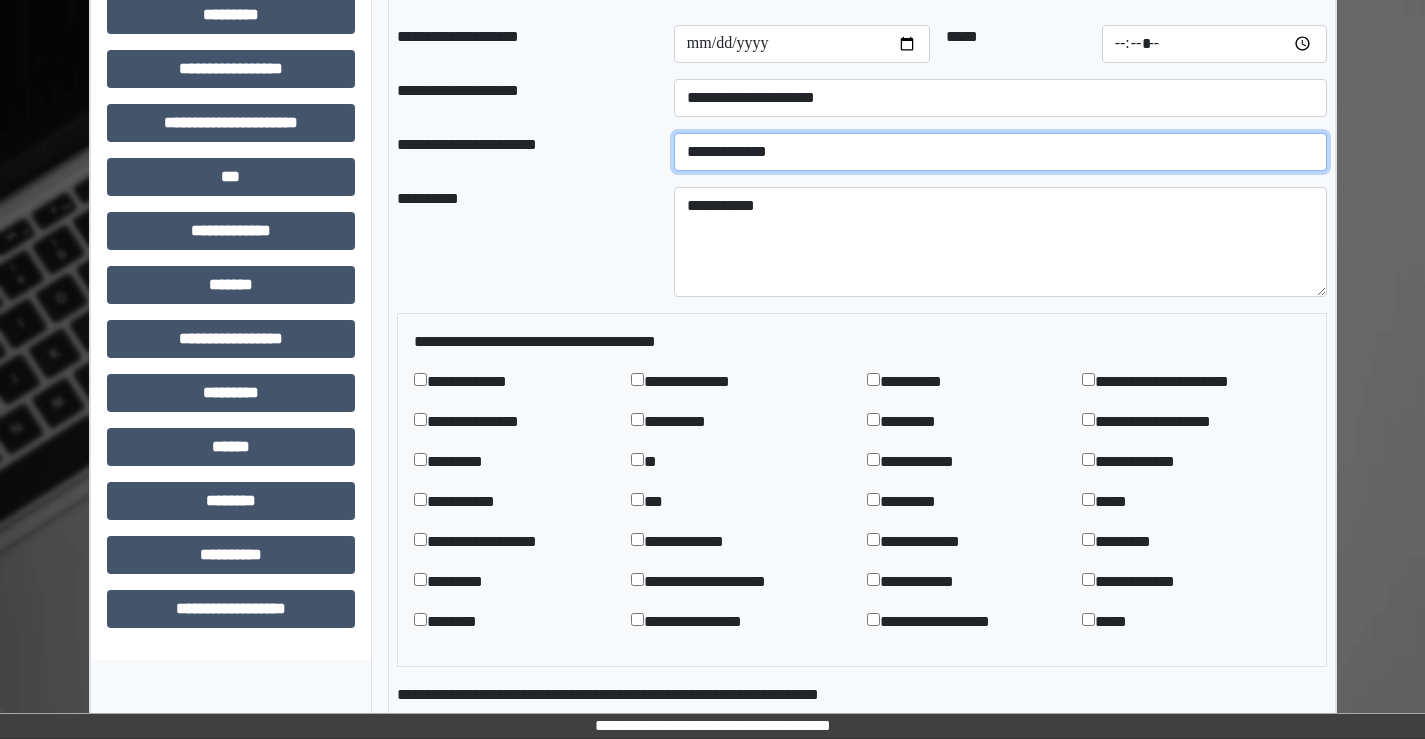 scroll, scrollTop: 900, scrollLeft: 0, axis: vertical 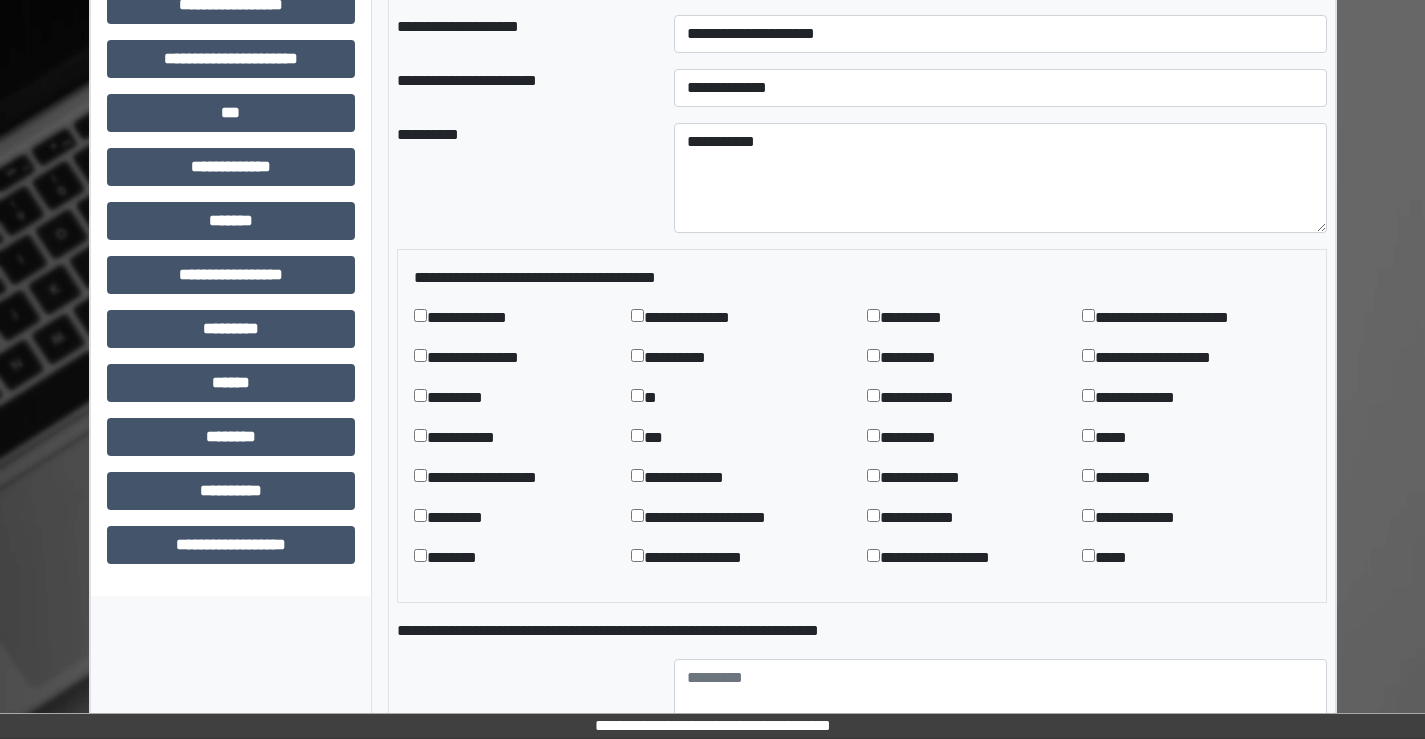 click on "*********" at bounding box center [467, 398] 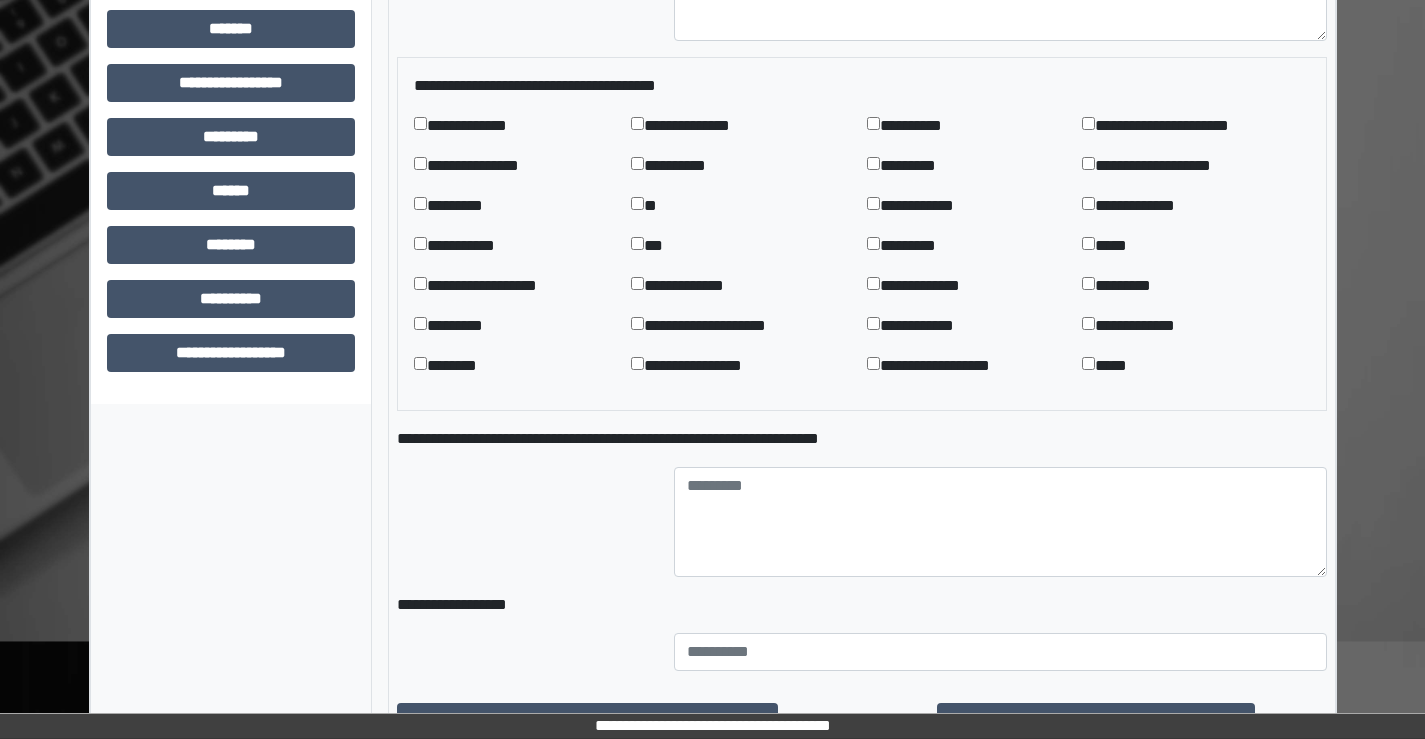 scroll, scrollTop: 1100, scrollLeft: 0, axis: vertical 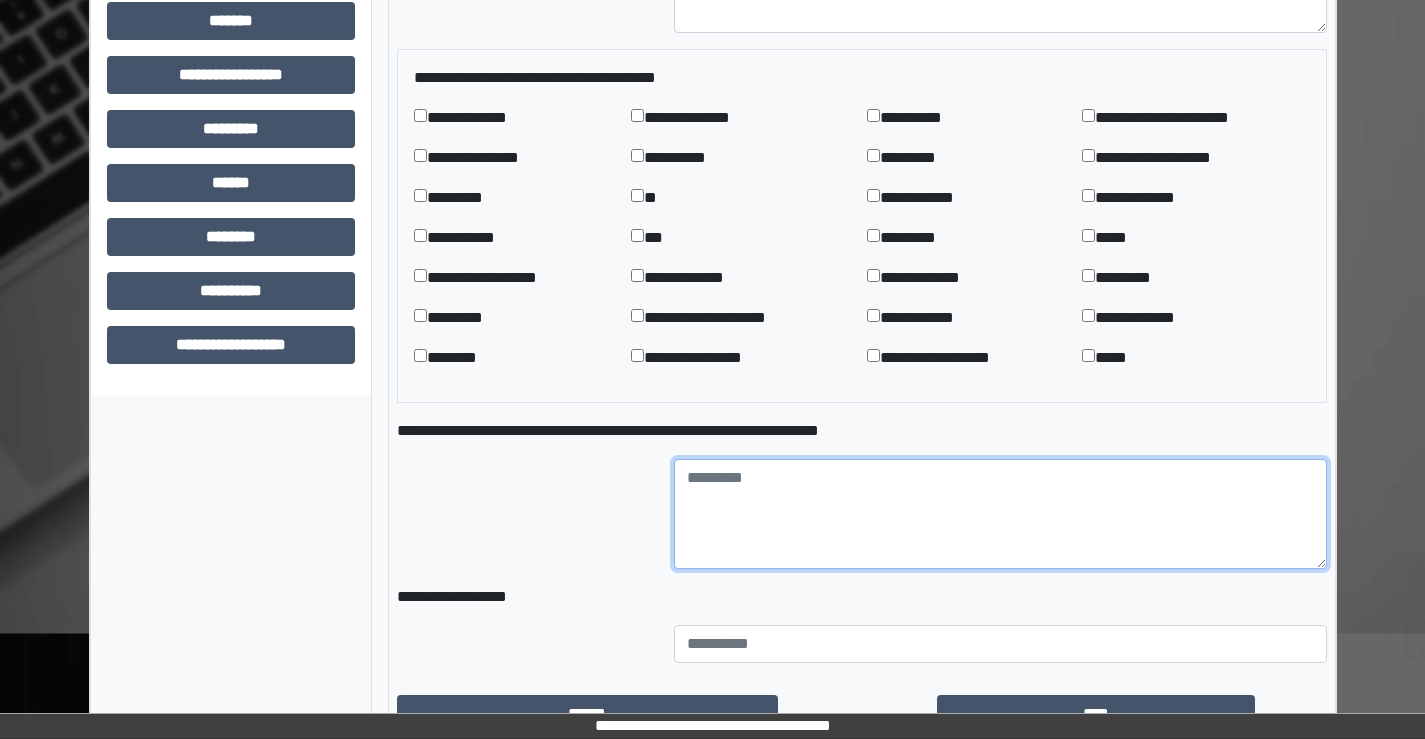 click at bounding box center [1000, 514] 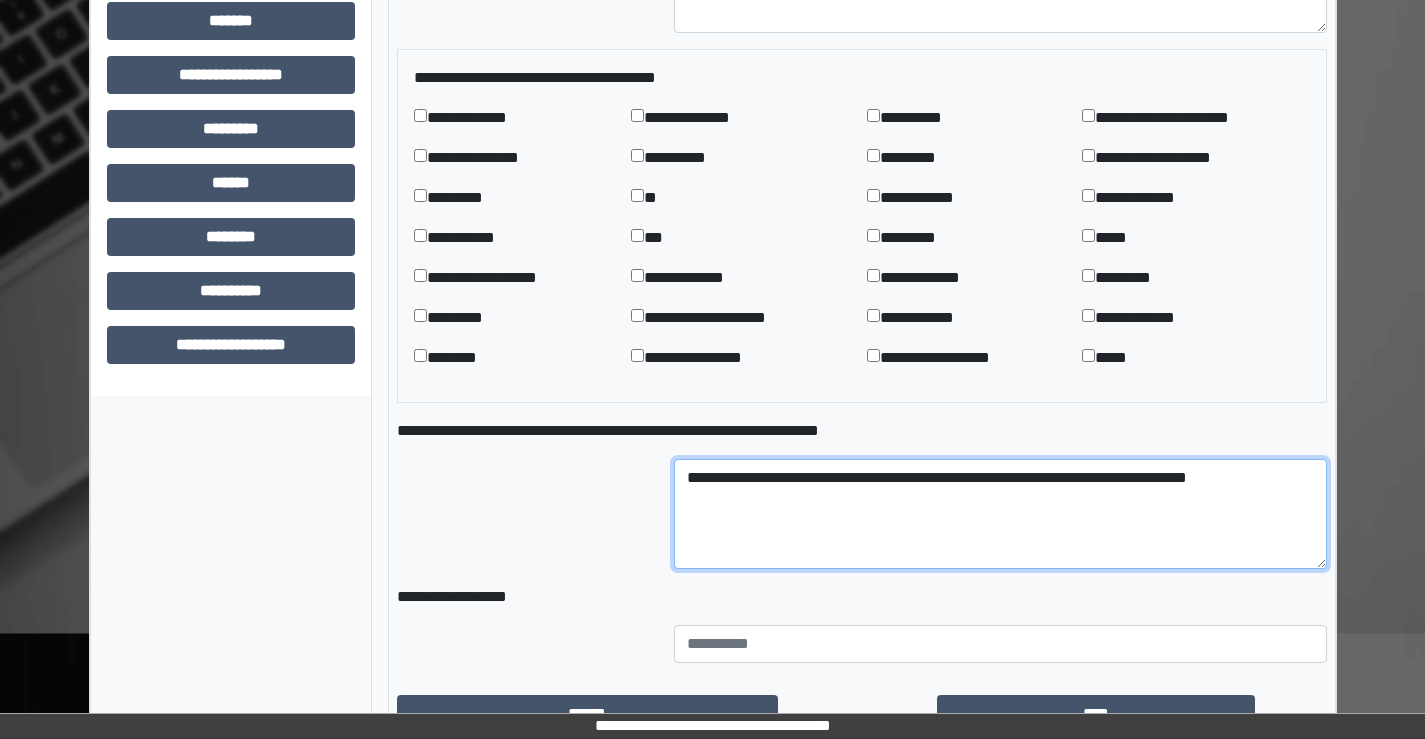 drag, startPoint x: 1005, startPoint y: 490, endPoint x: 969, endPoint y: 469, distance: 41.677334 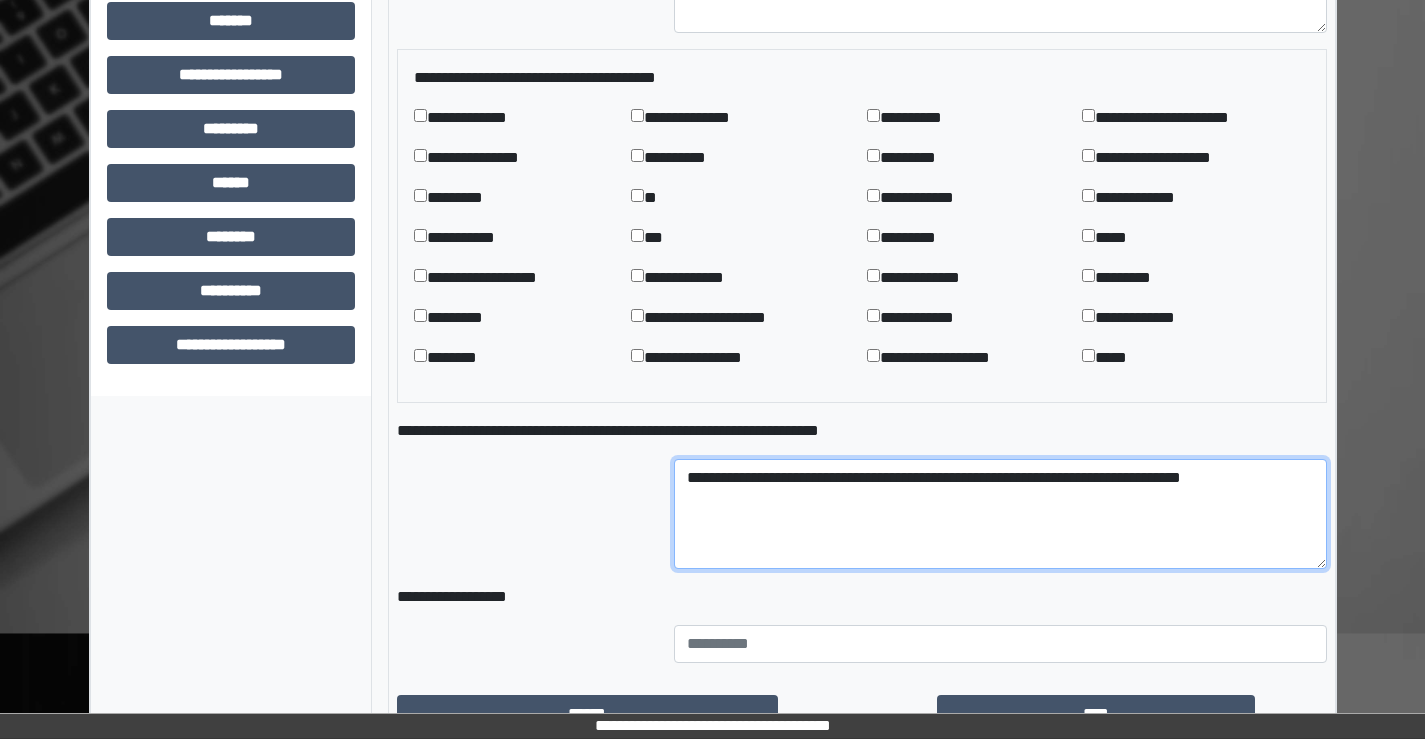 click on "**********" at bounding box center (1000, 514) 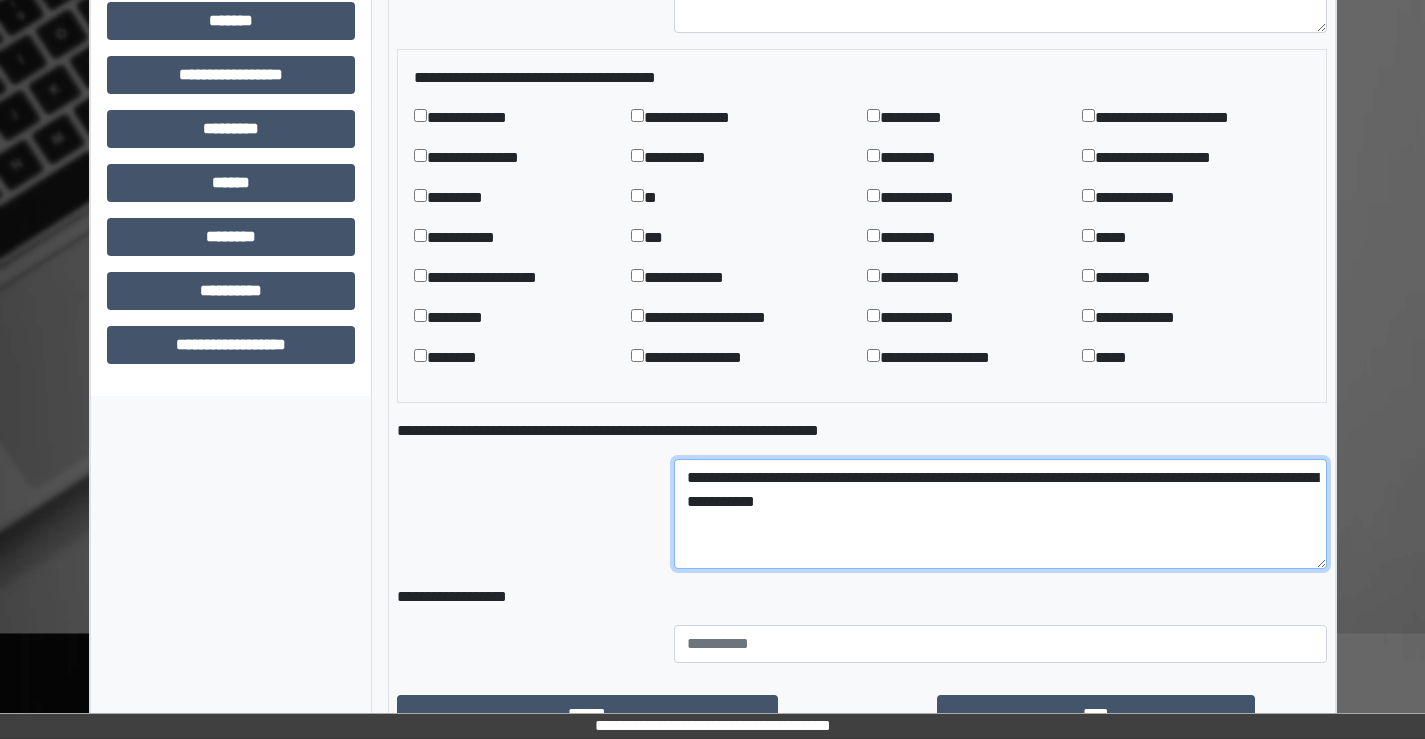 click on "**********" at bounding box center (1000, 514) 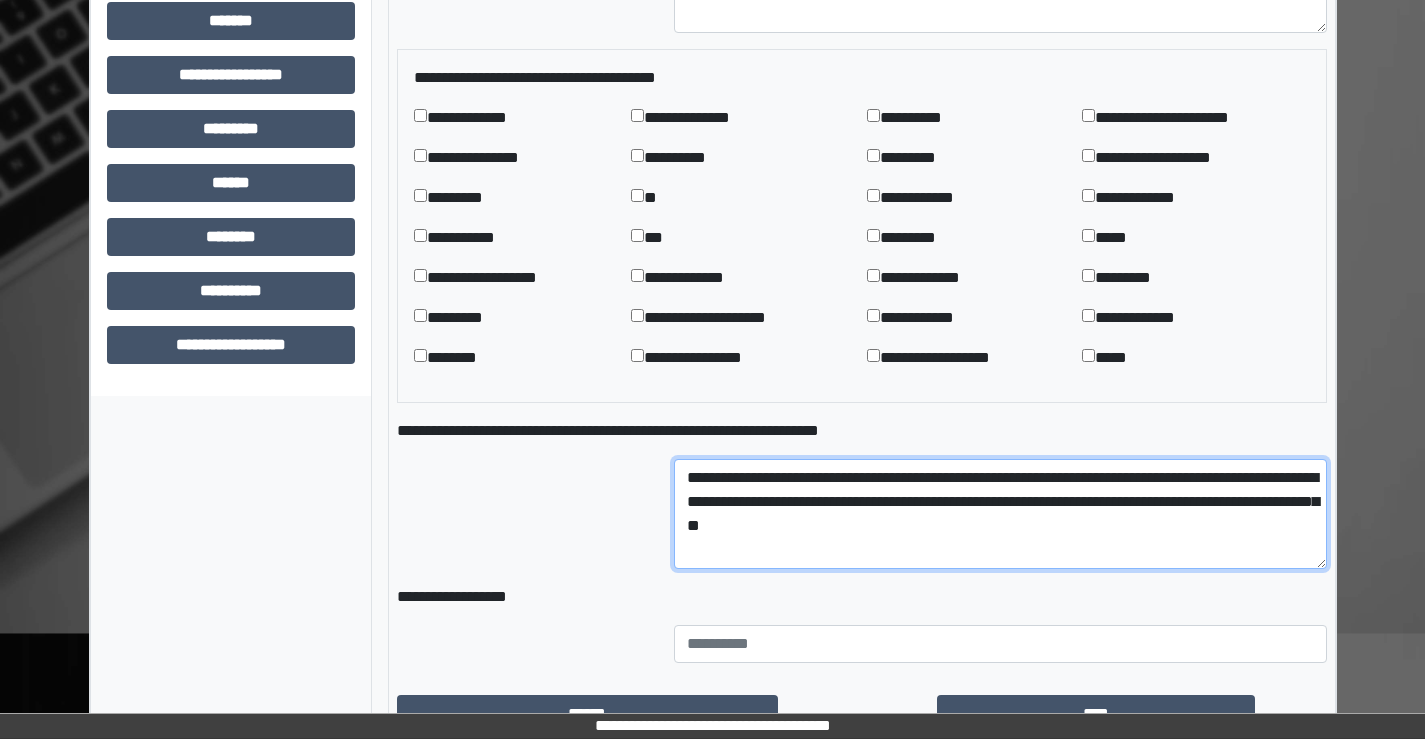 click on "**********" at bounding box center [1000, 514] 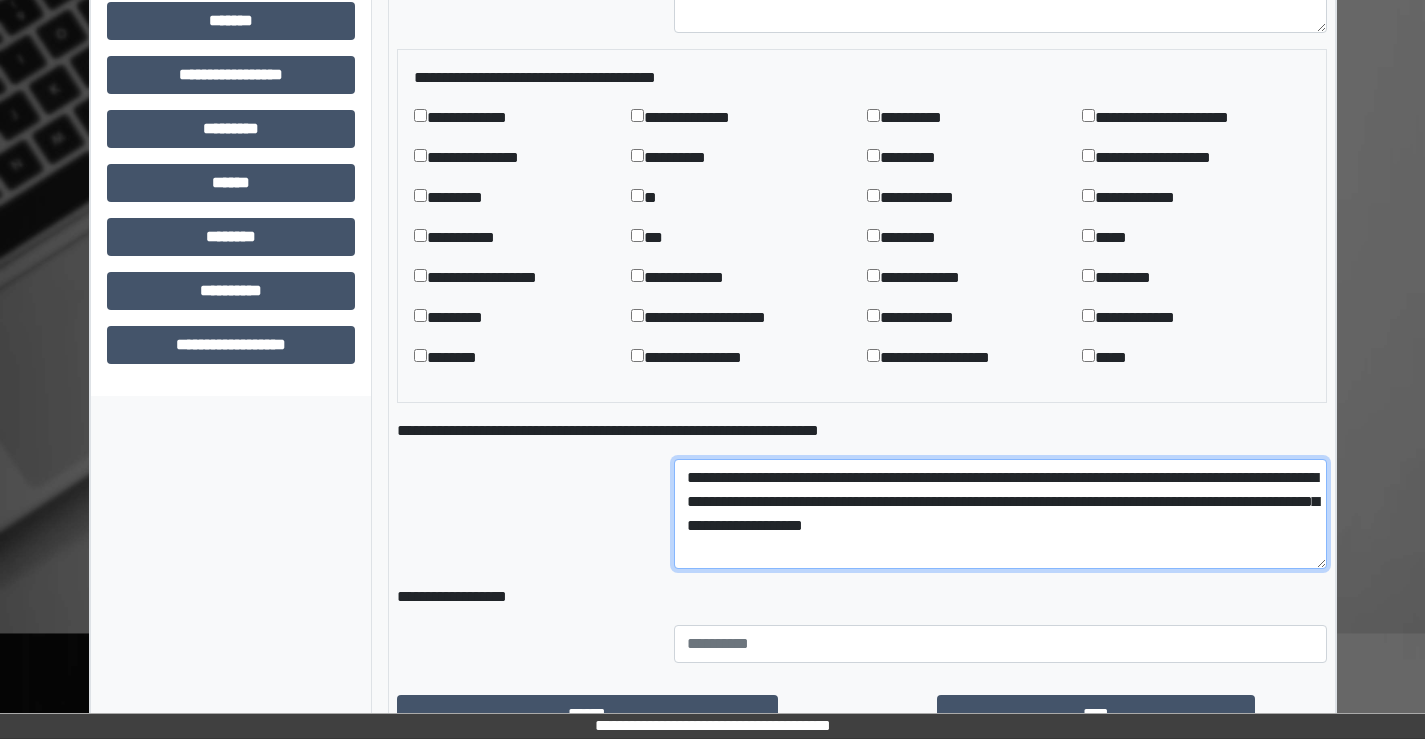 click on "**********" at bounding box center [1000, 514] 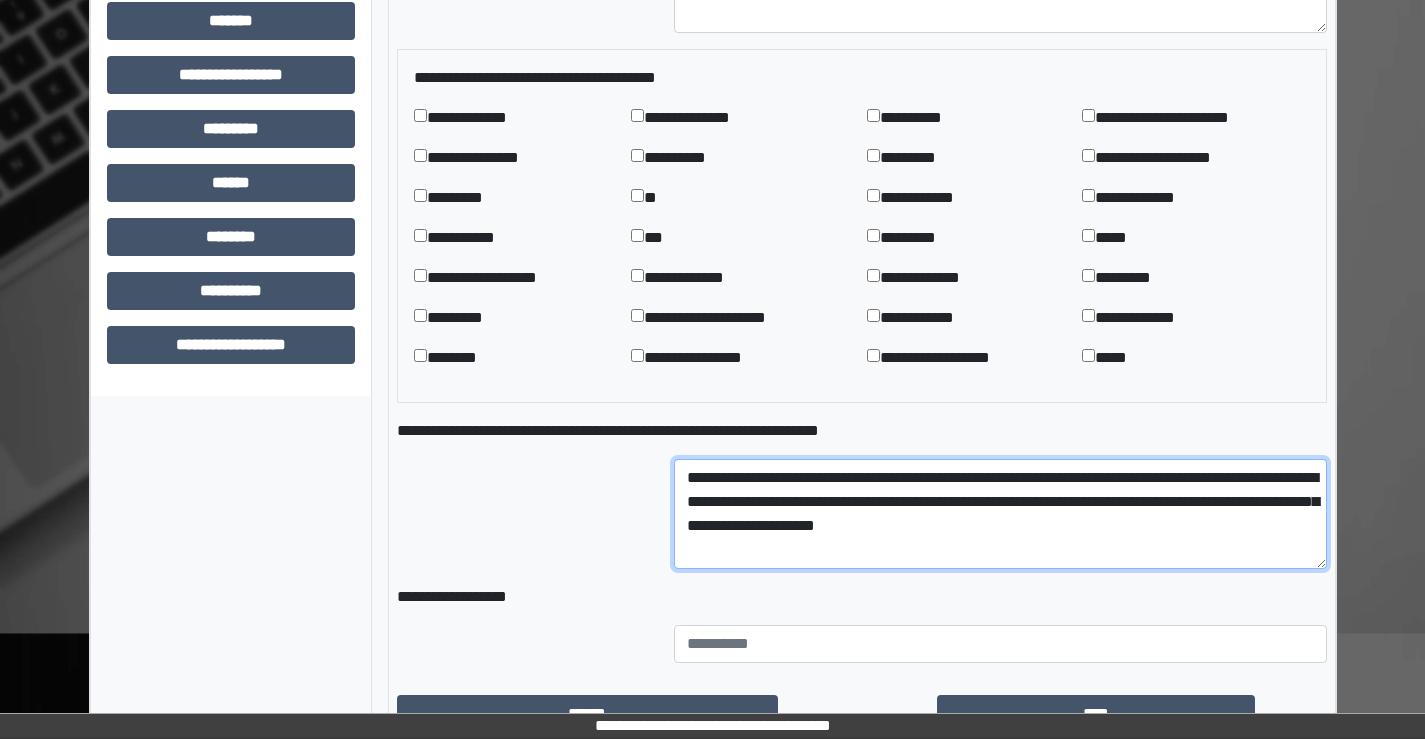 click on "**********" at bounding box center [1000, 514] 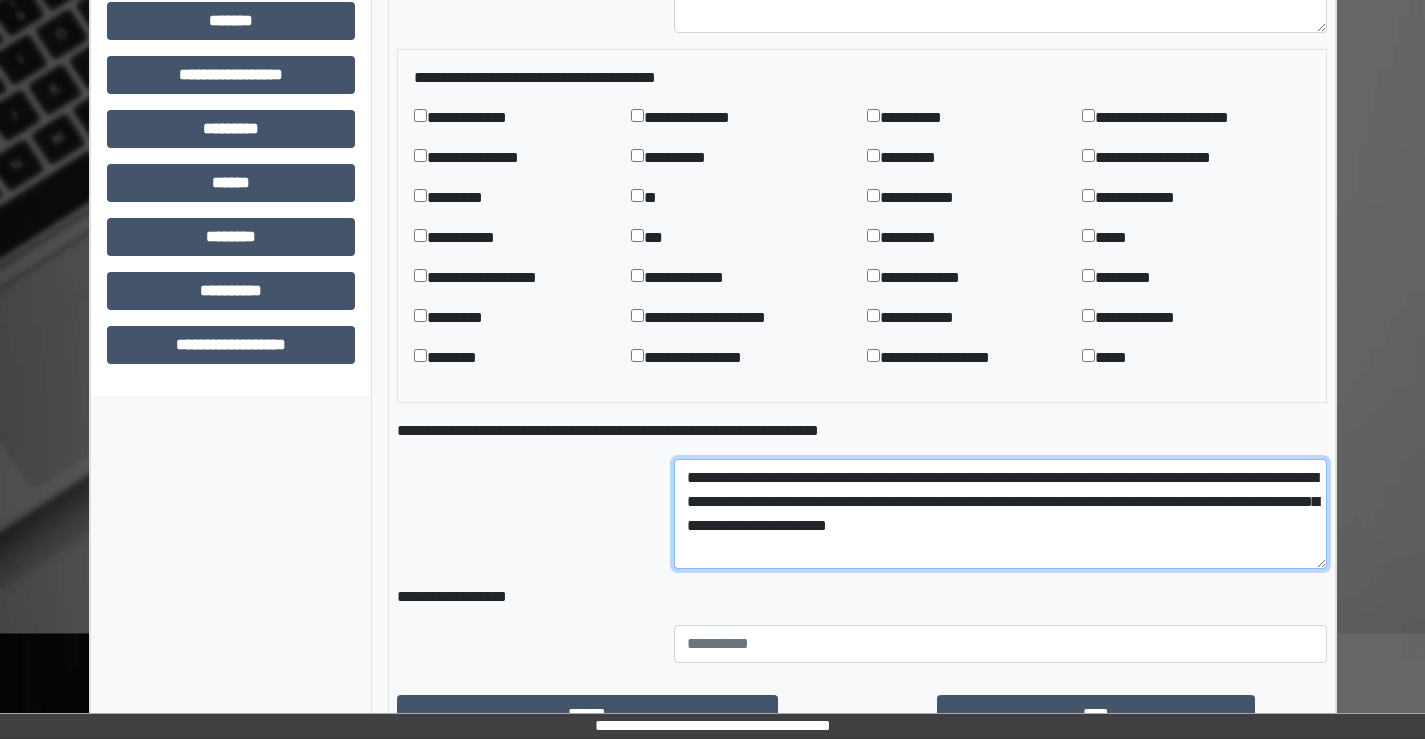 click on "**********" at bounding box center [1000, 514] 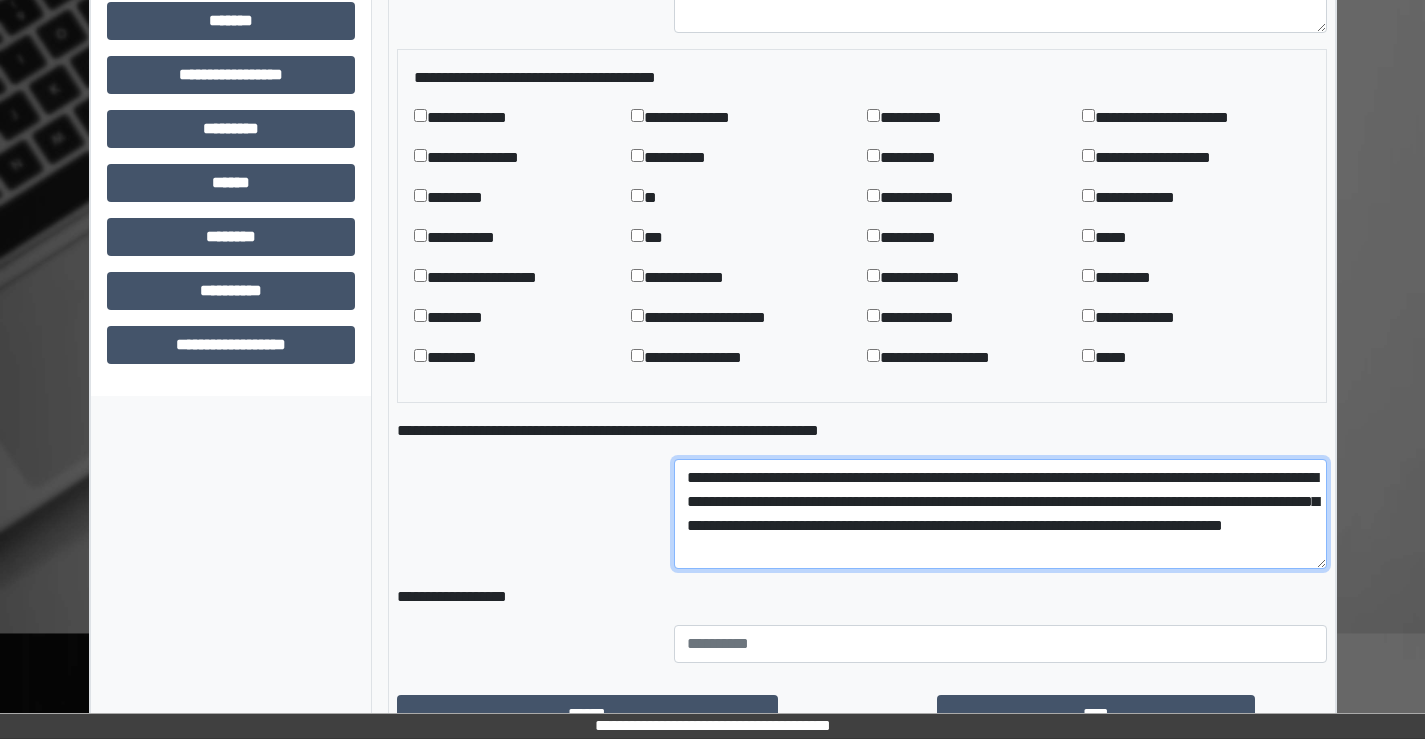 type on "**********" 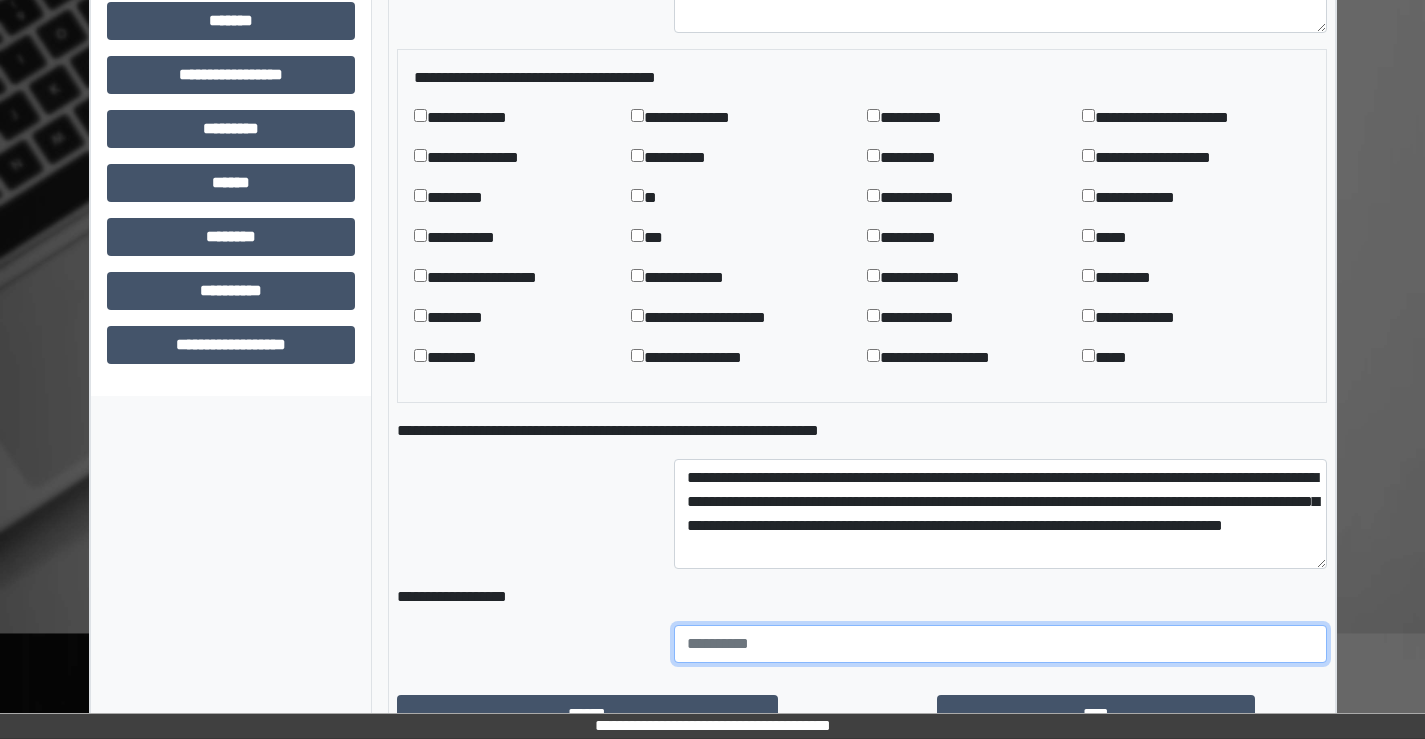 click at bounding box center (1000, 644) 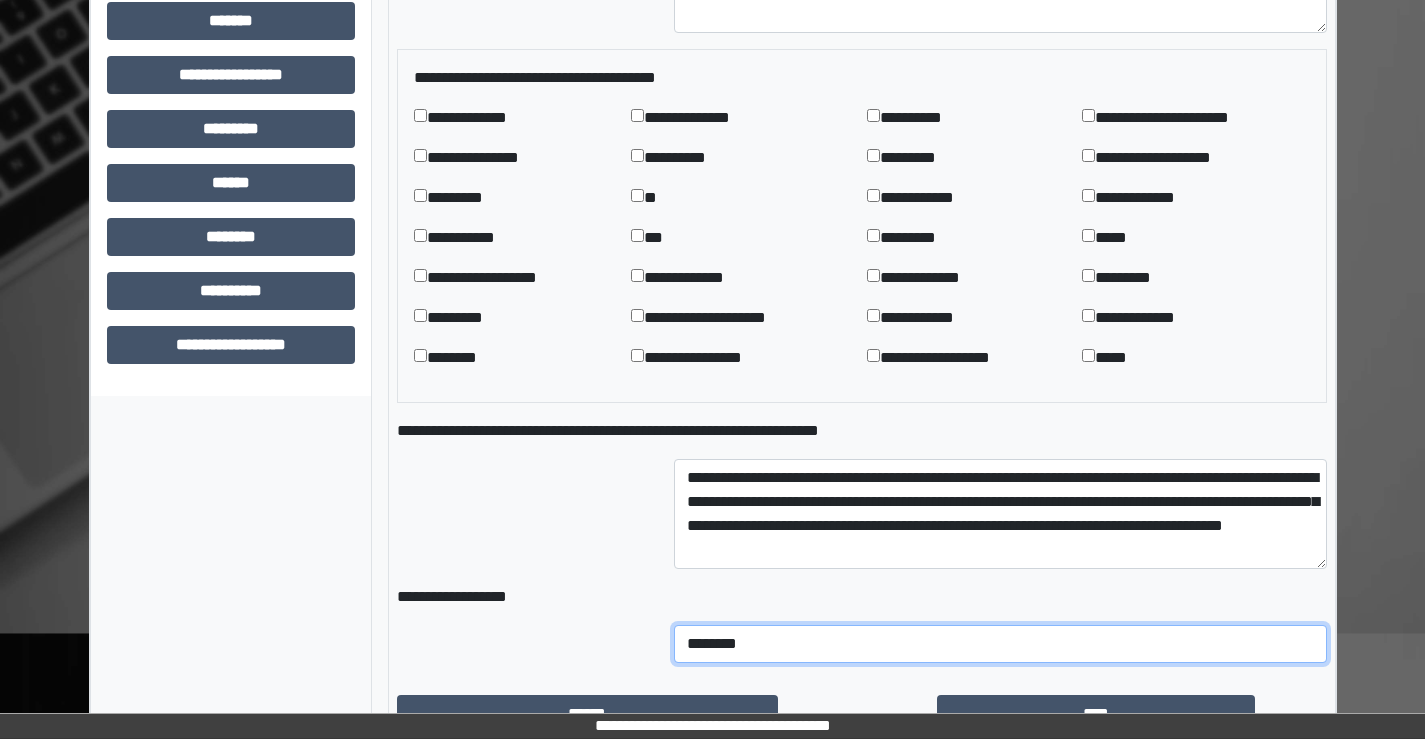 type on "********" 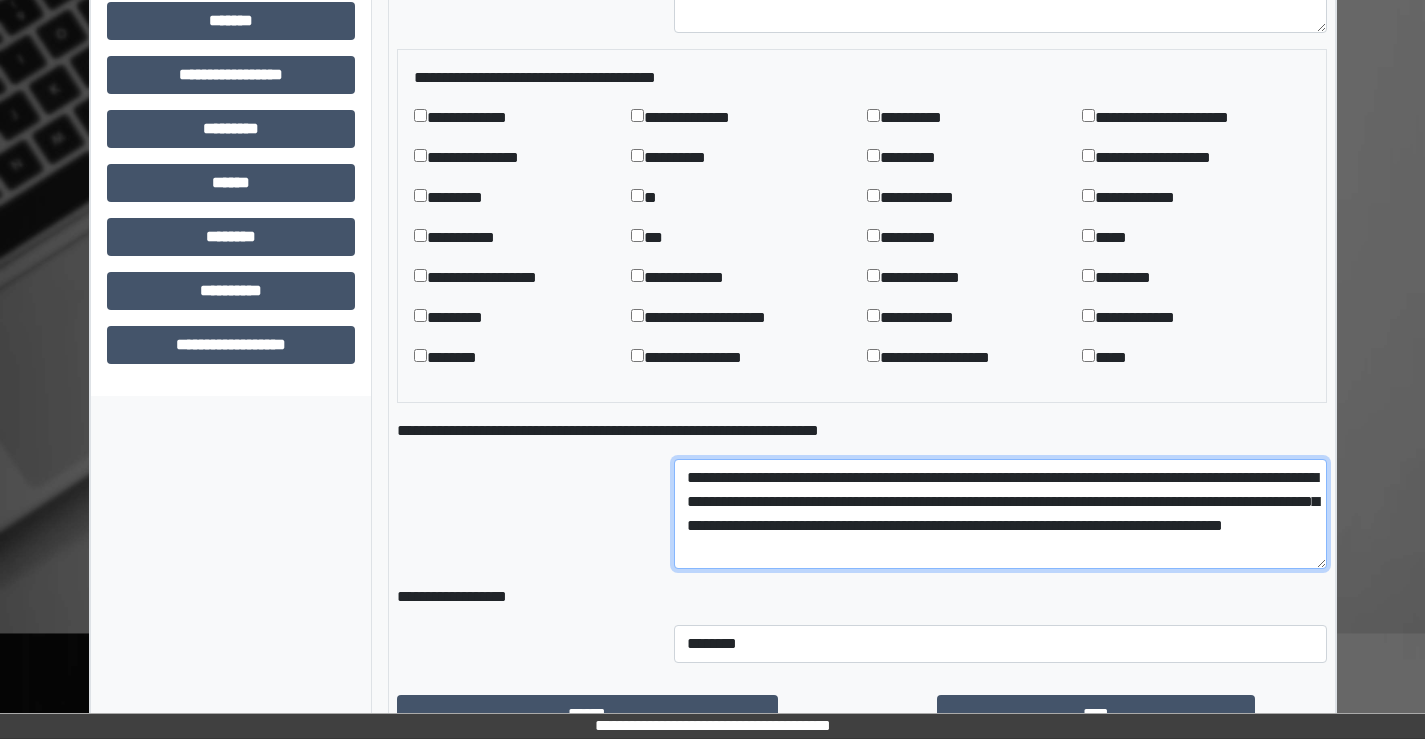 click on "**********" at bounding box center [1000, 514] 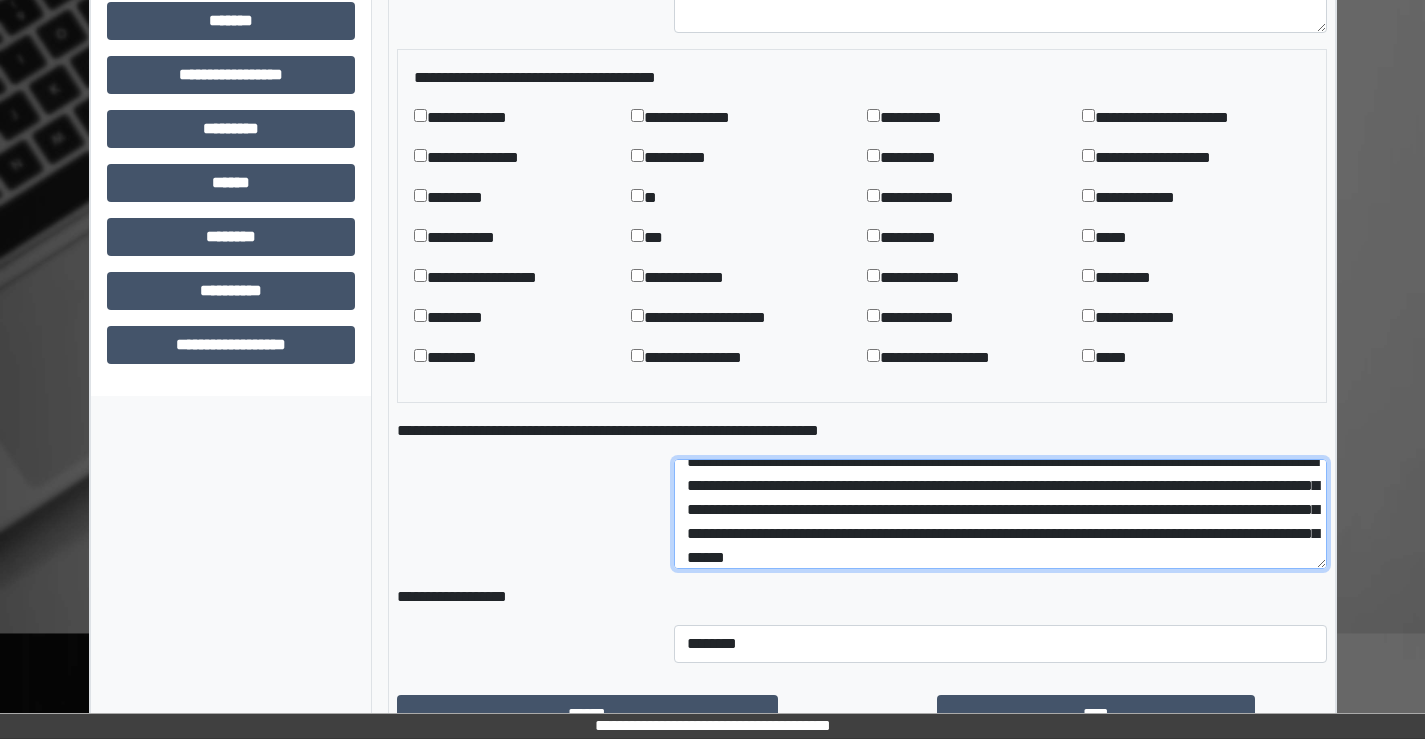 scroll, scrollTop: 40, scrollLeft: 0, axis: vertical 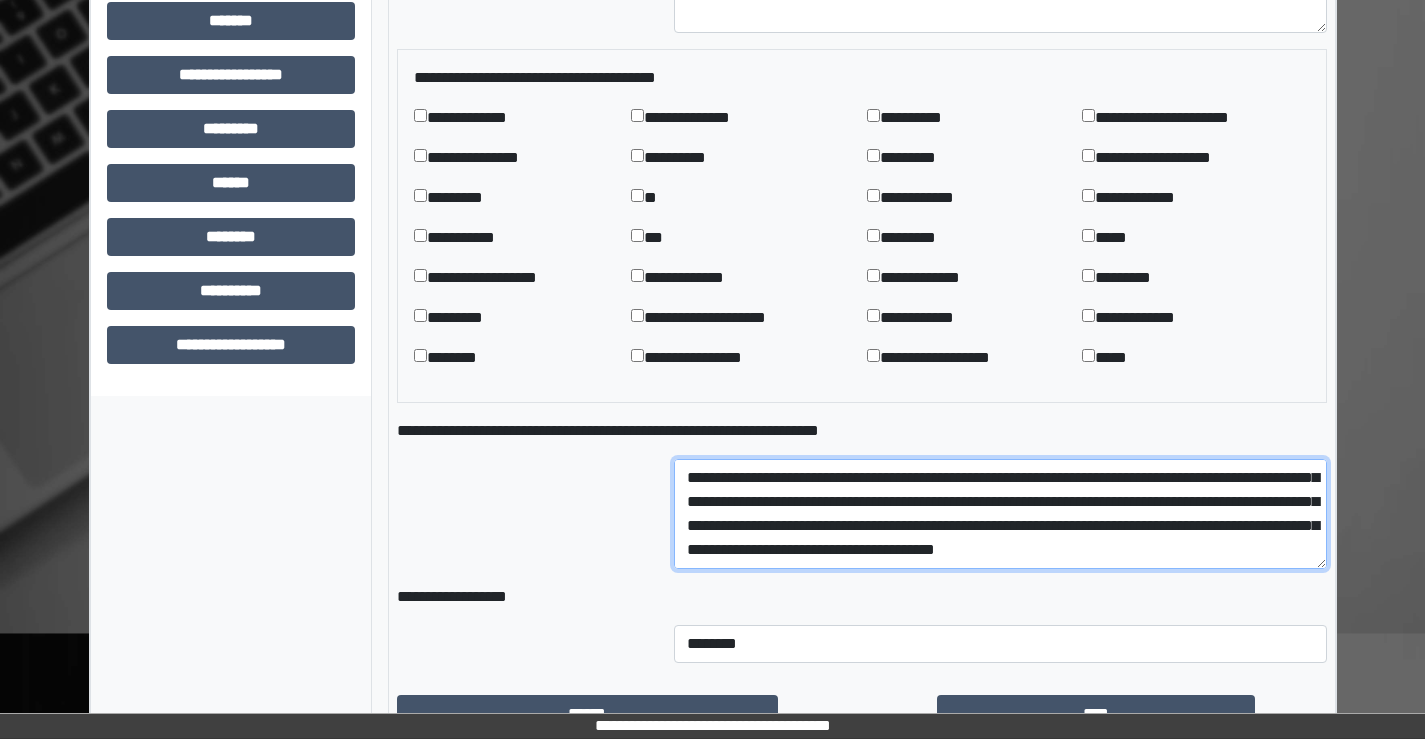 click on "**********" at bounding box center (1000, 514) 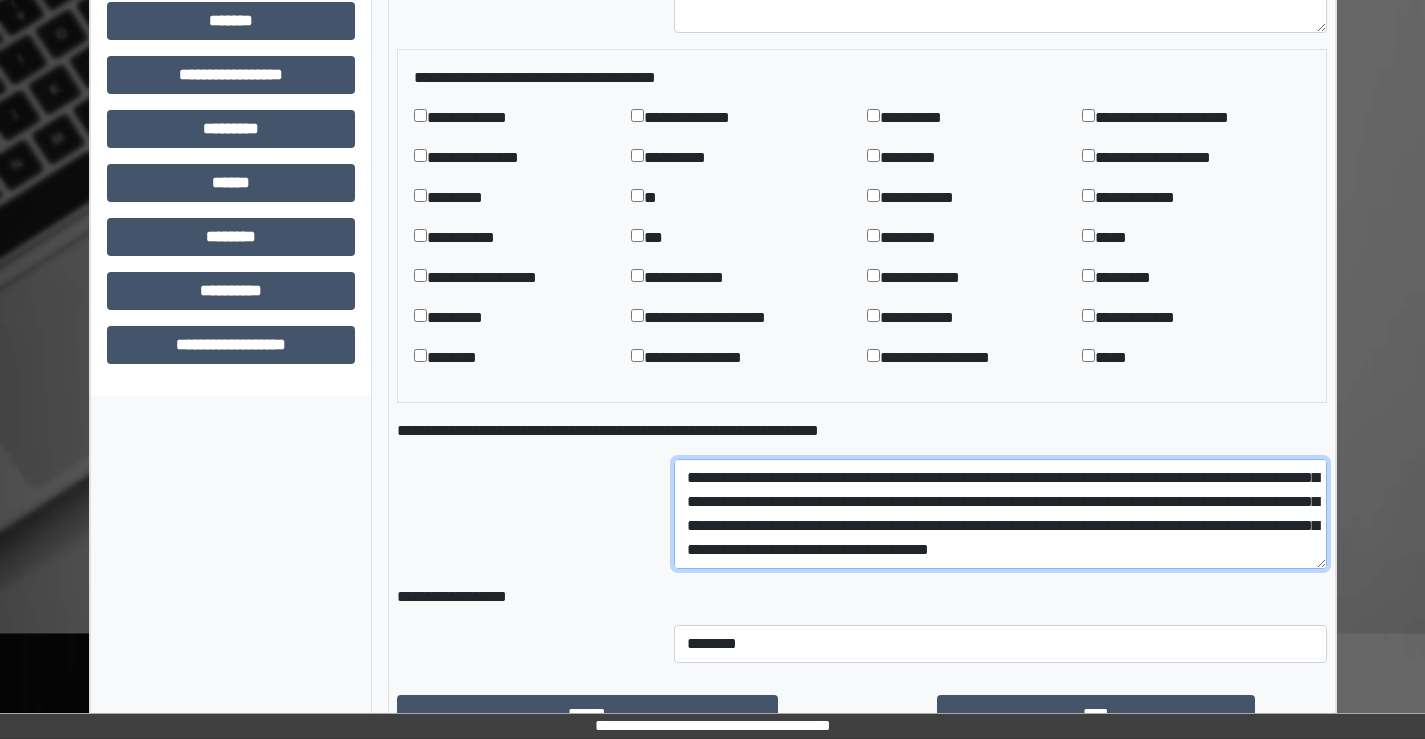 click on "**********" at bounding box center [1000, 514] 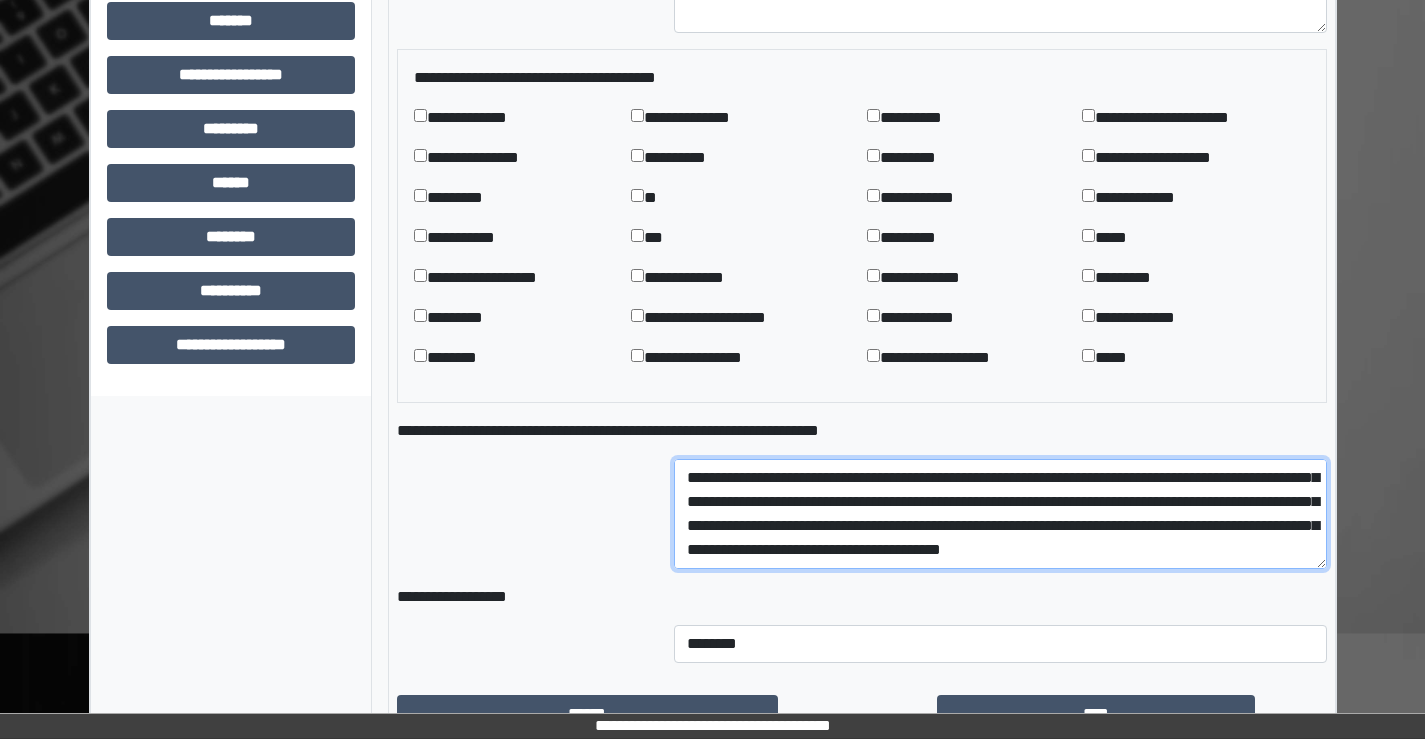 drag, startPoint x: 810, startPoint y: 550, endPoint x: 902, endPoint y: 539, distance: 92.65527 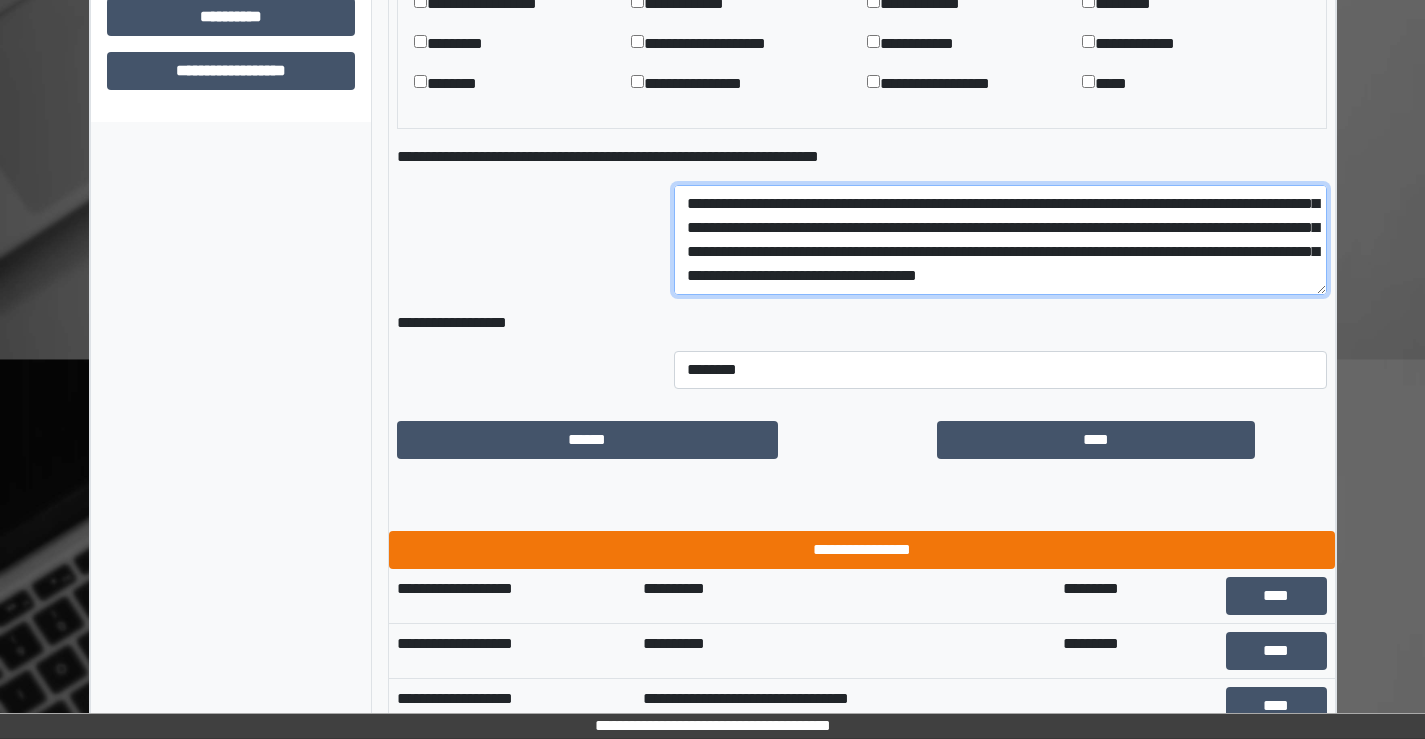 scroll, scrollTop: 1400, scrollLeft: 0, axis: vertical 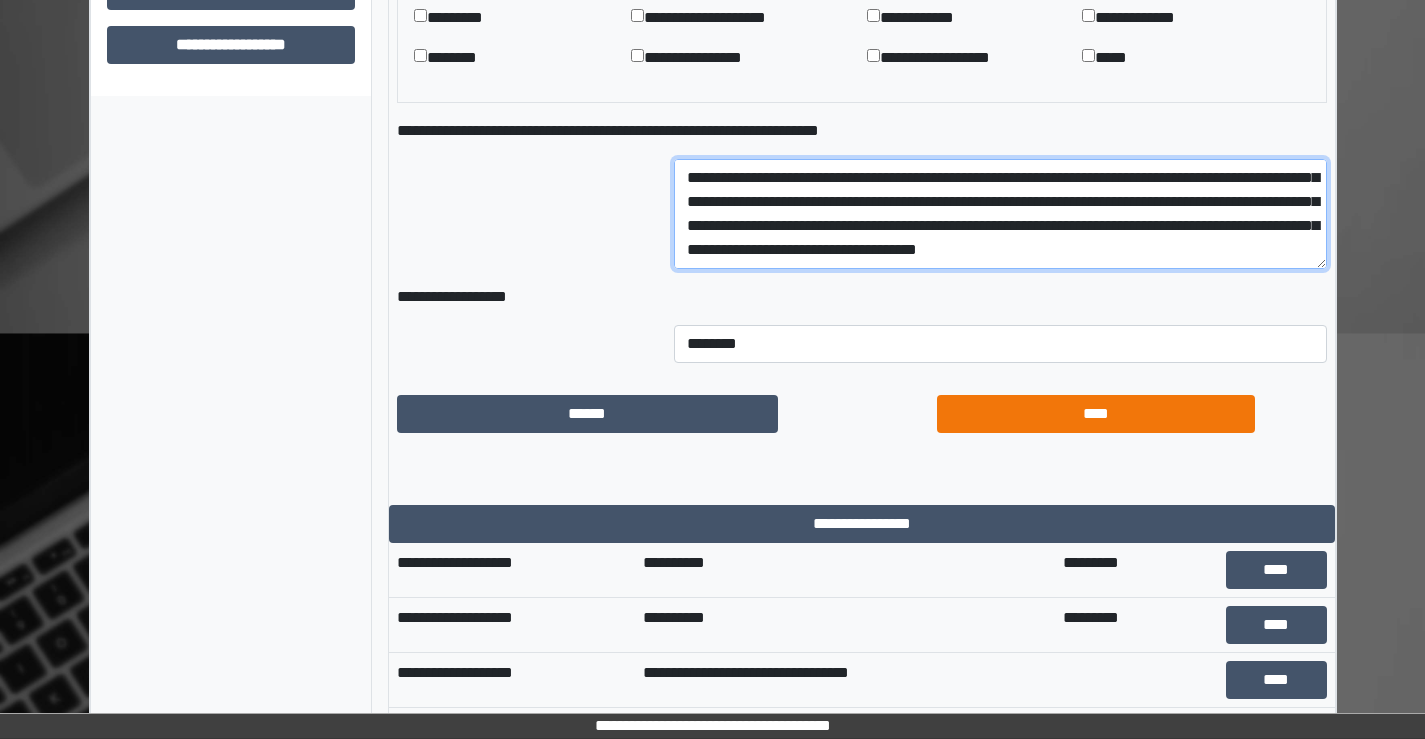 type on "**********" 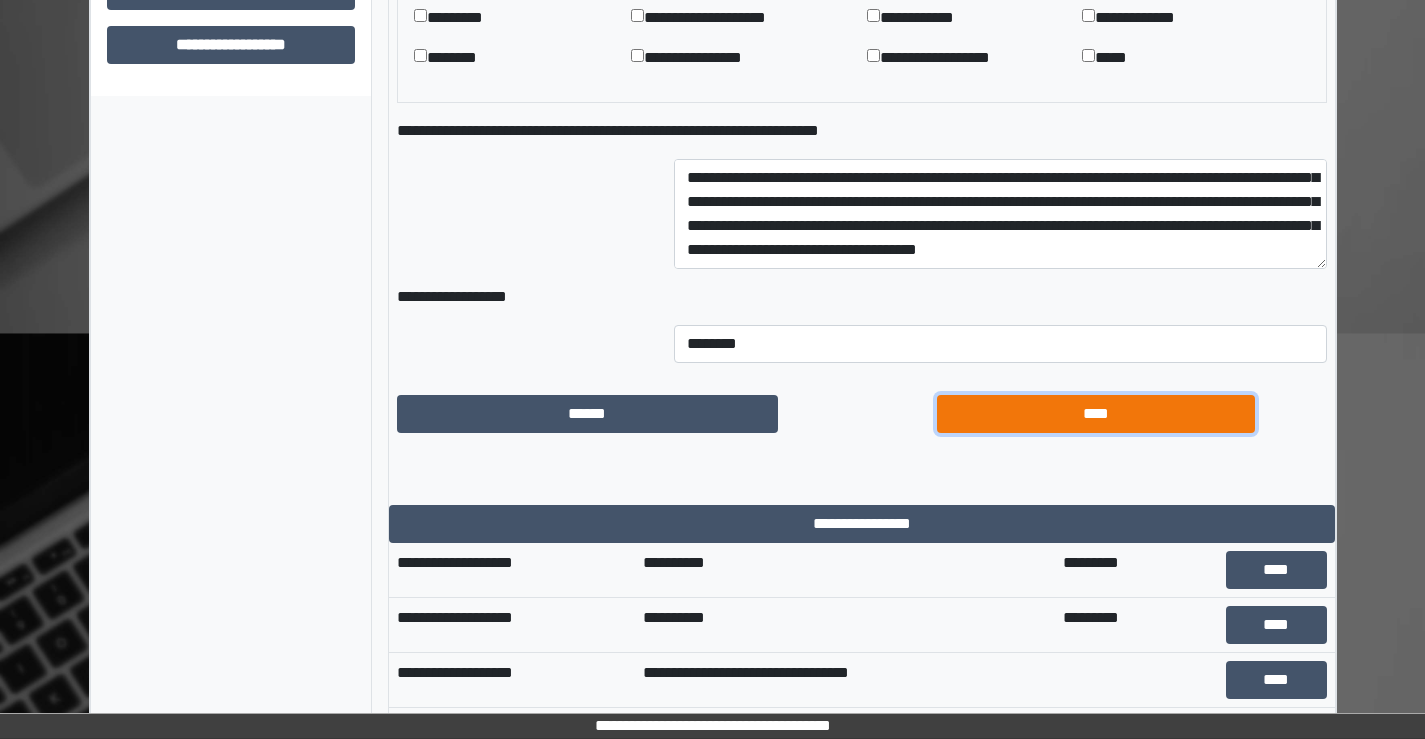 click on "****" at bounding box center [1096, 414] 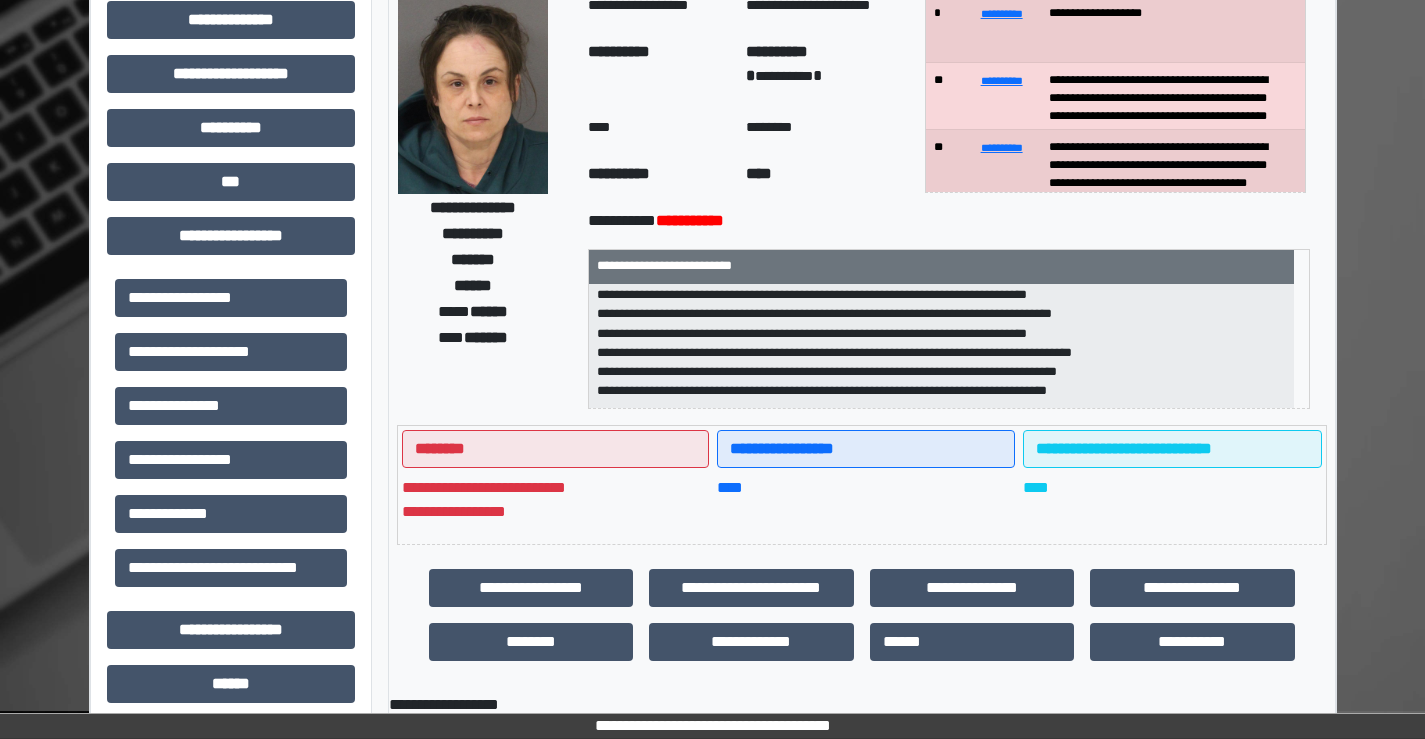 scroll, scrollTop: 400, scrollLeft: 0, axis: vertical 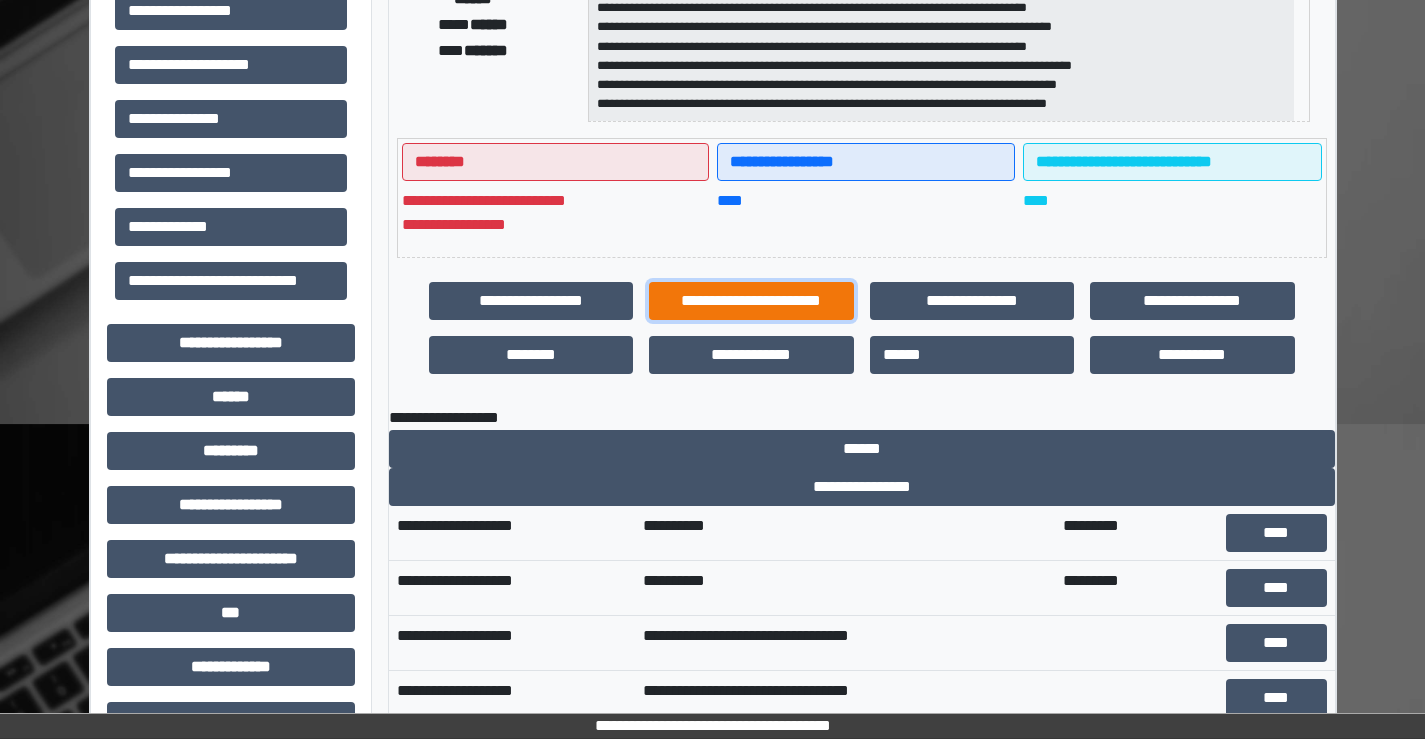 click on "**********" at bounding box center (751, 301) 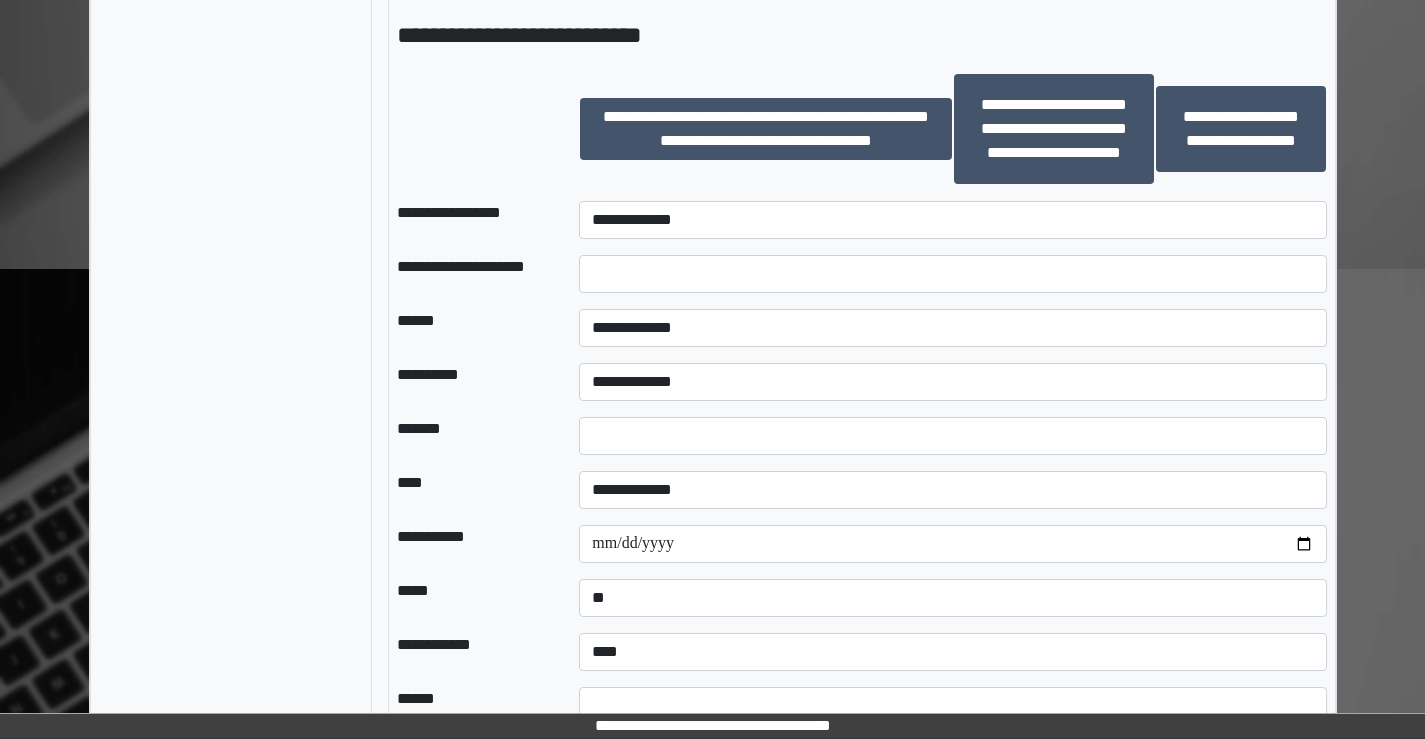 scroll, scrollTop: 3300, scrollLeft: 0, axis: vertical 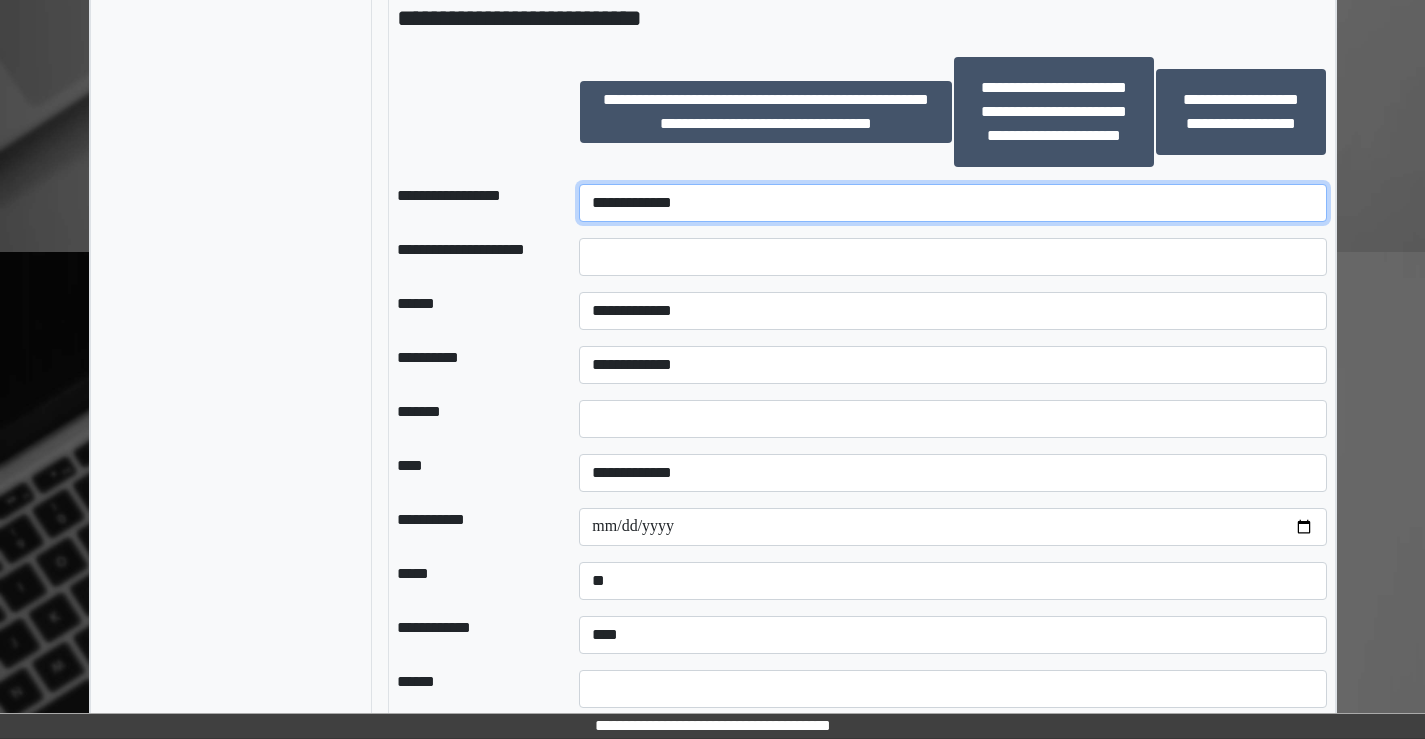 click on "**********" at bounding box center (952, 203) 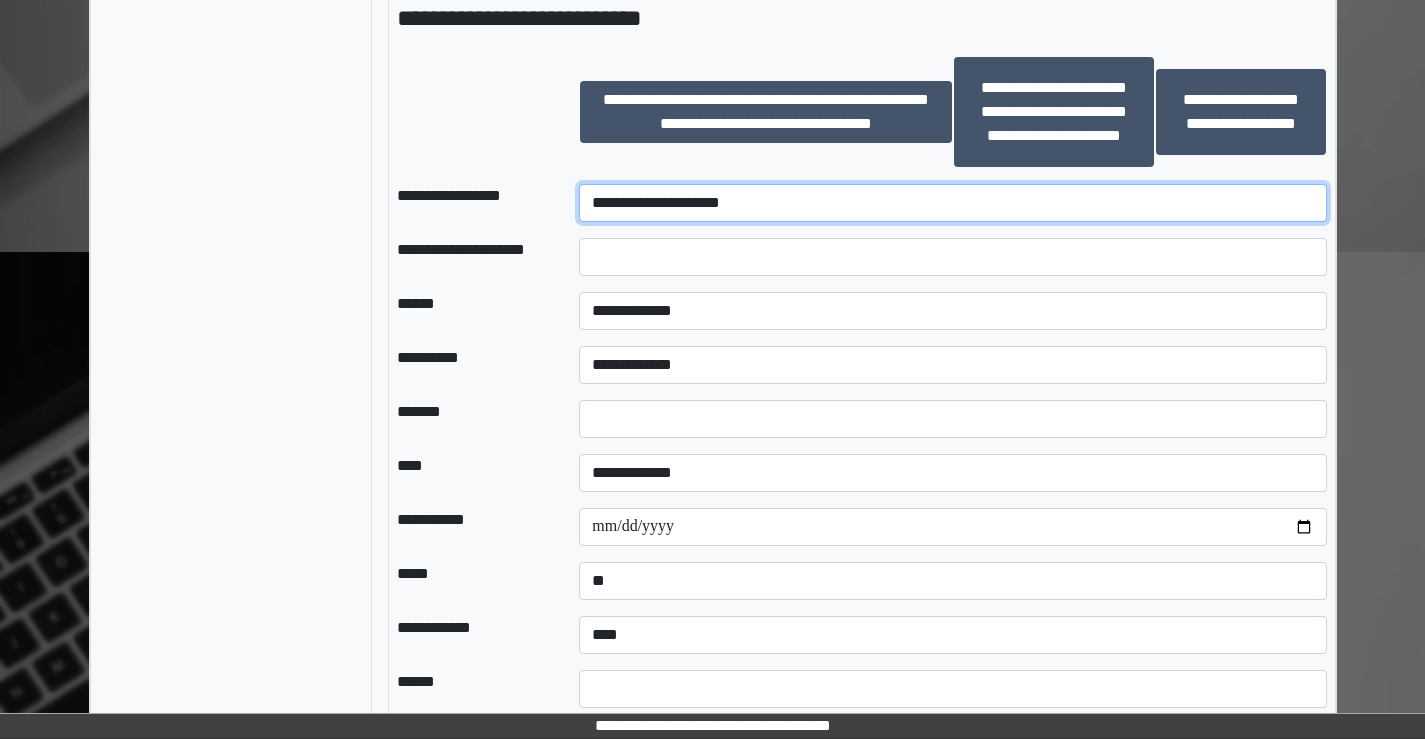 click on "**********" at bounding box center (952, 203) 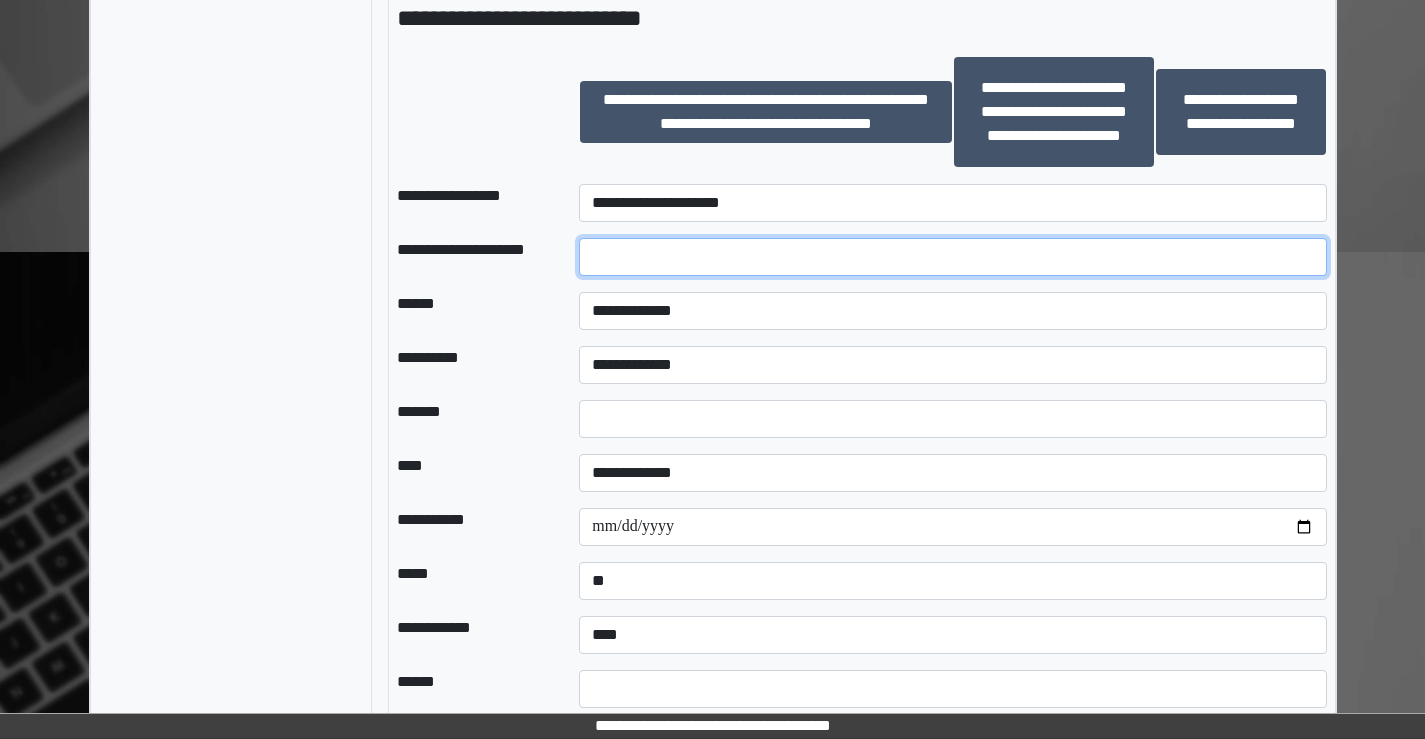 click at bounding box center [952, 257] 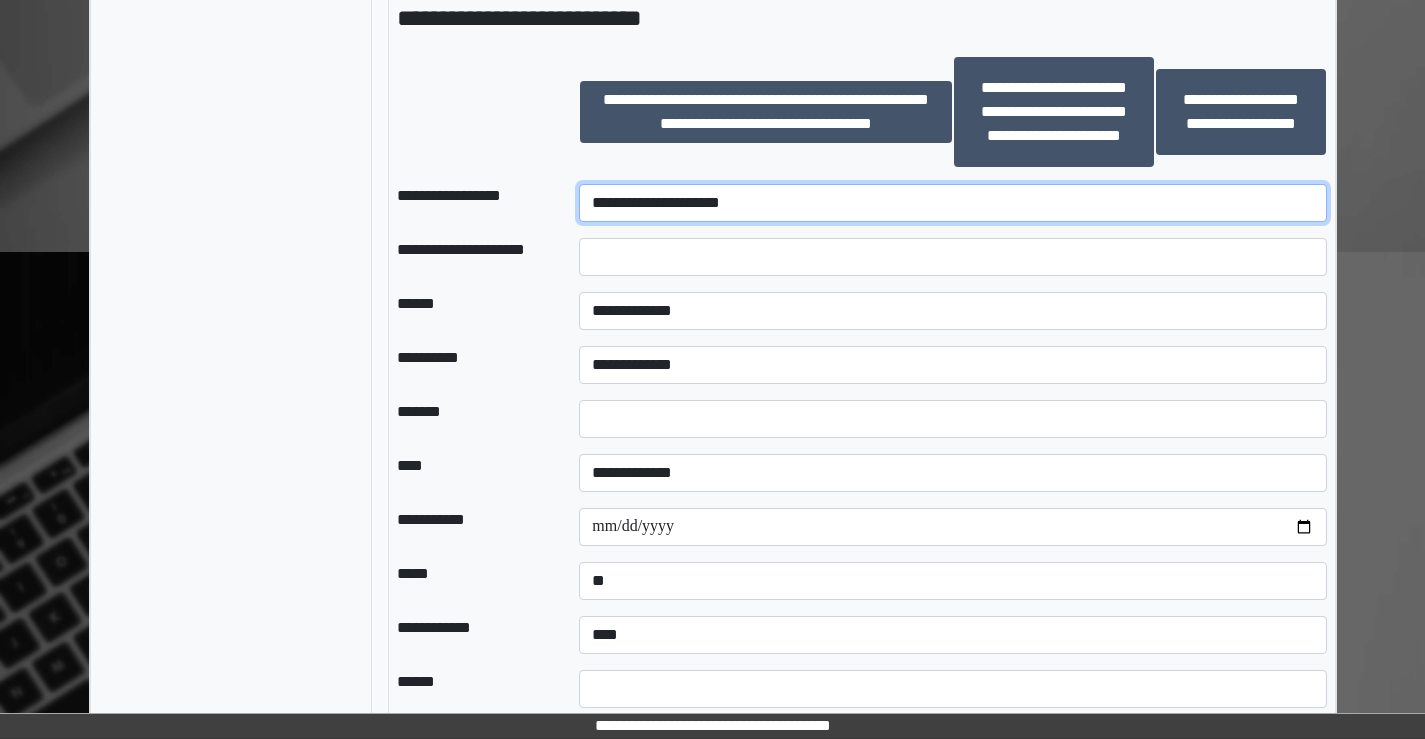 click on "**********" at bounding box center (952, 203) 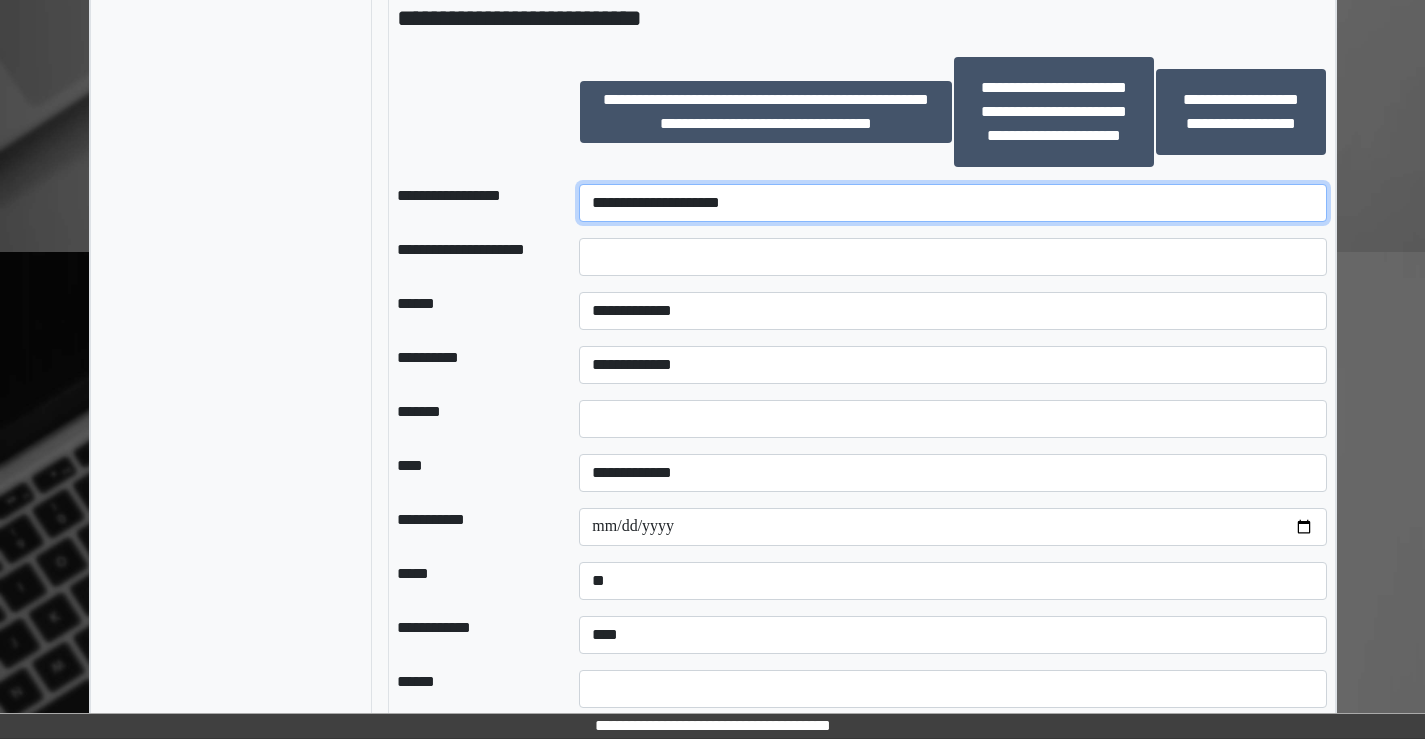 click on "**********" at bounding box center (952, 203) 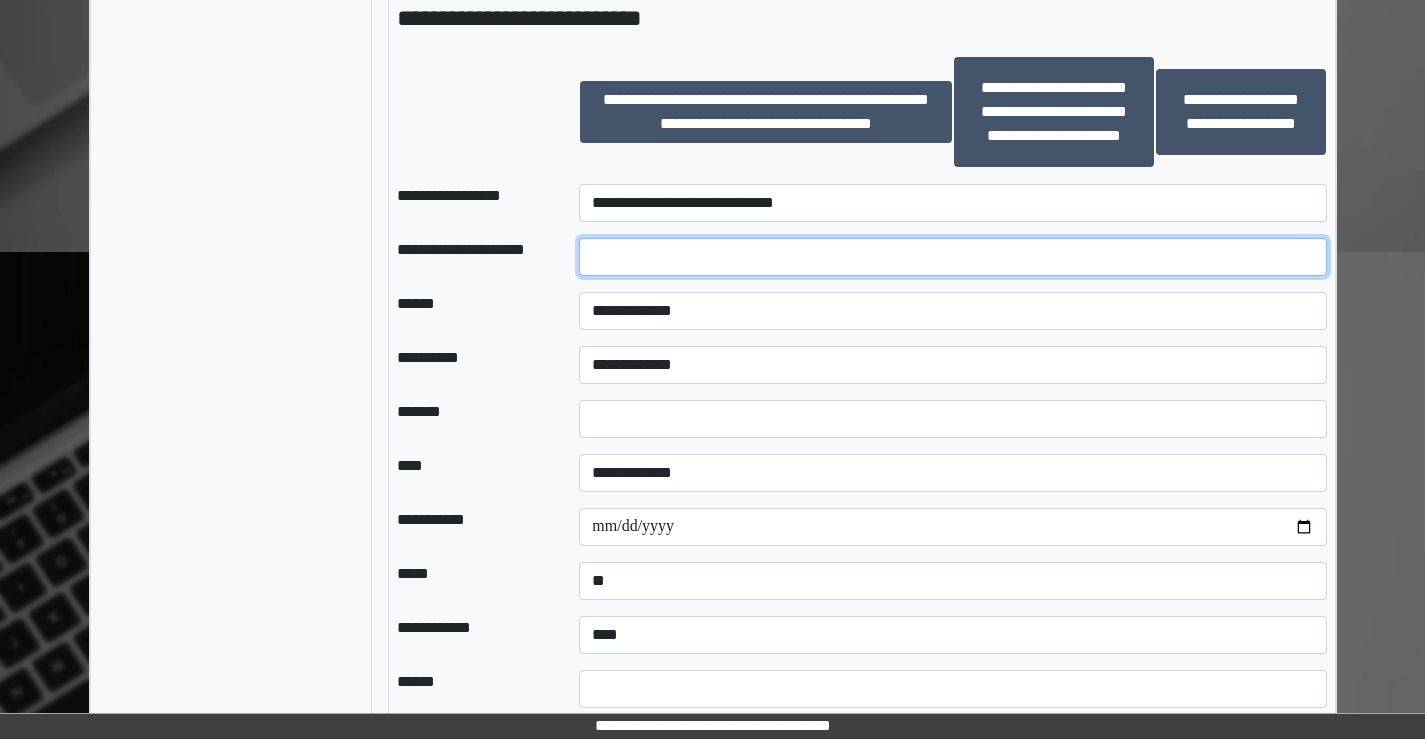 click at bounding box center [952, 257] 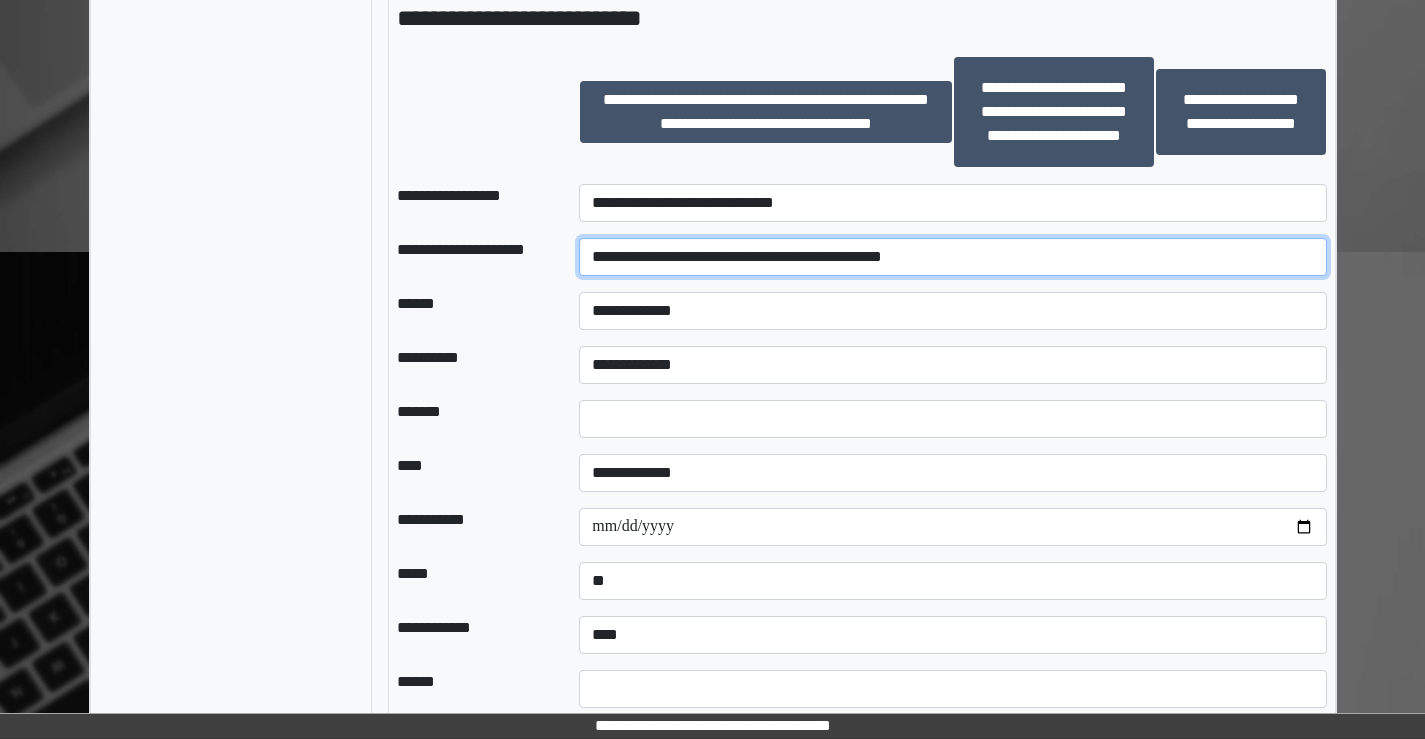 type on "**********" 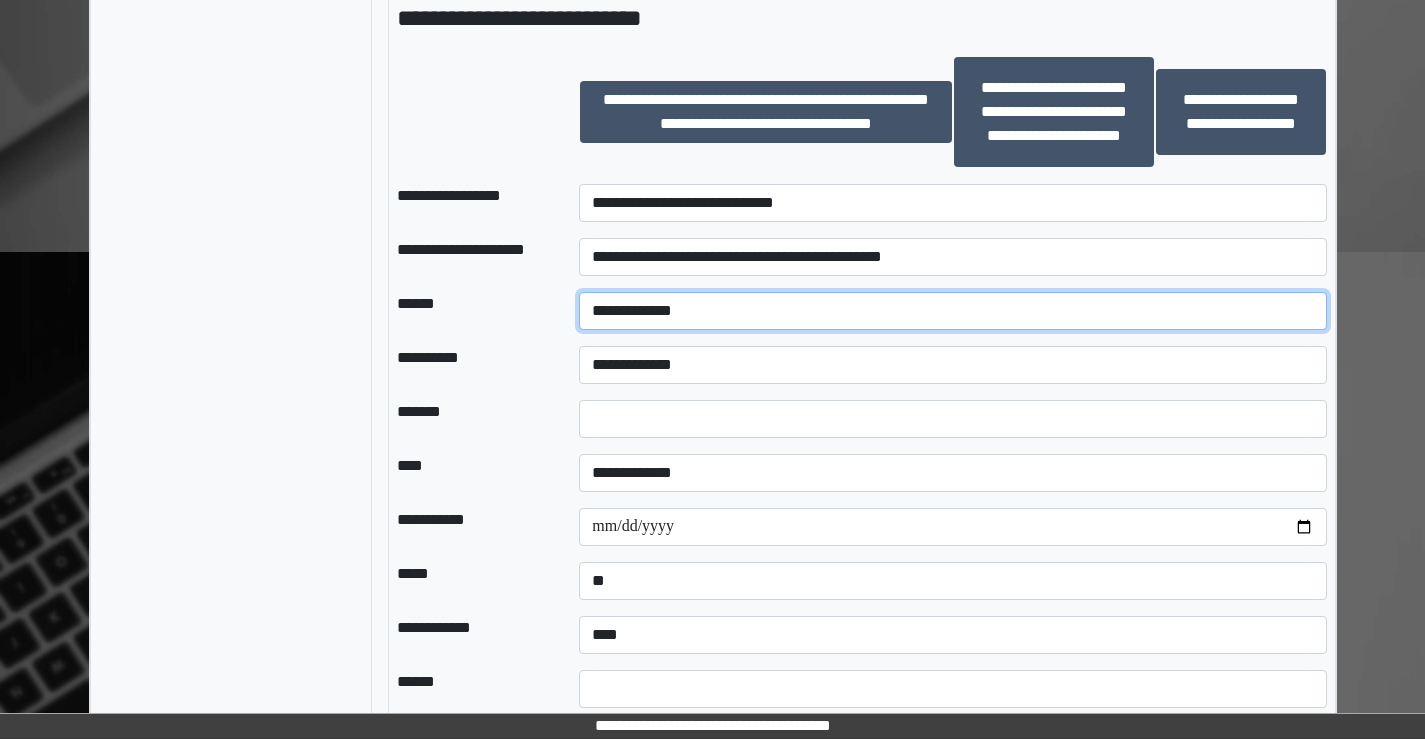 click on "**********" at bounding box center (952, 311) 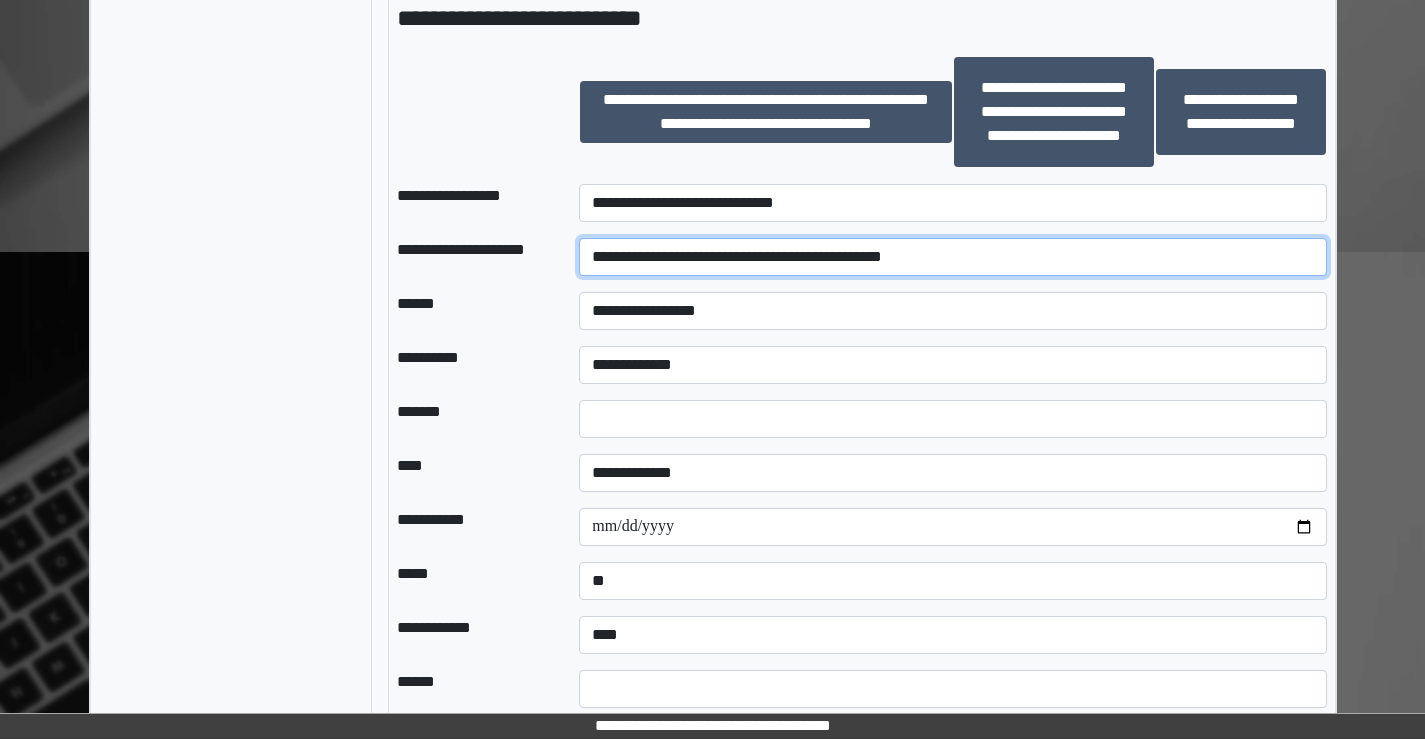 drag, startPoint x: 647, startPoint y: 255, endPoint x: 725, endPoint y: 261, distance: 78.23043 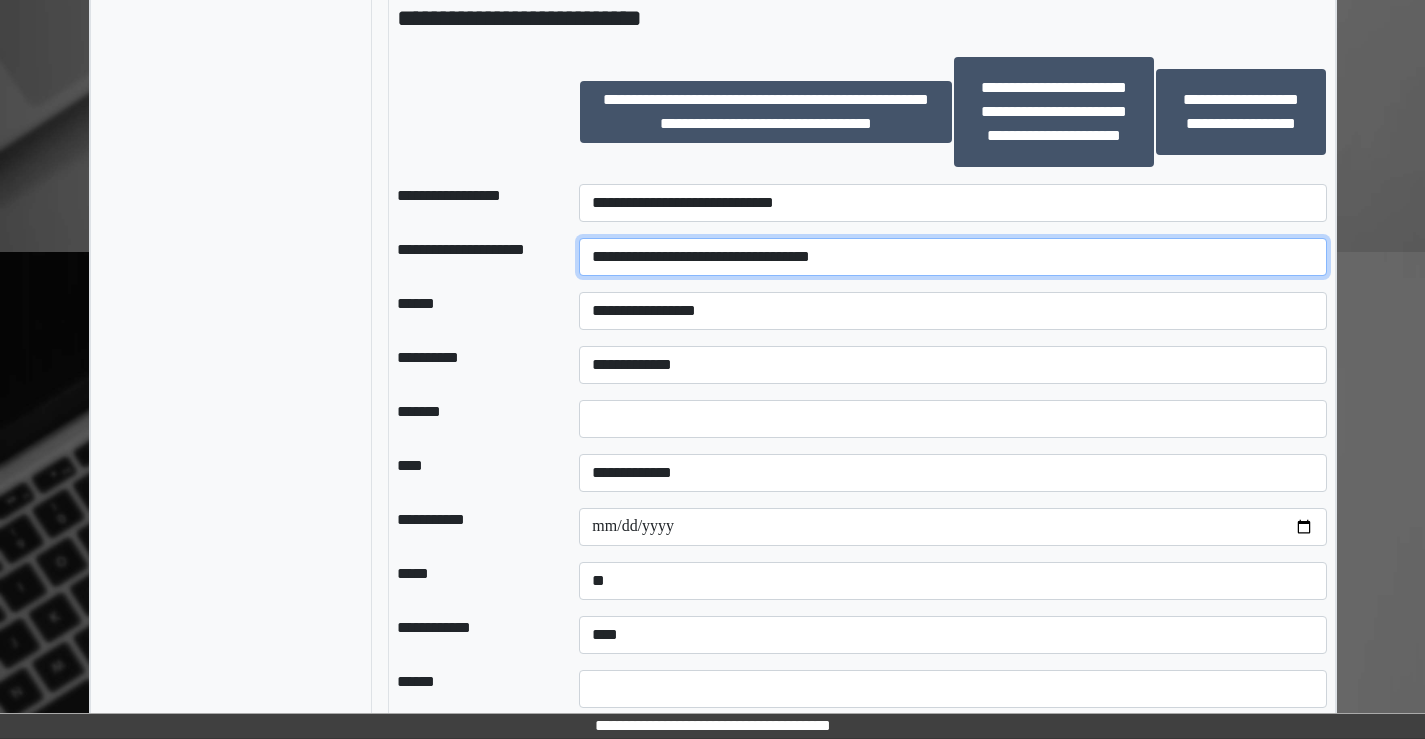 type on "**********" 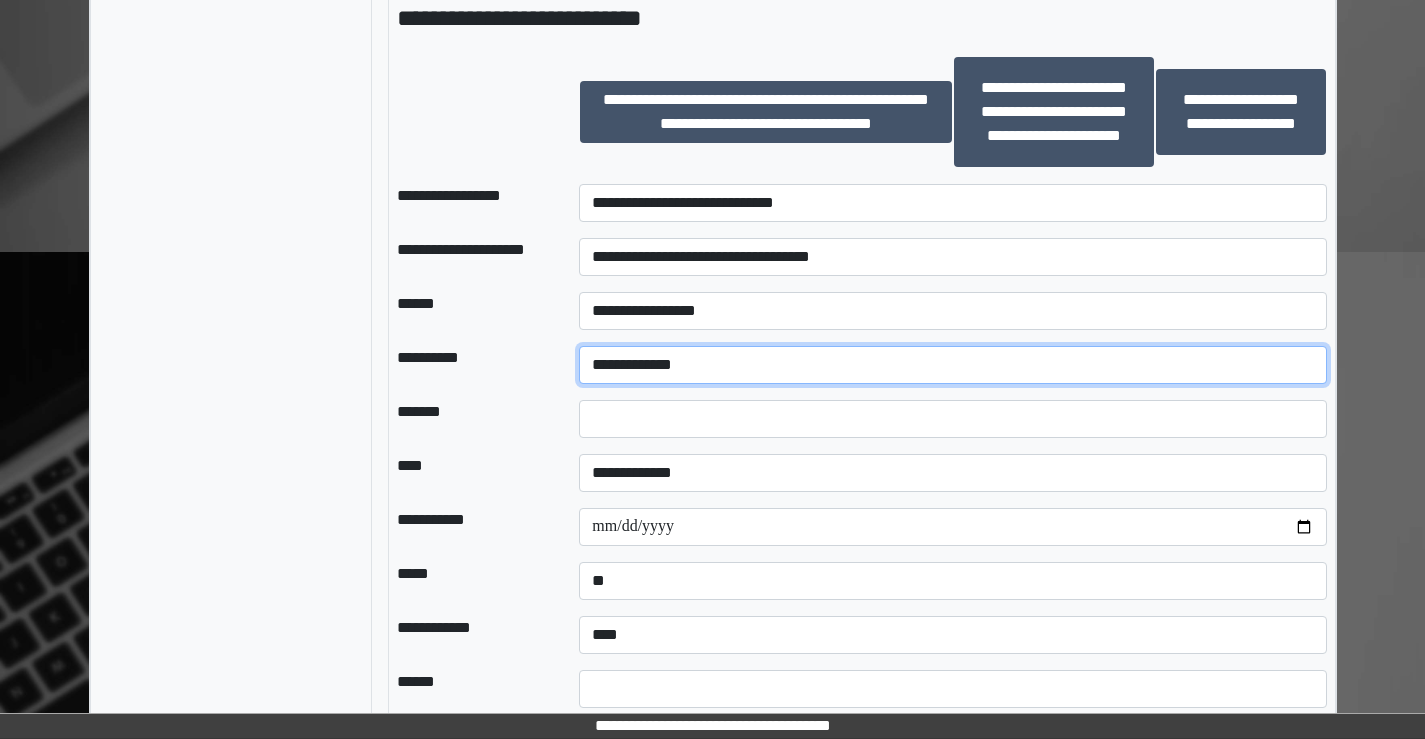 click on "**********" at bounding box center (952, 365) 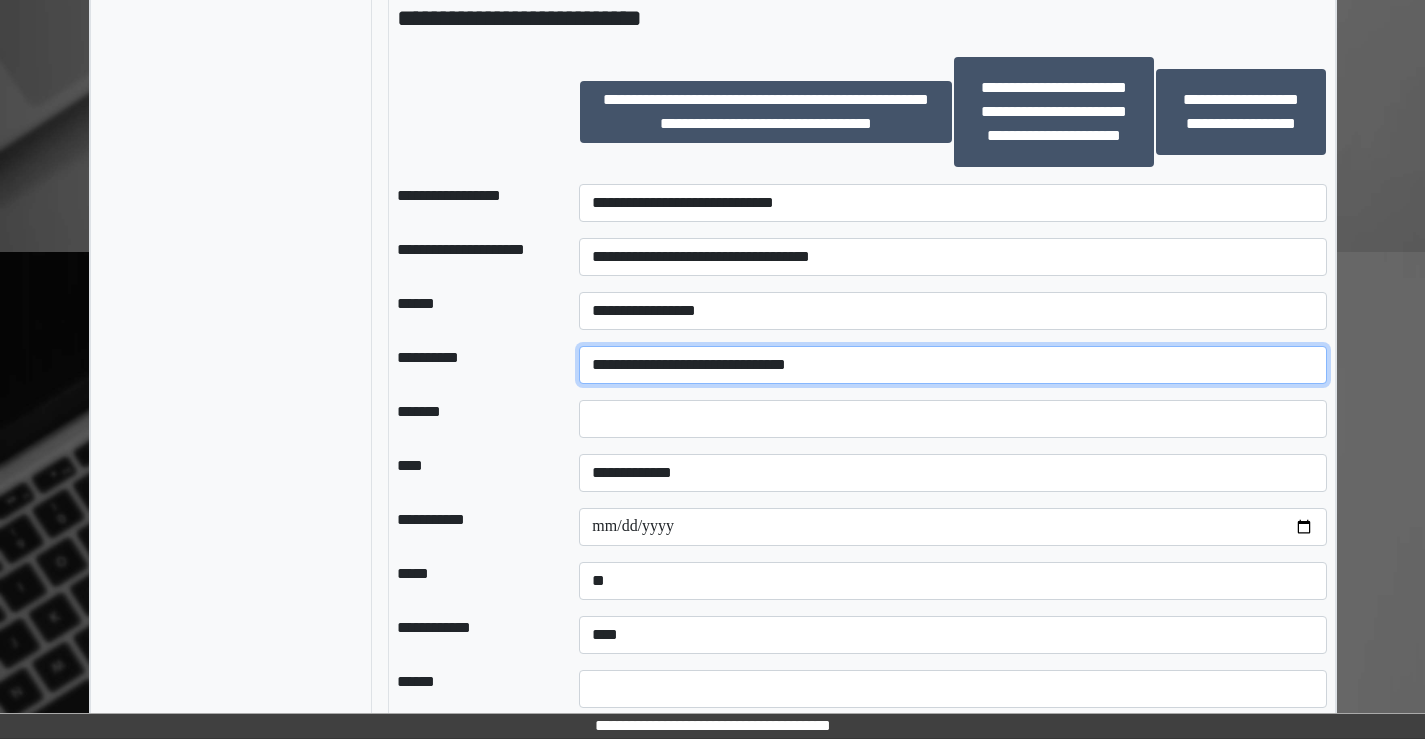 click on "**********" at bounding box center [952, 365] 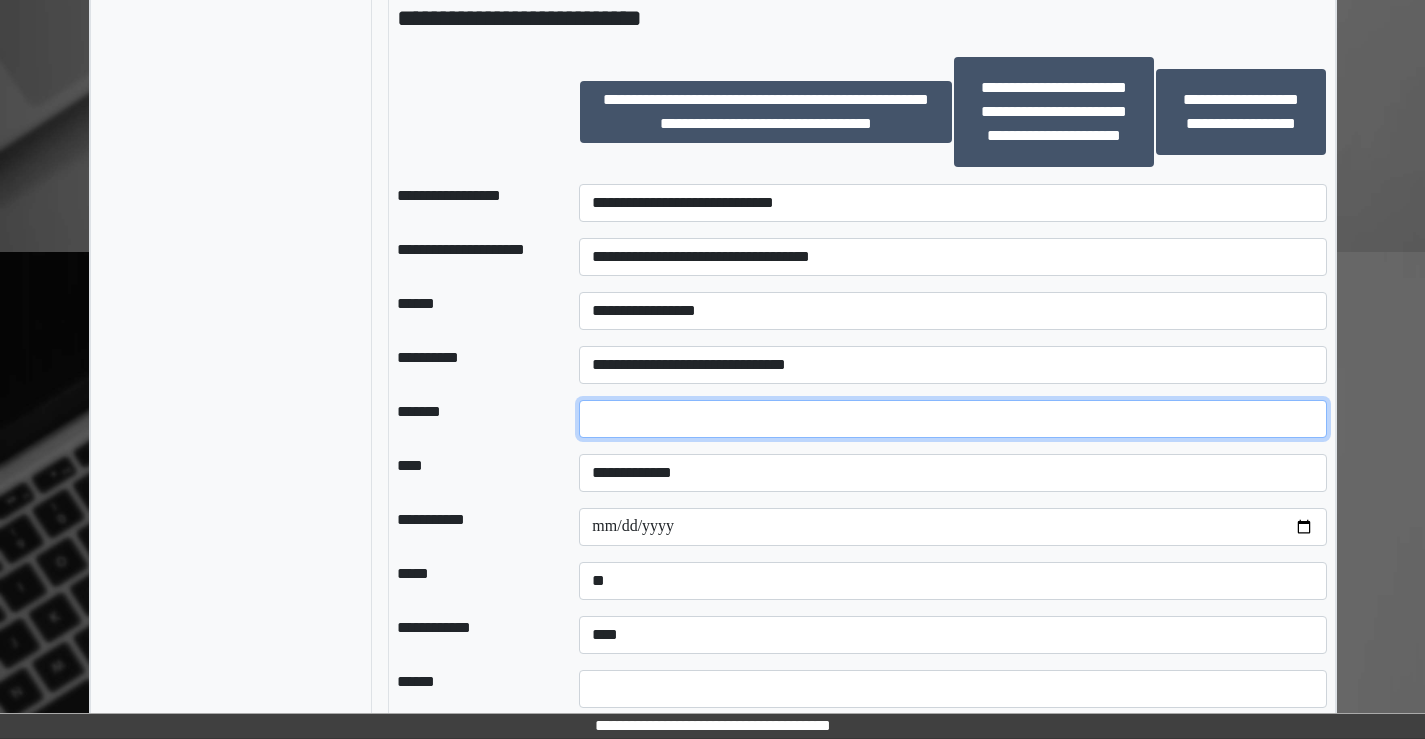 click at bounding box center (952, 419) 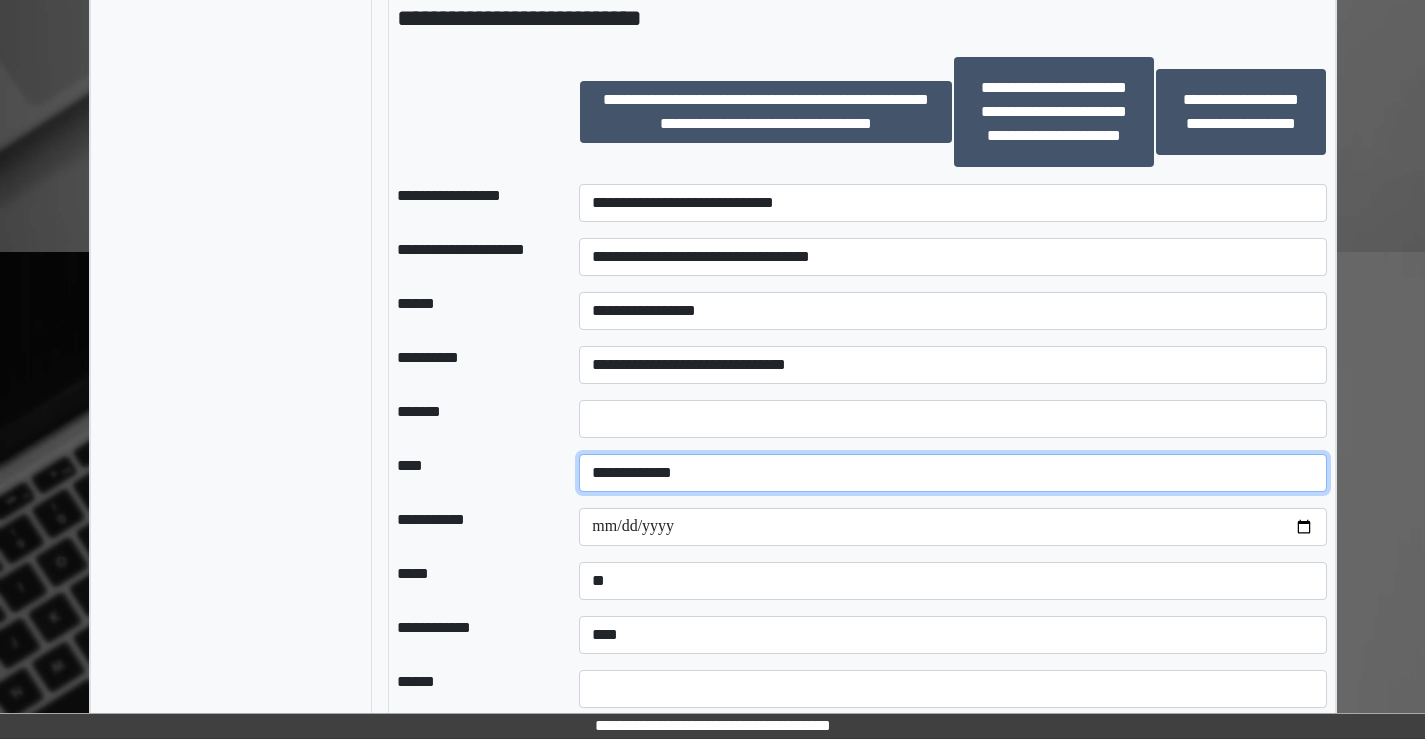 click on "**********" at bounding box center (952, 473) 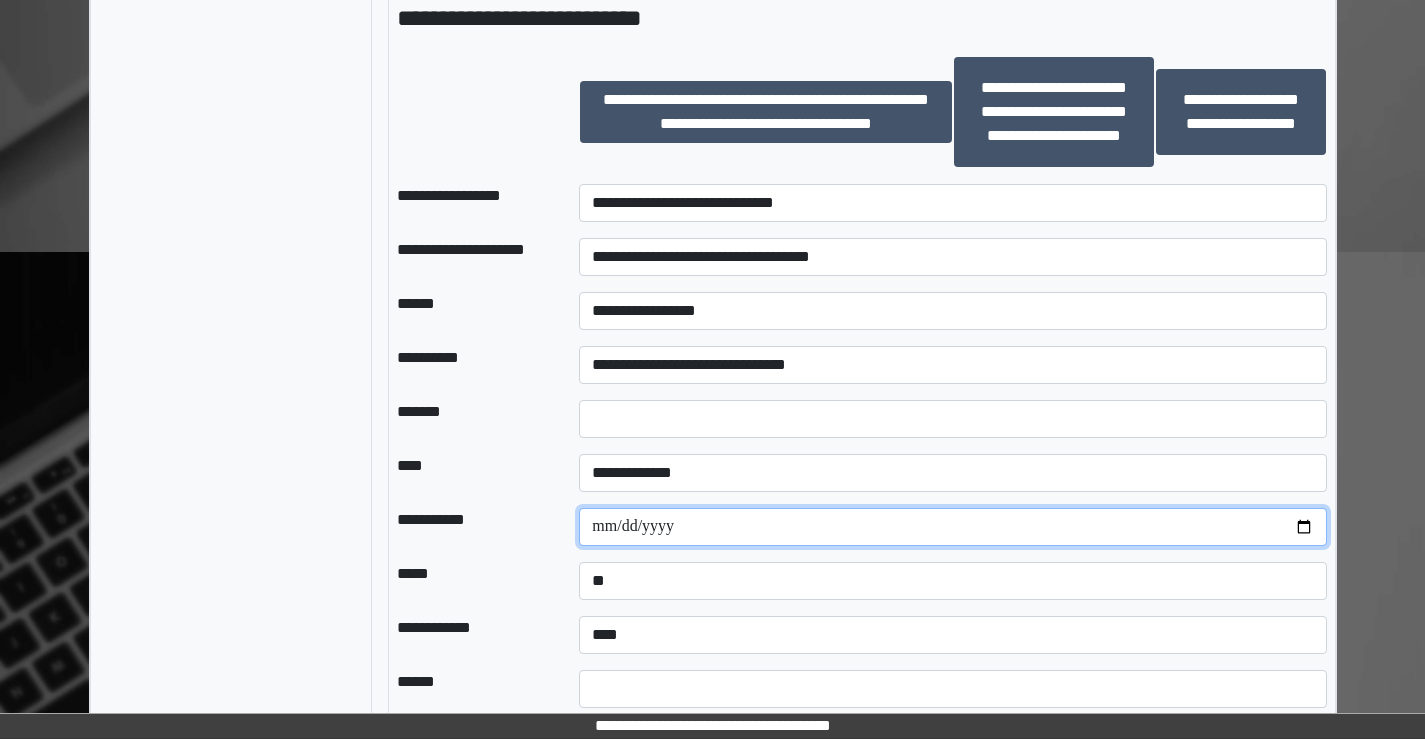 click at bounding box center [952, 527] 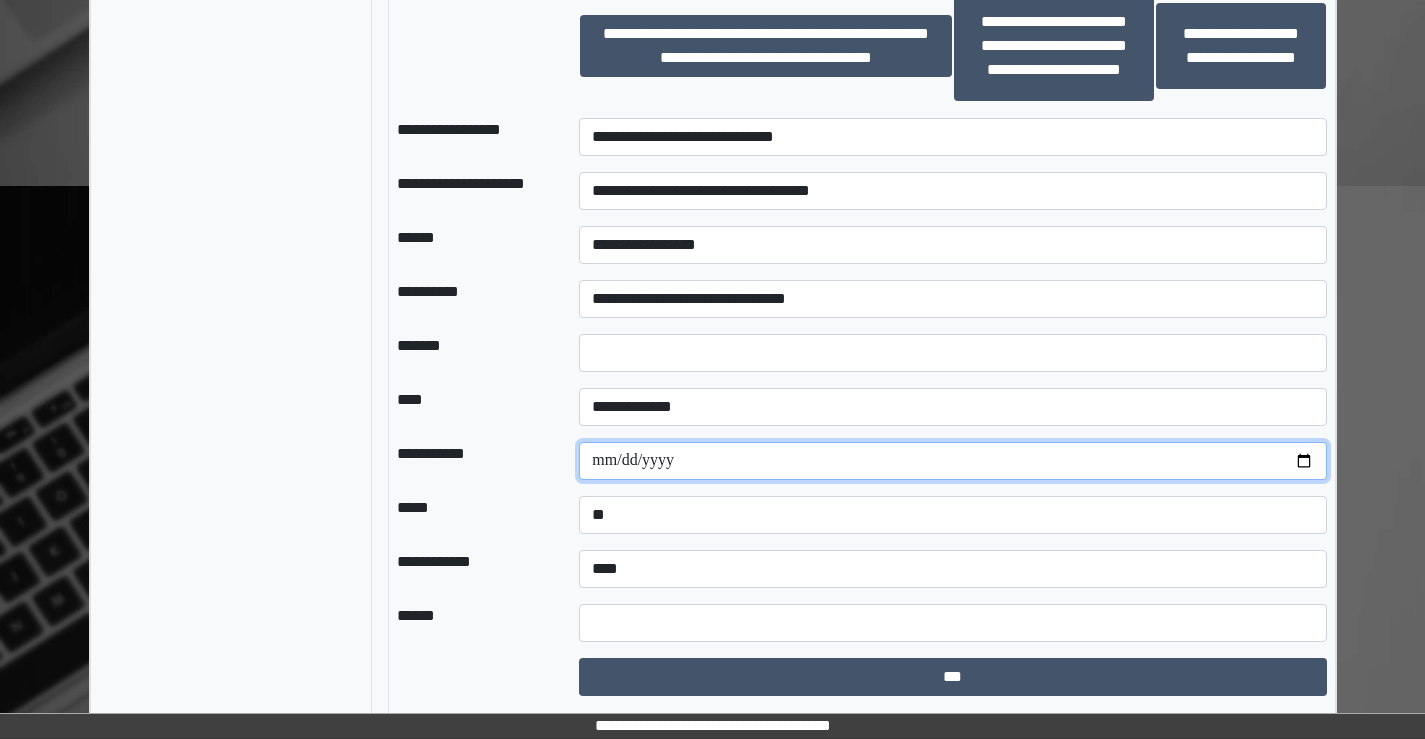 scroll, scrollTop: 3400, scrollLeft: 0, axis: vertical 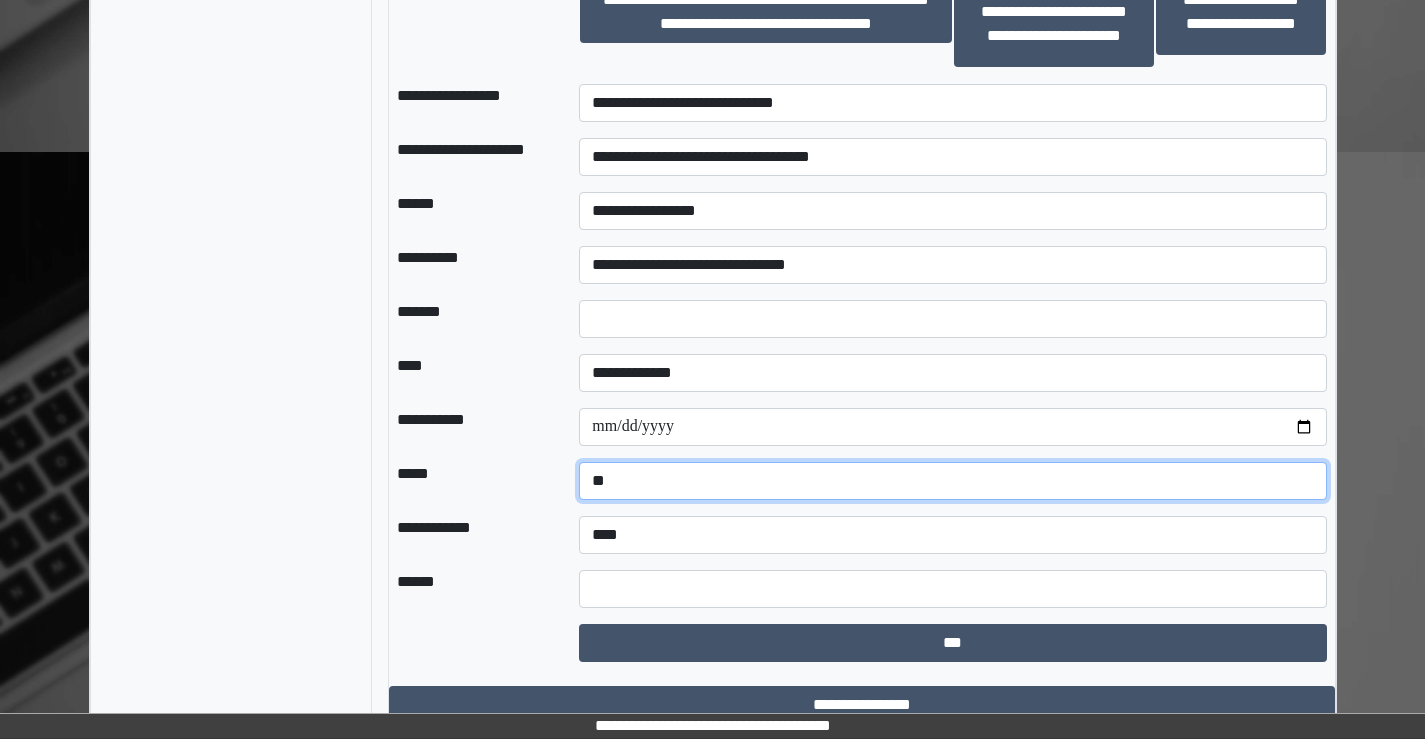 click on "**********" at bounding box center [952, 481] 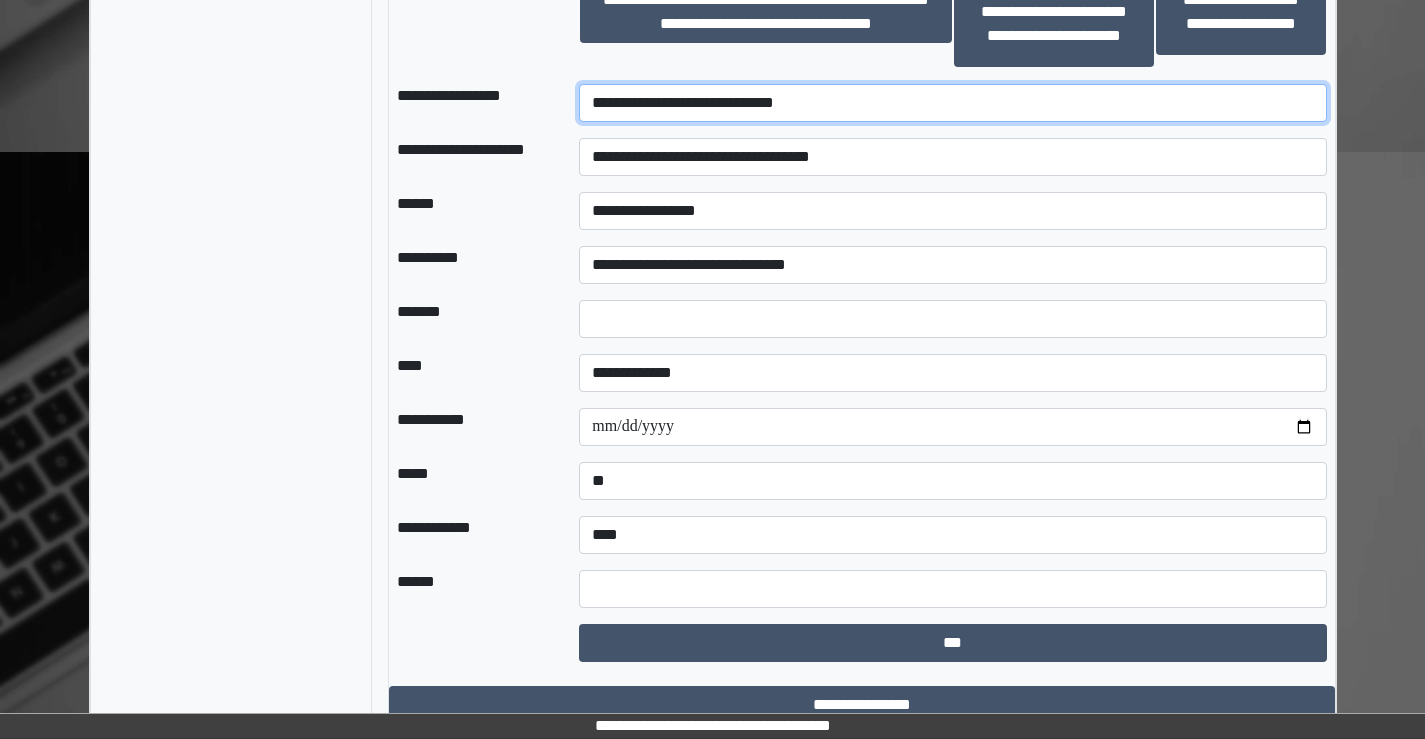 click on "**********" at bounding box center (952, 103) 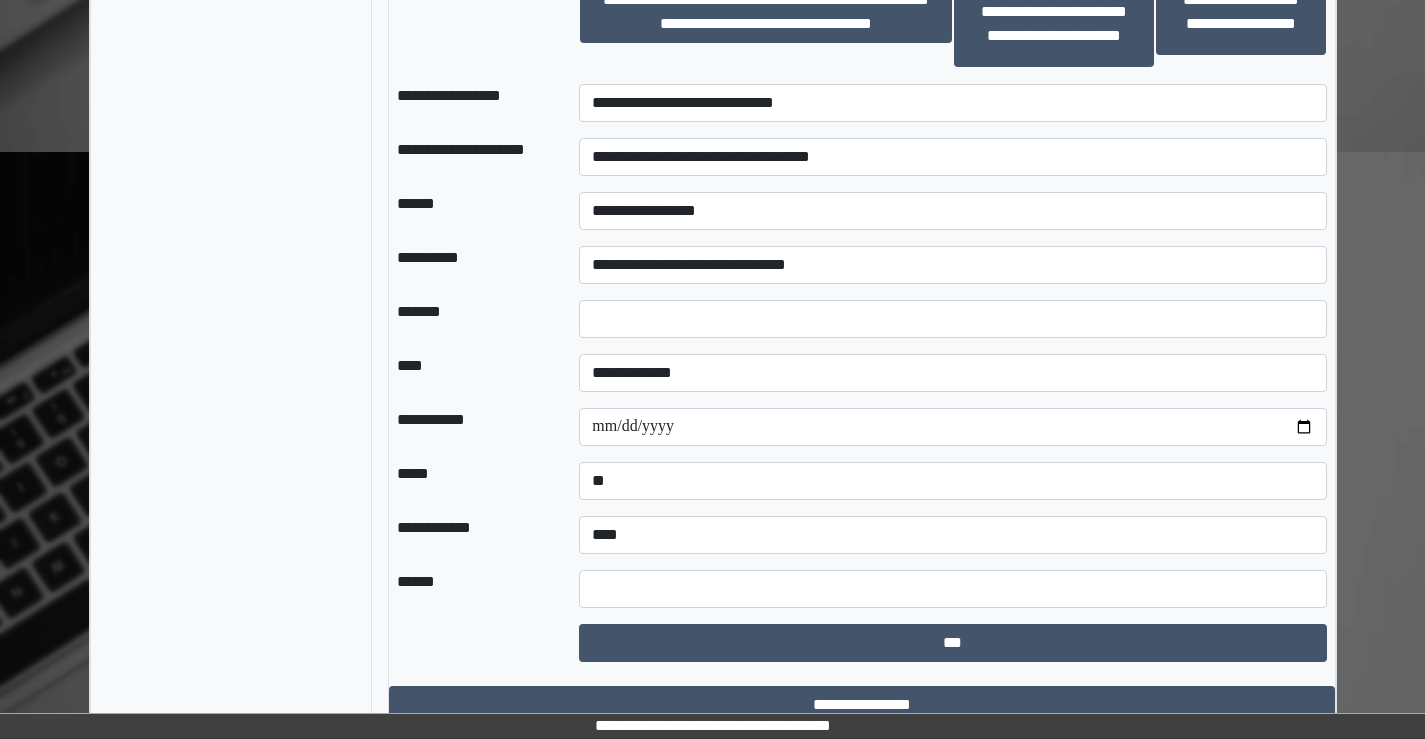 click on "**********" at bounding box center [712, -1144] 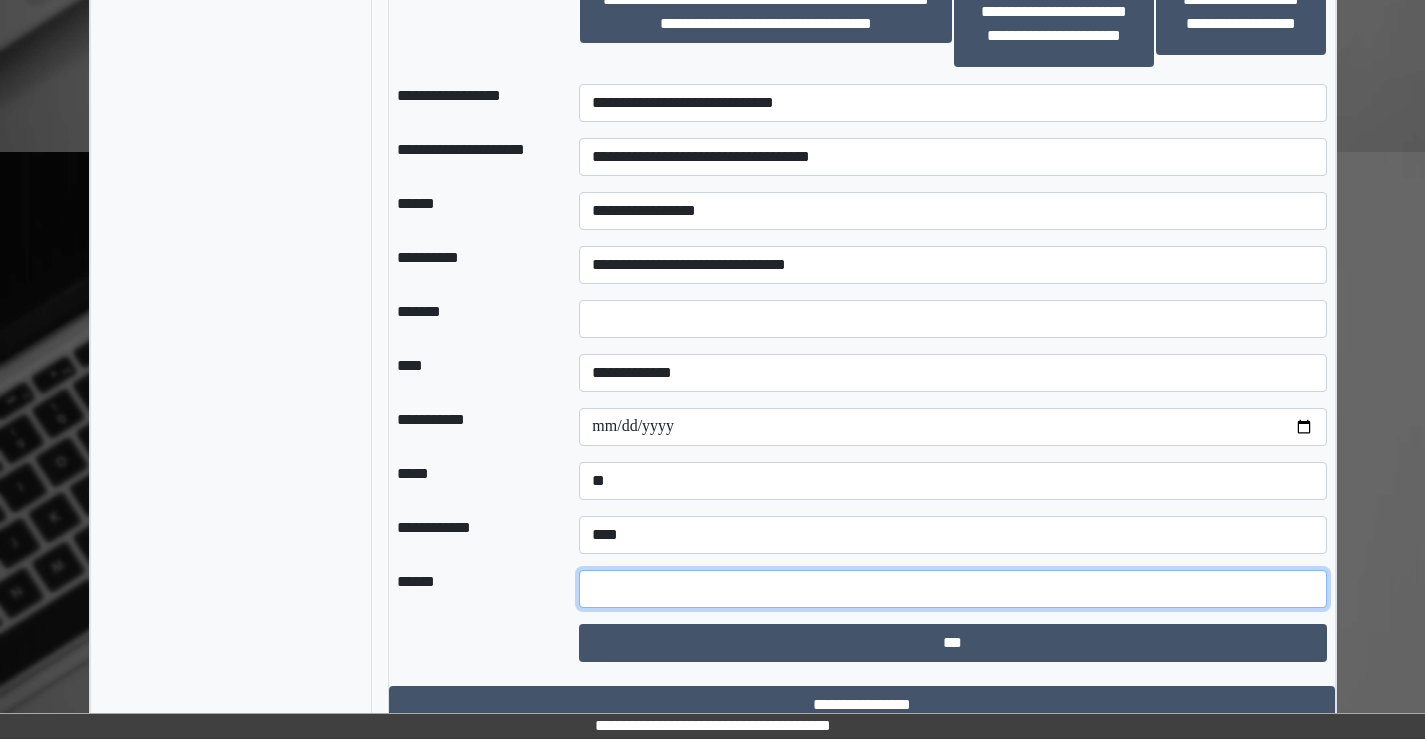 click at bounding box center [952, 589] 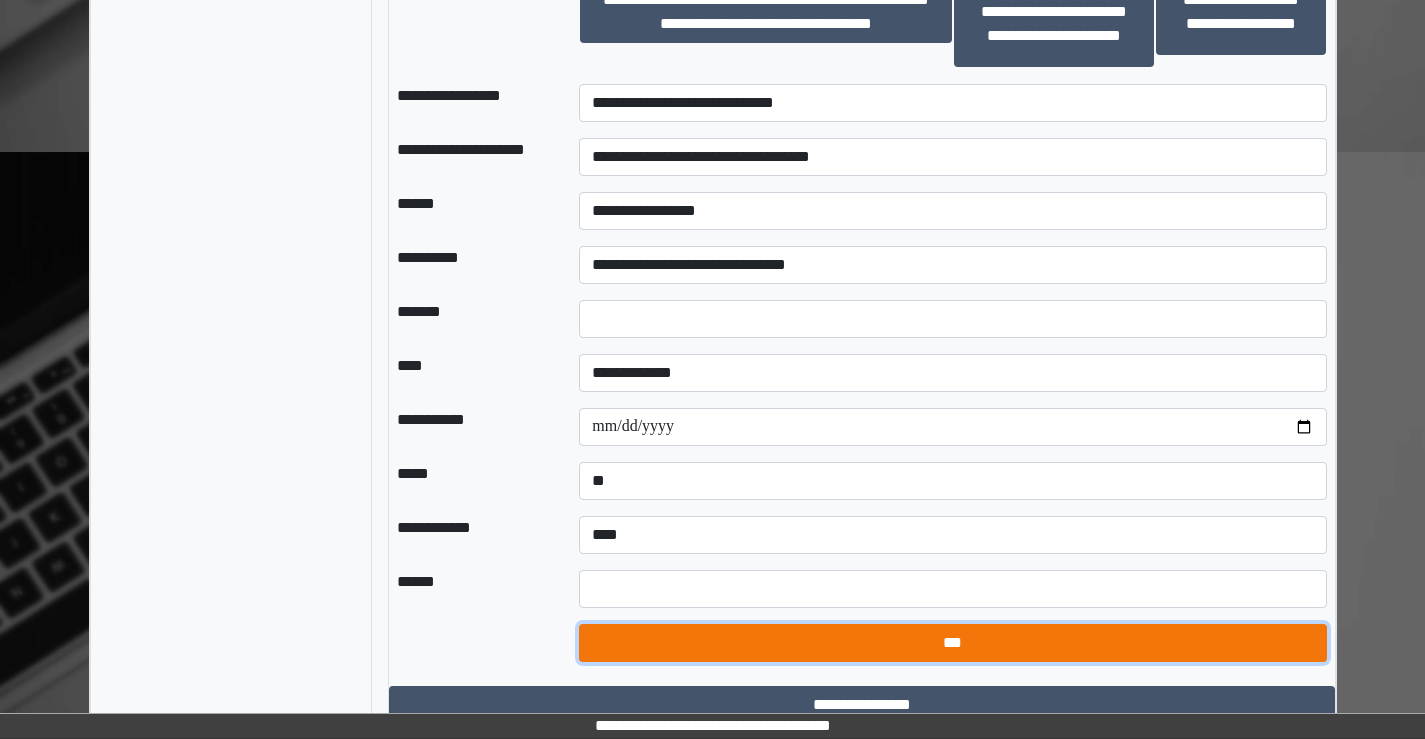 click on "***" at bounding box center [952, 643] 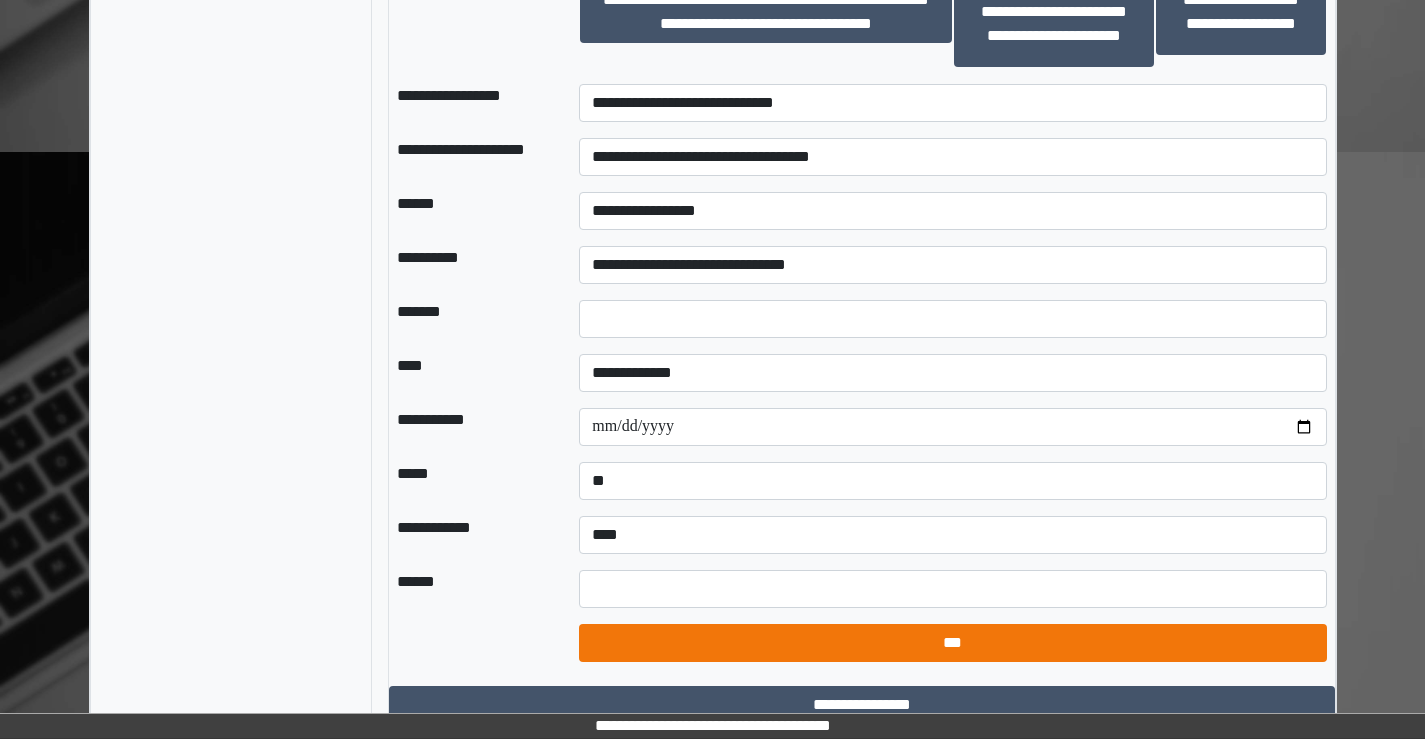 select on "*" 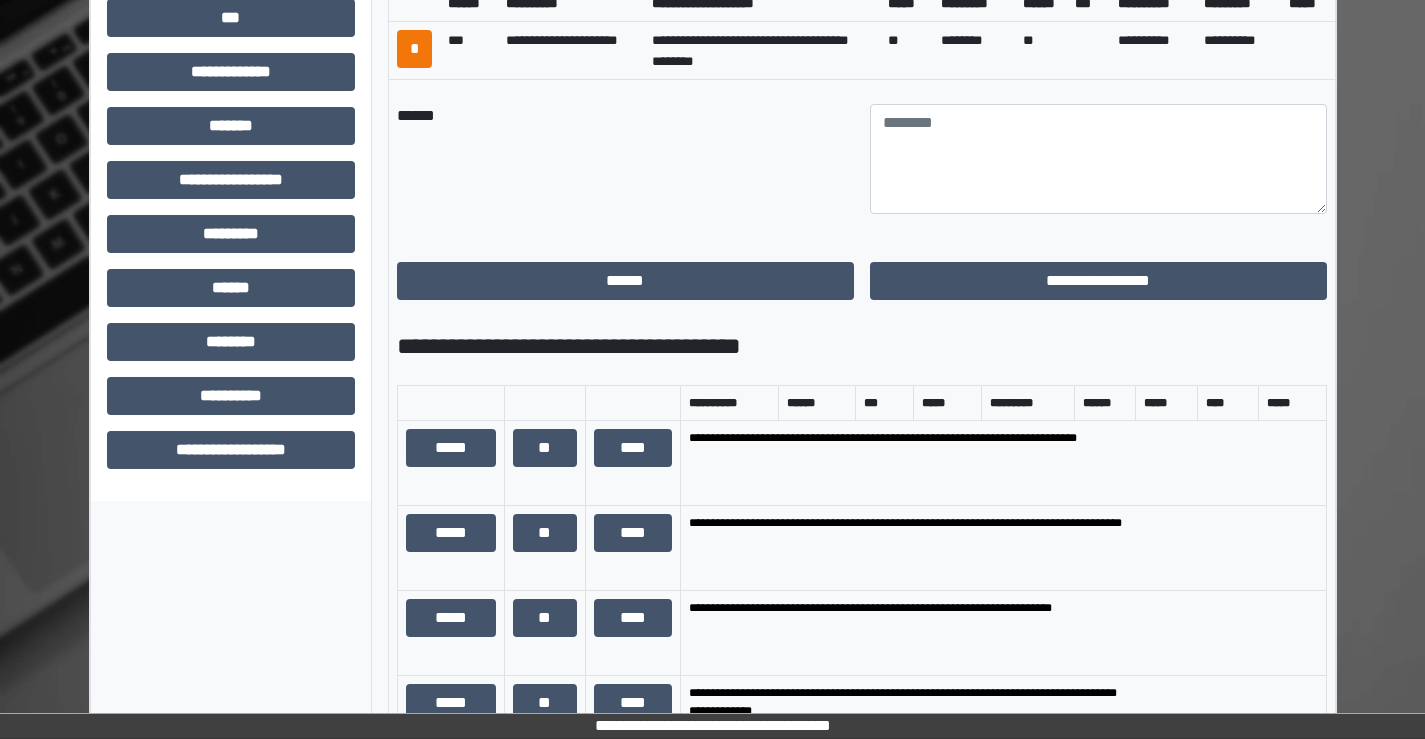 scroll, scrollTop: 900, scrollLeft: 0, axis: vertical 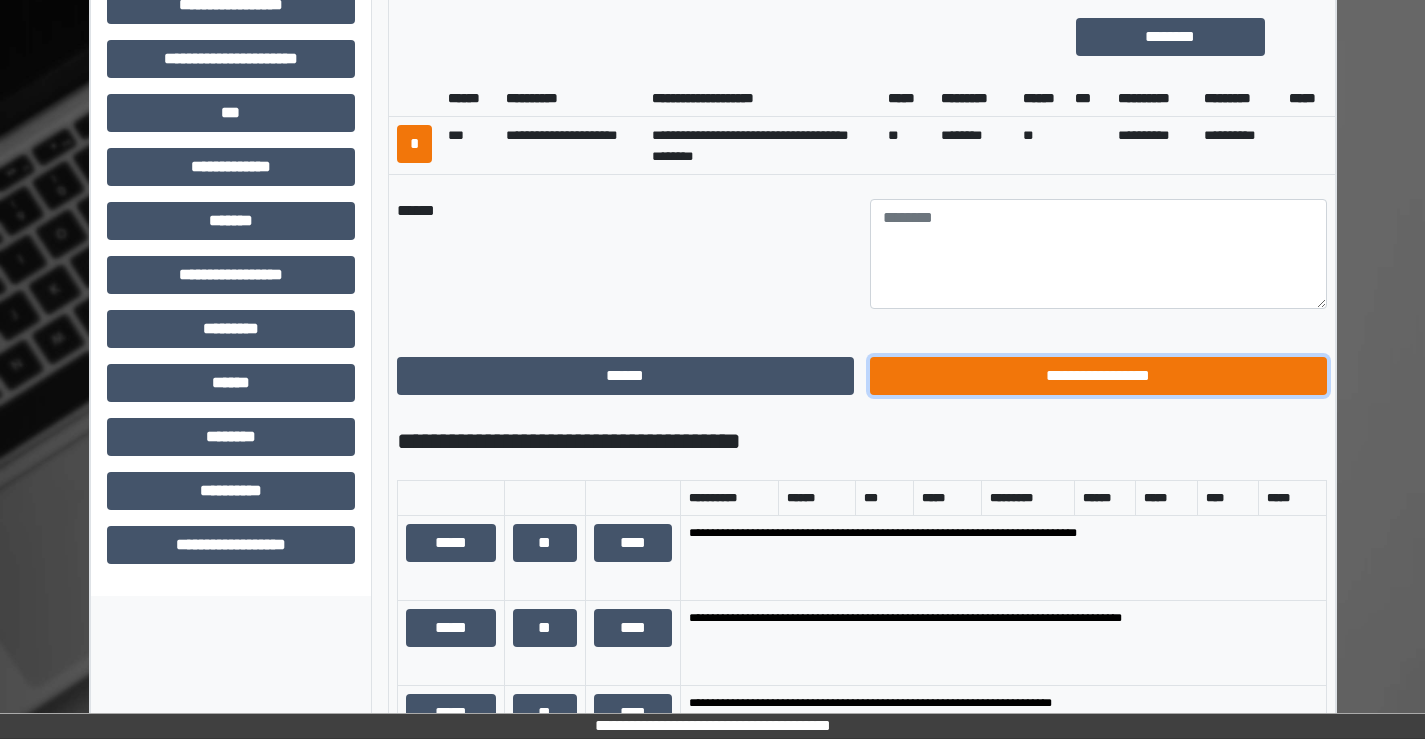 click on "**********" at bounding box center [1098, 376] 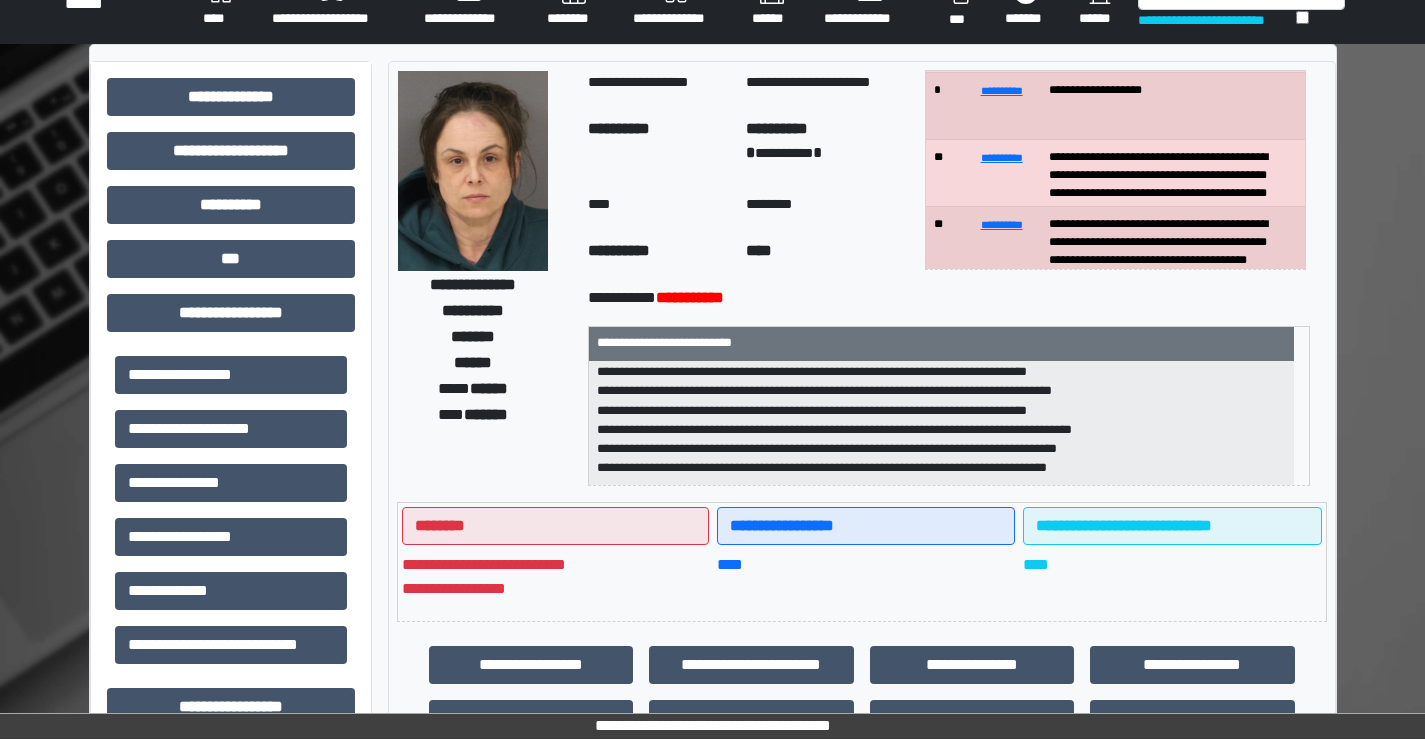 scroll, scrollTop: 0, scrollLeft: 0, axis: both 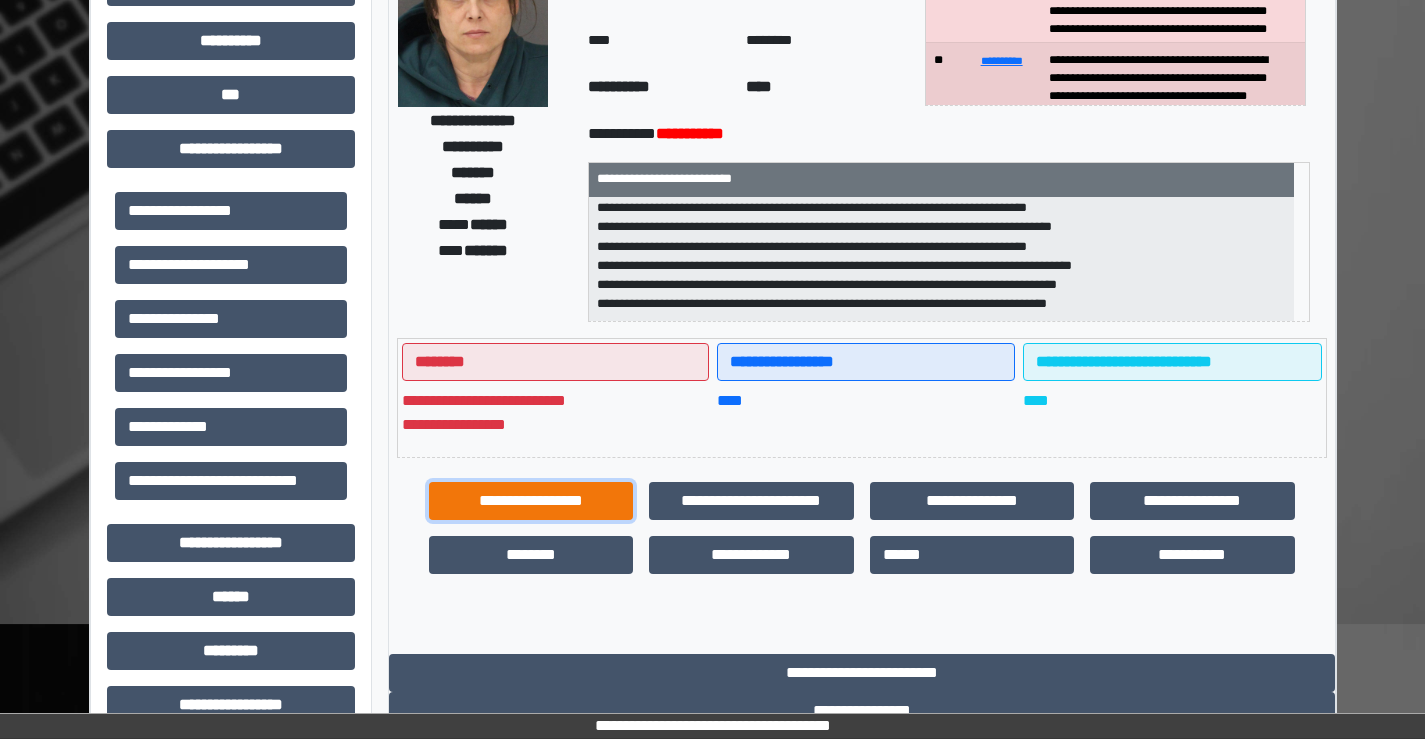 click on "**********" at bounding box center (531, 501) 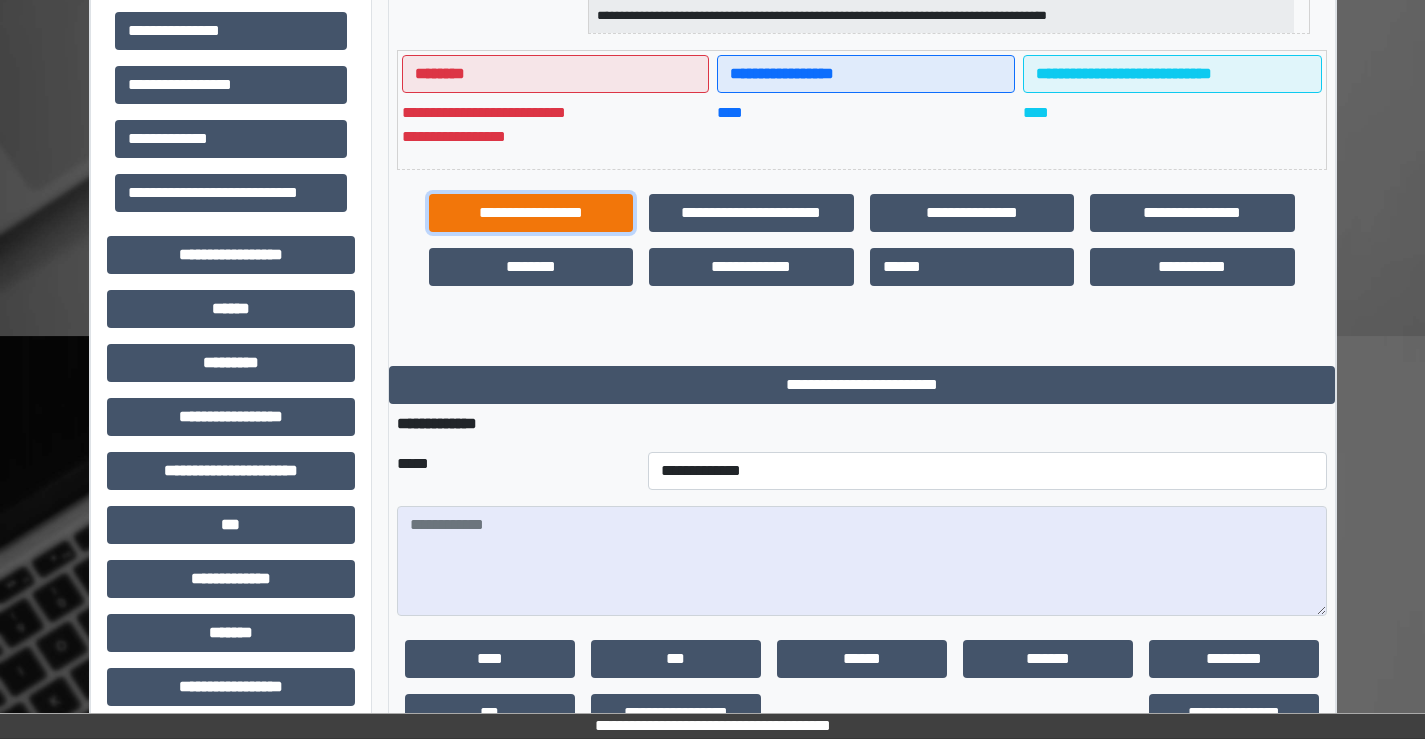 scroll, scrollTop: 500, scrollLeft: 0, axis: vertical 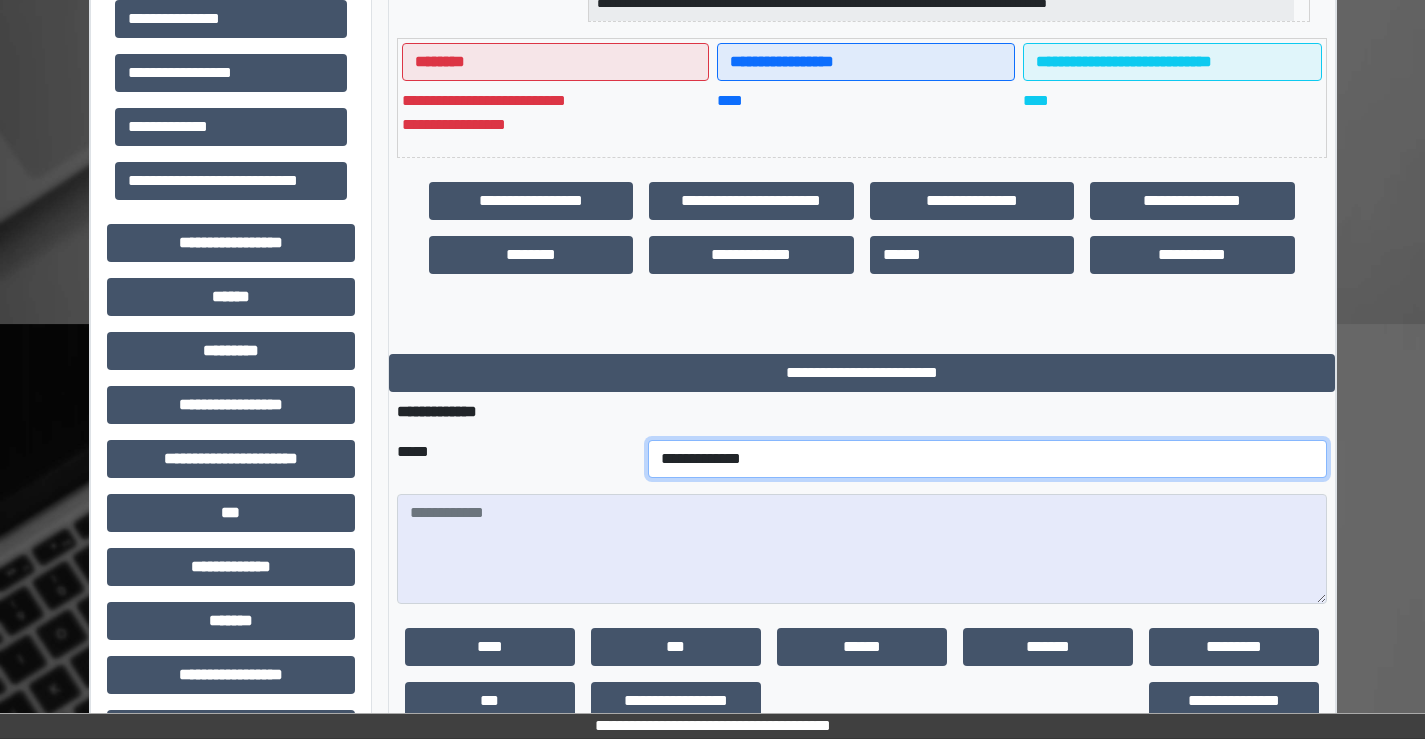 click on "**********" at bounding box center (987, 459) 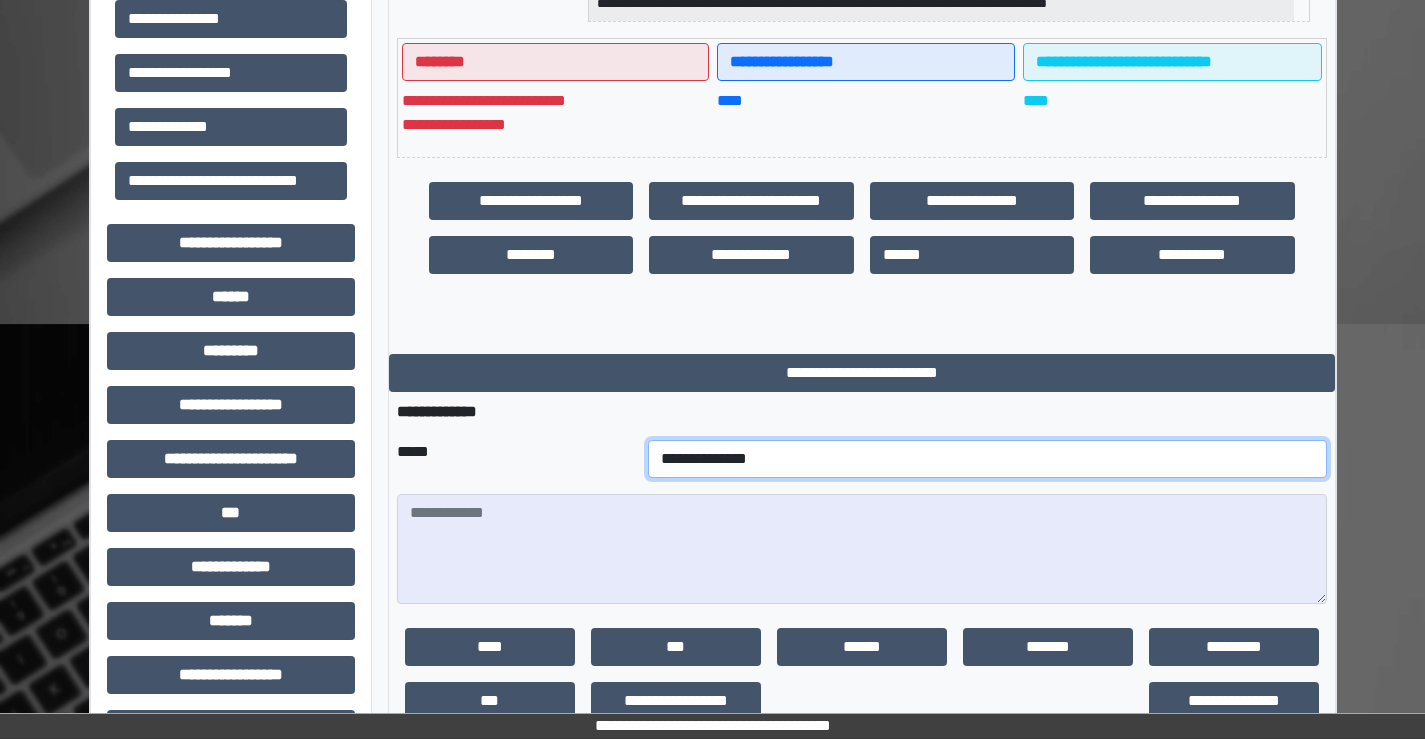 click on "**********" at bounding box center (987, 459) 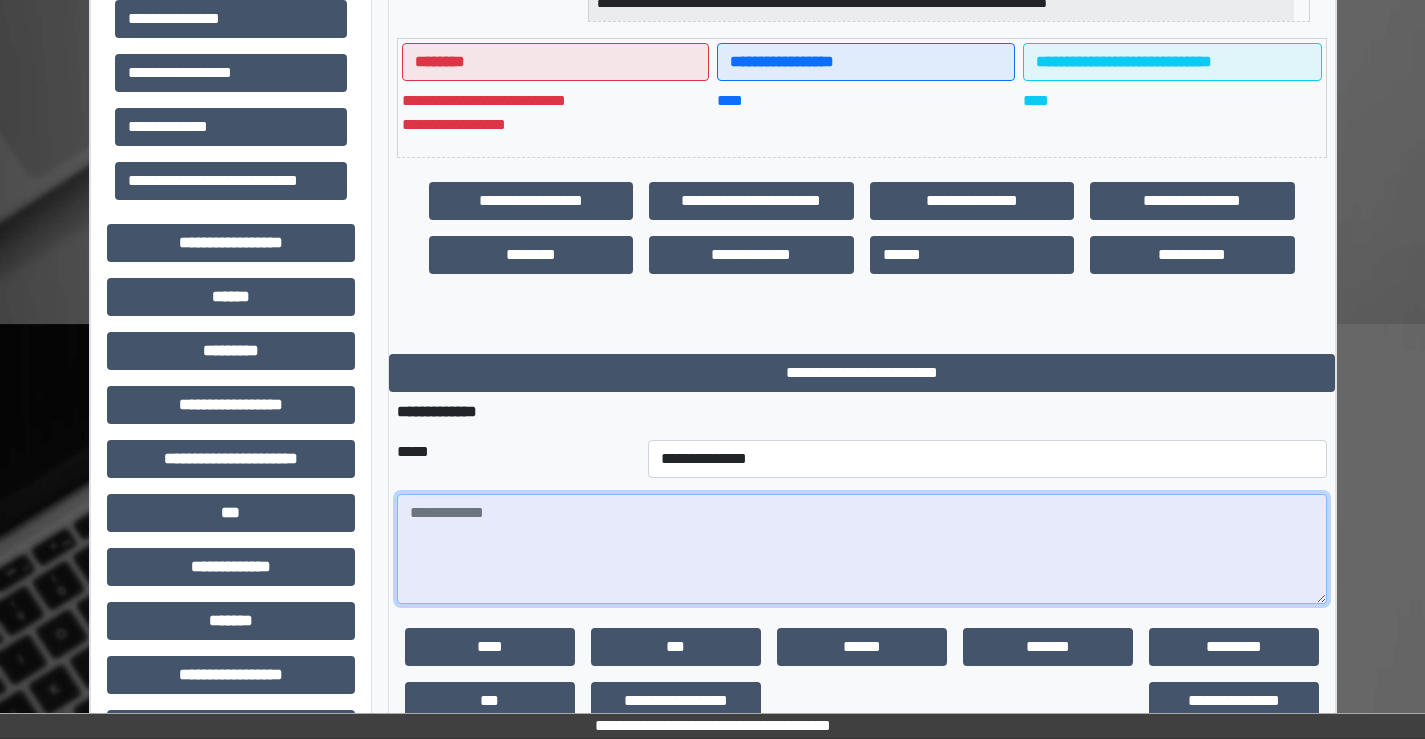 click at bounding box center [862, 549] 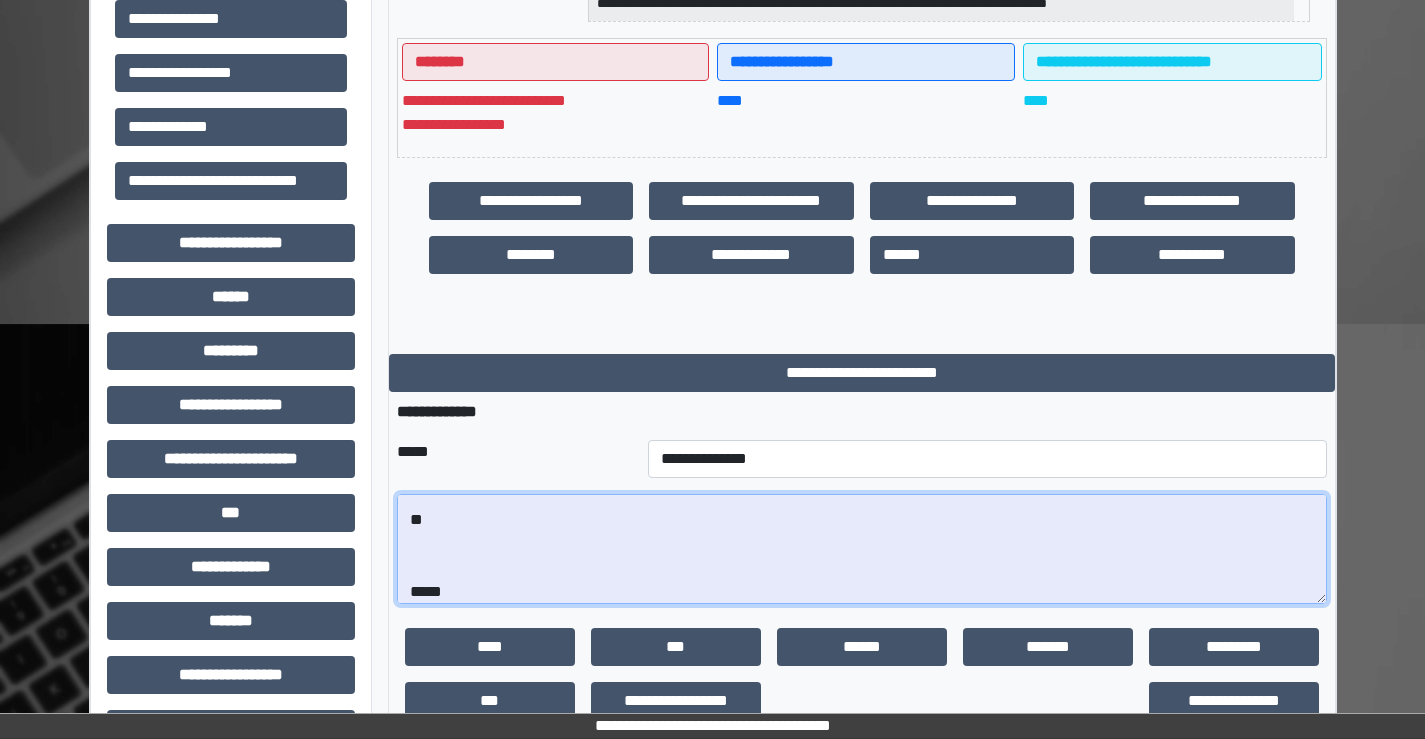 scroll, scrollTop: 65, scrollLeft: 0, axis: vertical 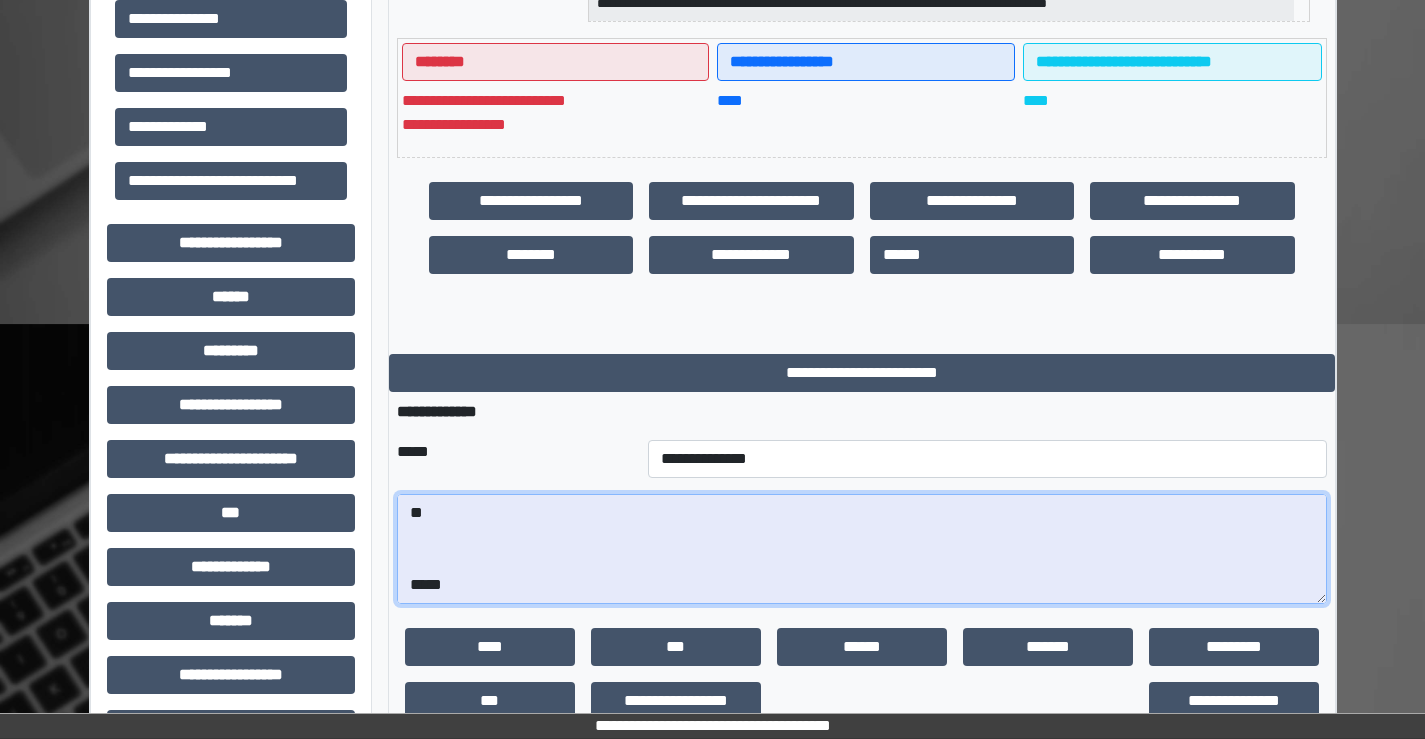 click on "**********" at bounding box center [862, 549] 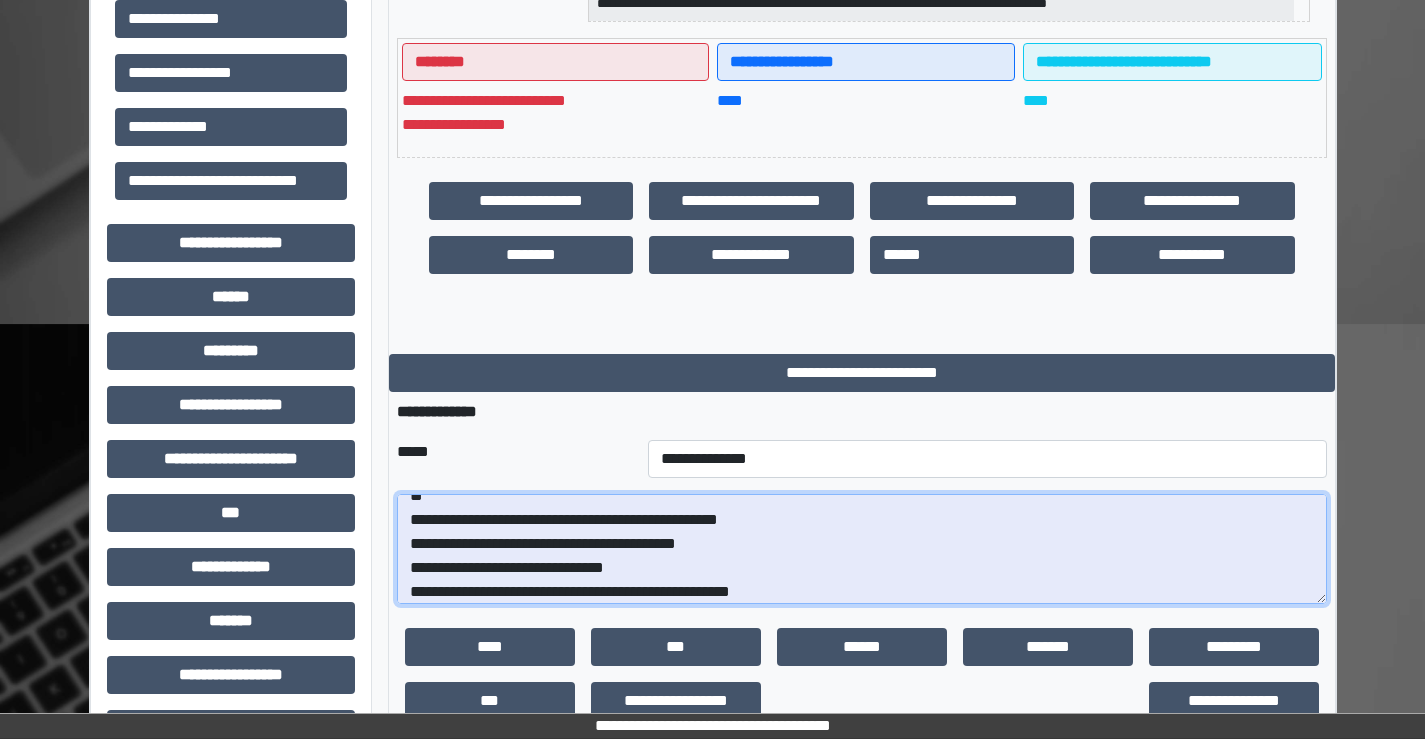 scroll, scrollTop: 161, scrollLeft: 0, axis: vertical 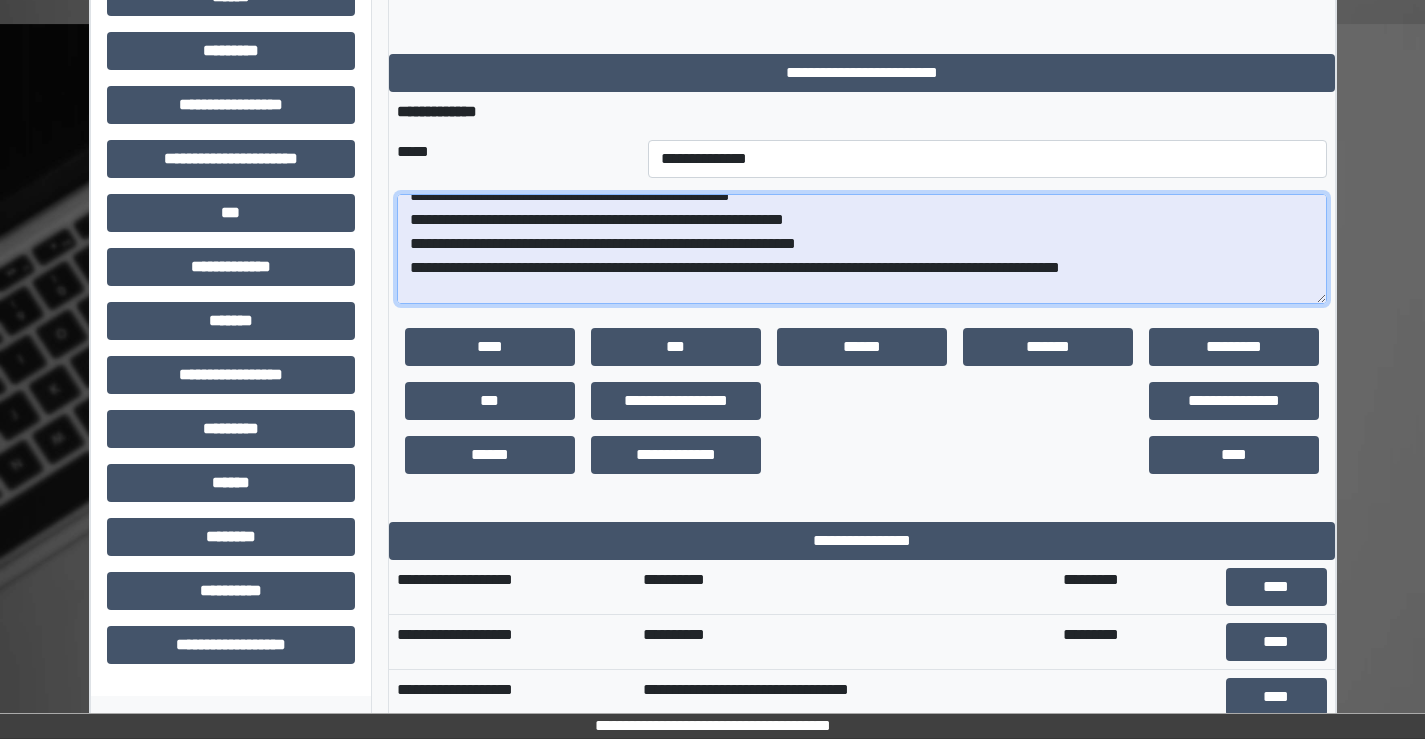 click on "**********" at bounding box center (862, 249) 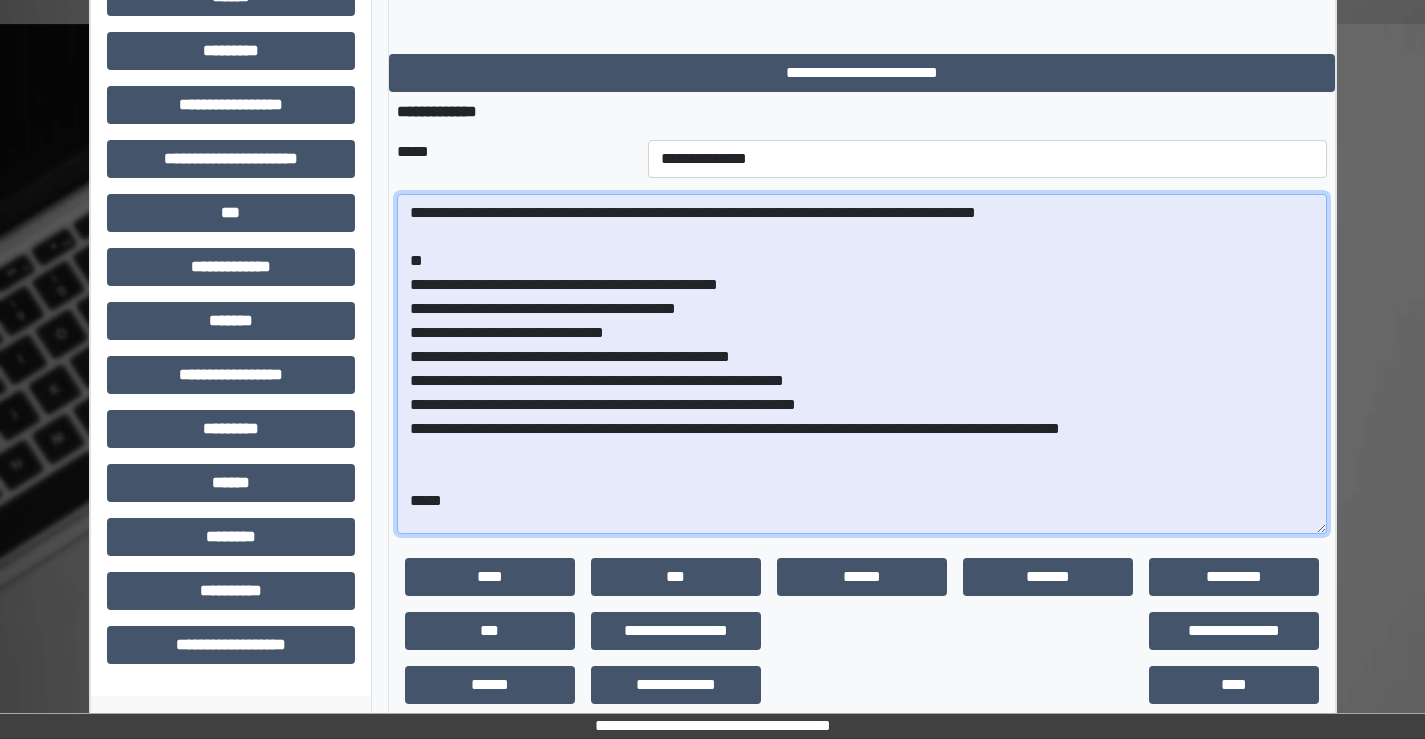 scroll, scrollTop: 0, scrollLeft: 0, axis: both 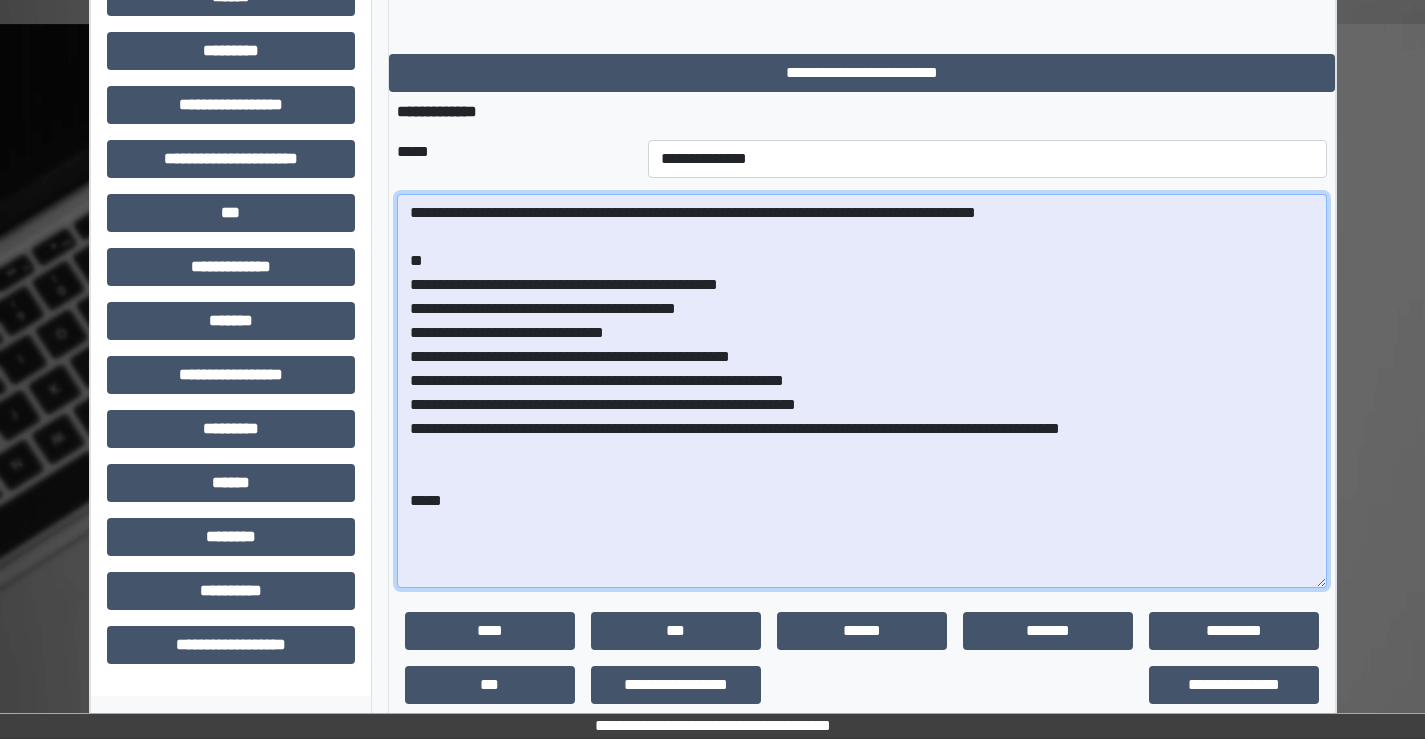click on "**********" at bounding box center [862, 391] 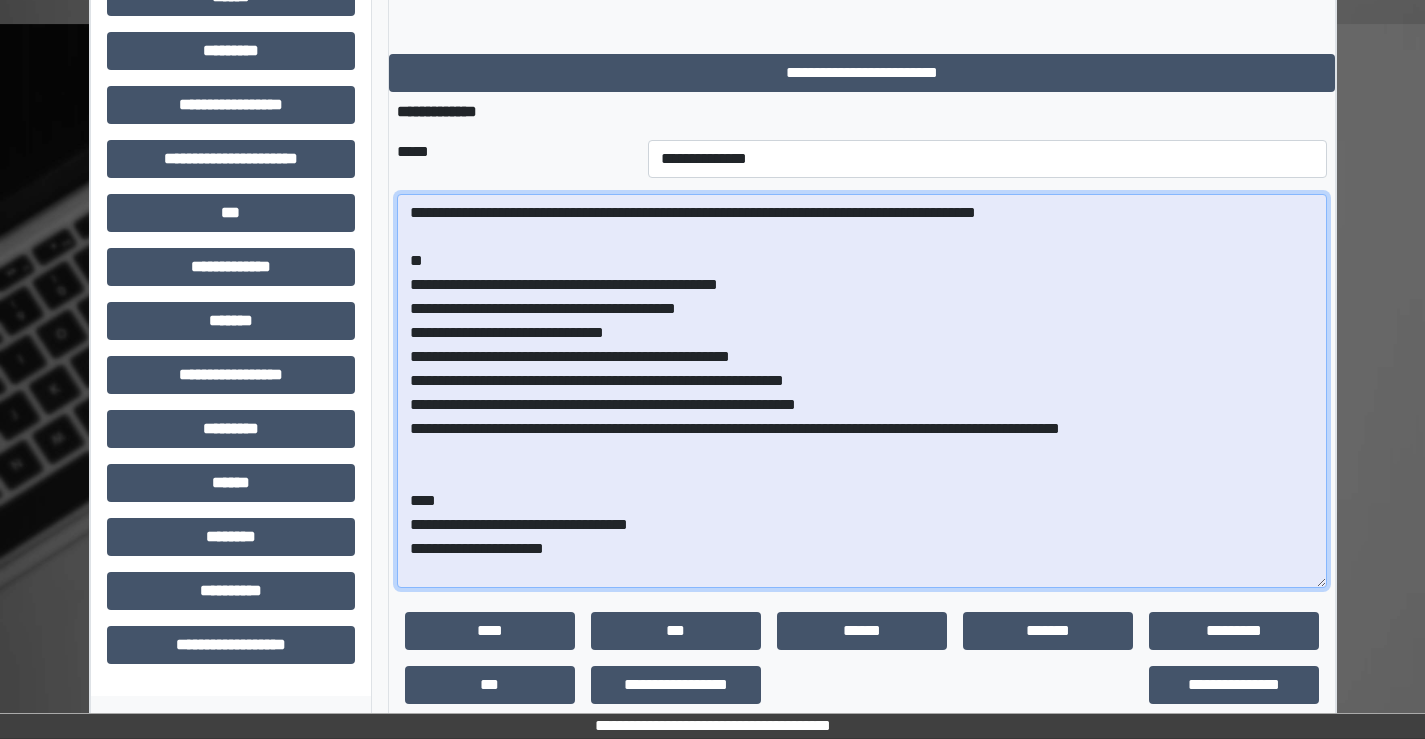 click on "**********" at bounding box center (862, 391) 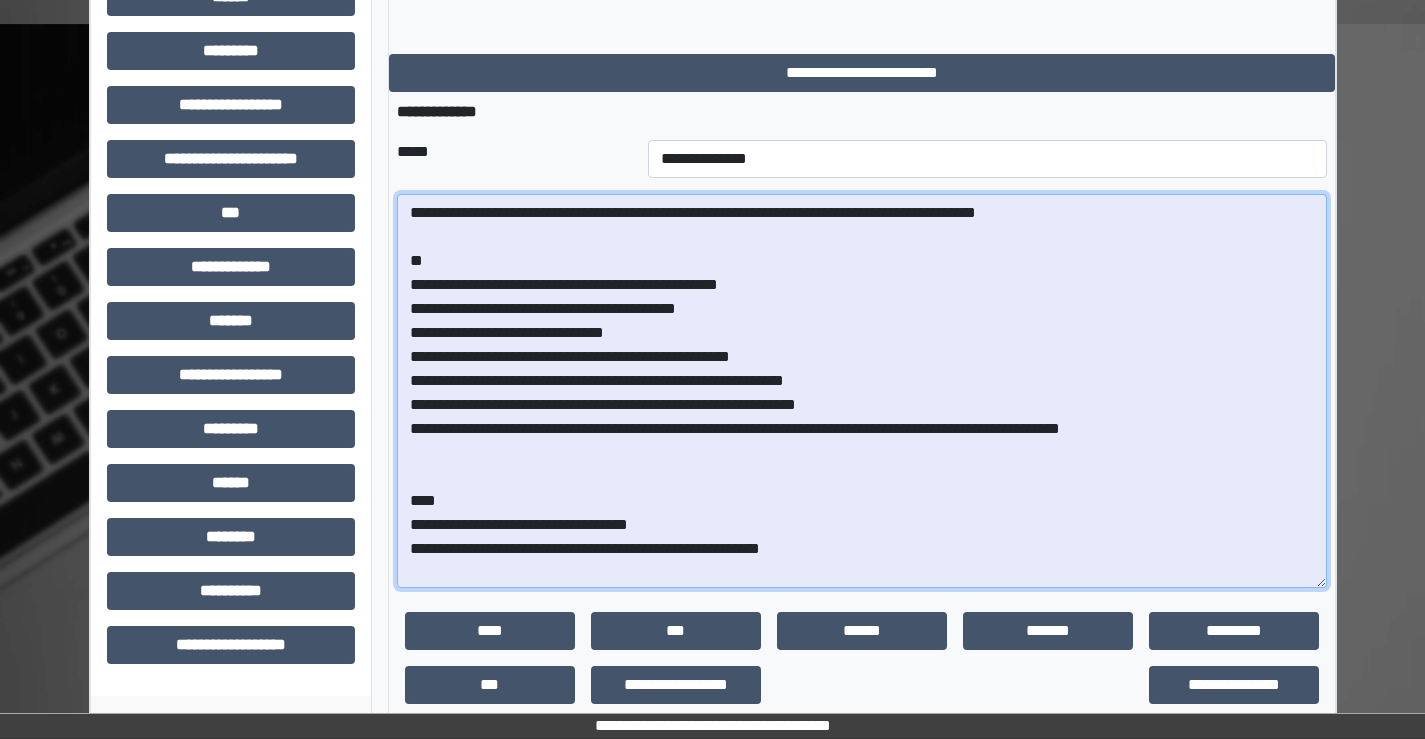 drag, startPoint x: 512, startPoint y: 549, endPoint x: 535, endPoint y: 563, distance: 26.925823 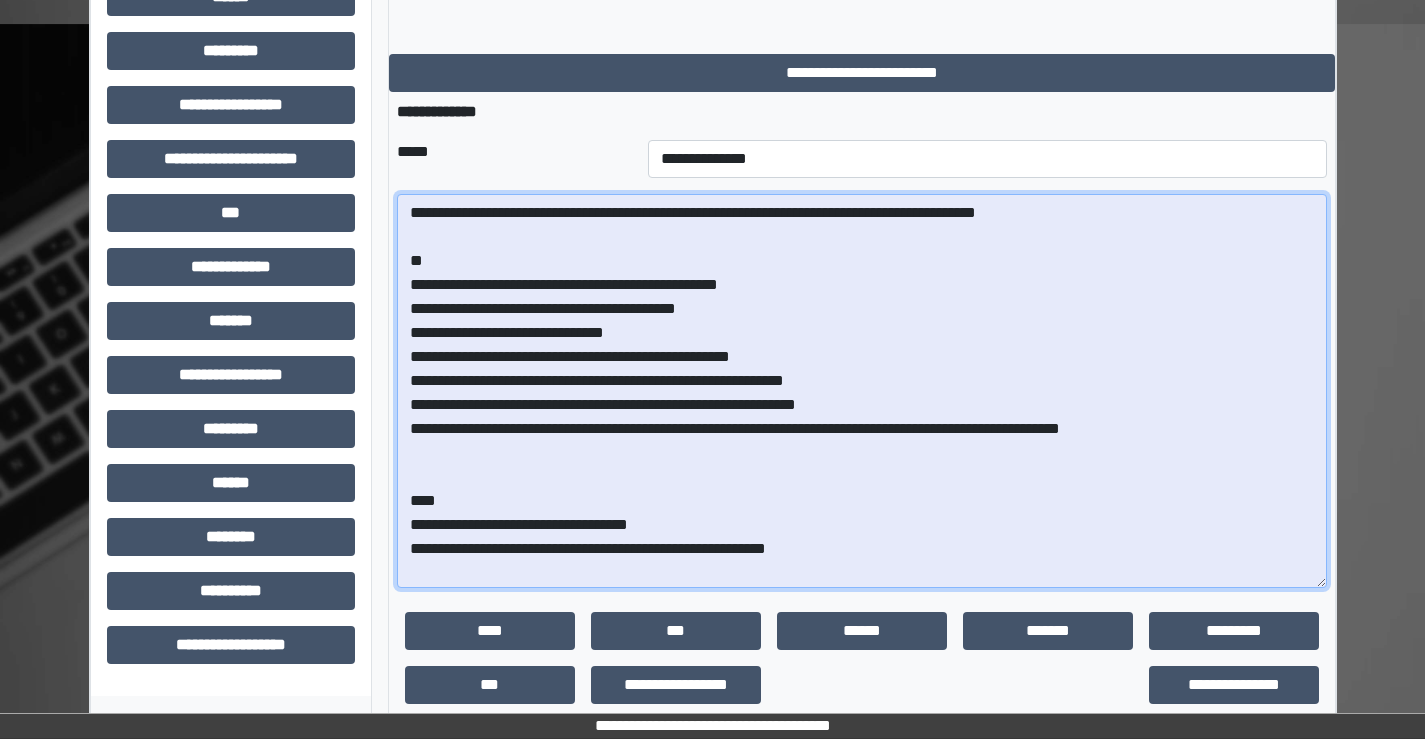 click on "**********" at bounding box center (862, 391) 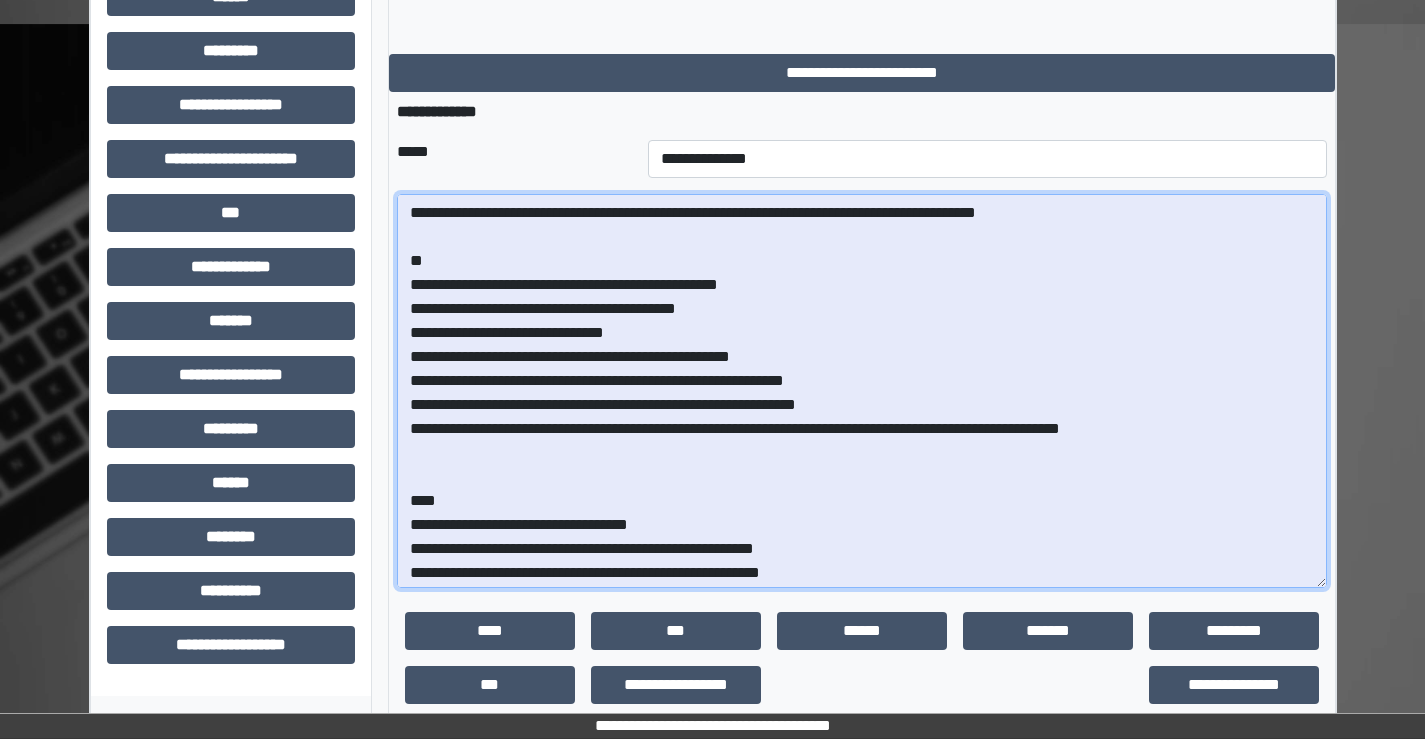 scroll, scrollTop: 21, scrollLeft: 0, axis: vertical 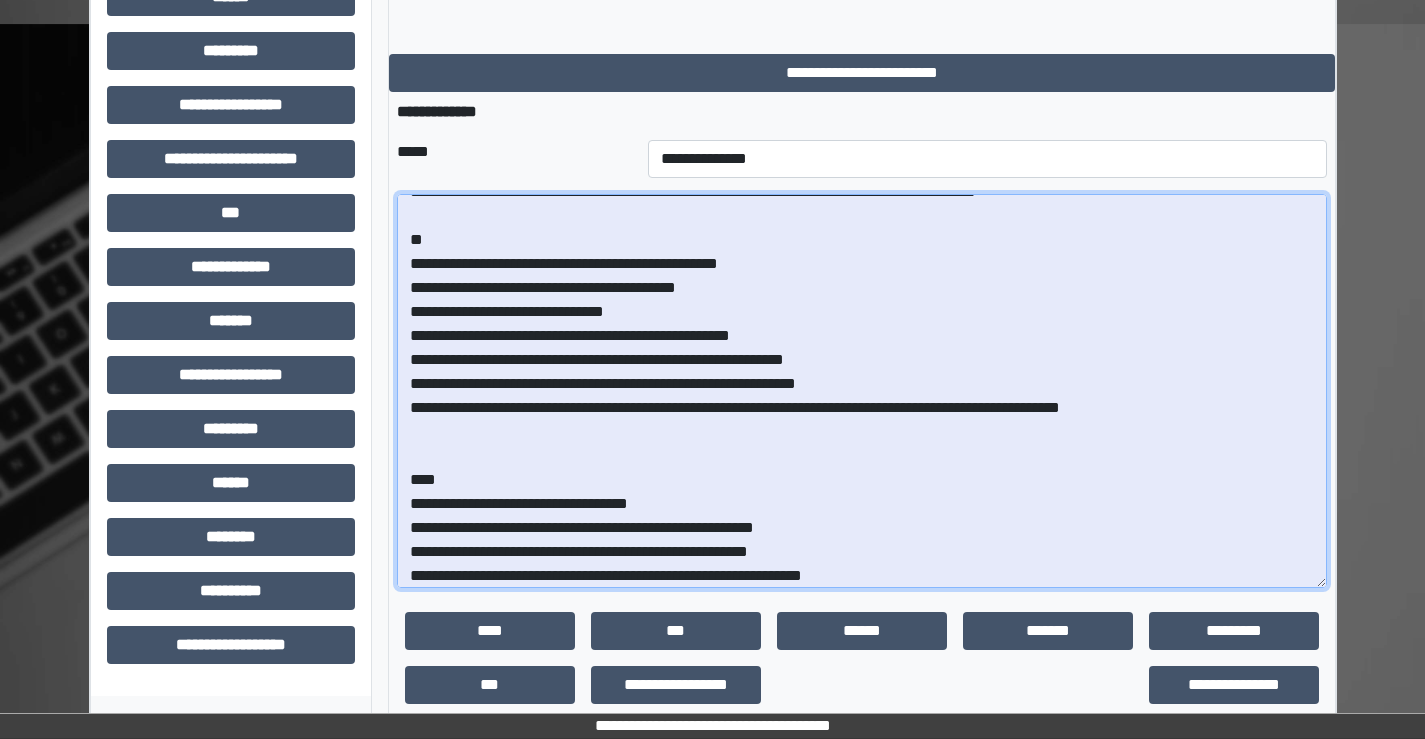 drag, startPoint x: 562, startPoint y: 572, endPoint x: 542, endPoint y: 577, distance: 20.615528 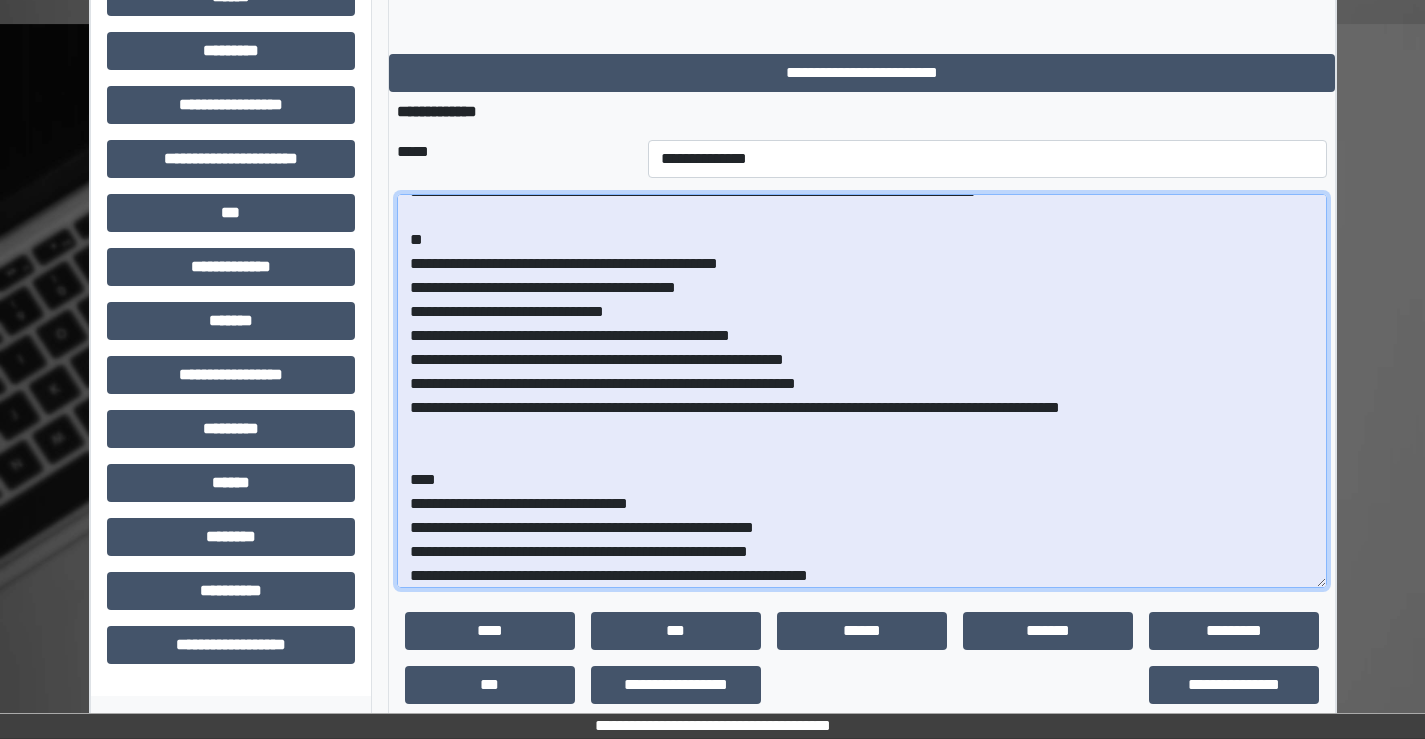 scroll, scrollTop: 52, scrollLeft: 0, axis: vertical 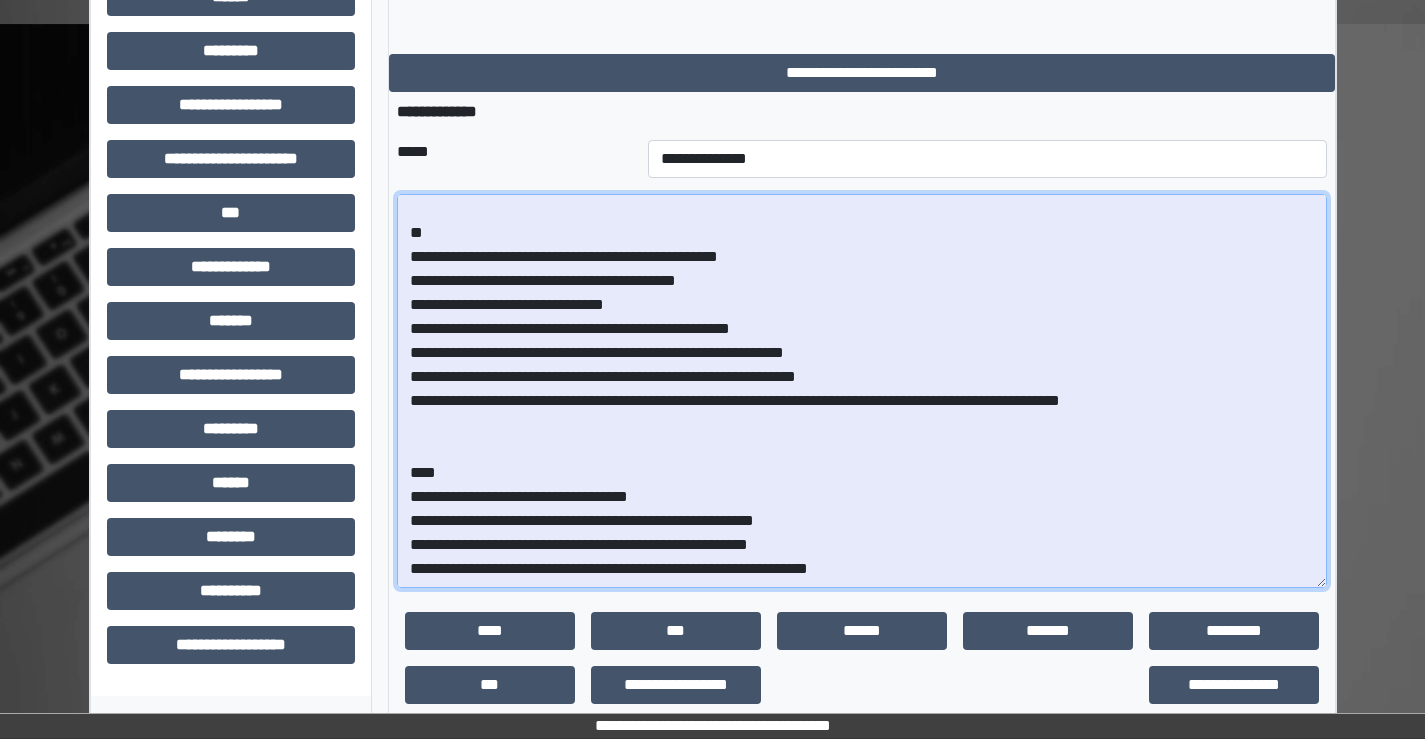 drag, startPoint x: 596, startPoint y: 578, endPoint x: 544, endPoint y: 566, distance: 53.366657 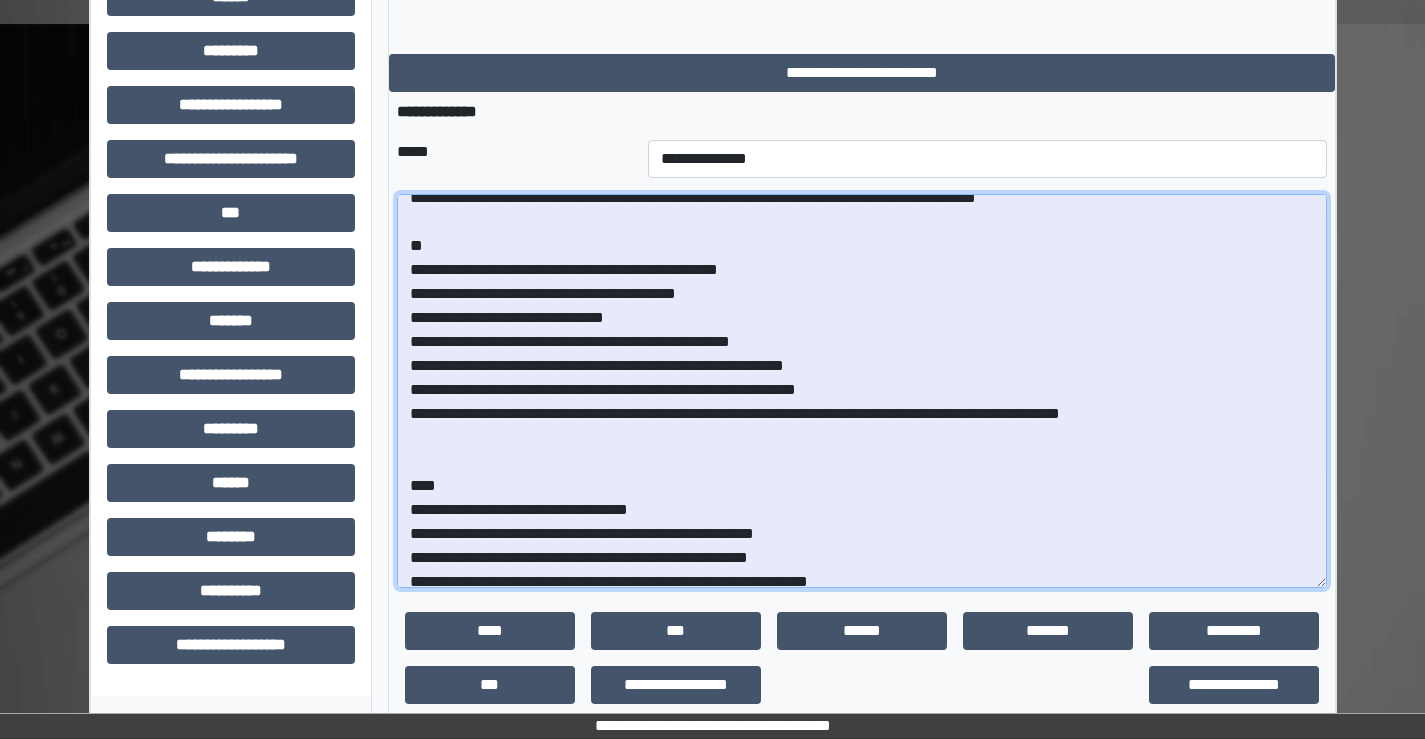 scroll, scrollTop: 0, scrollLeft: 0, axis: both 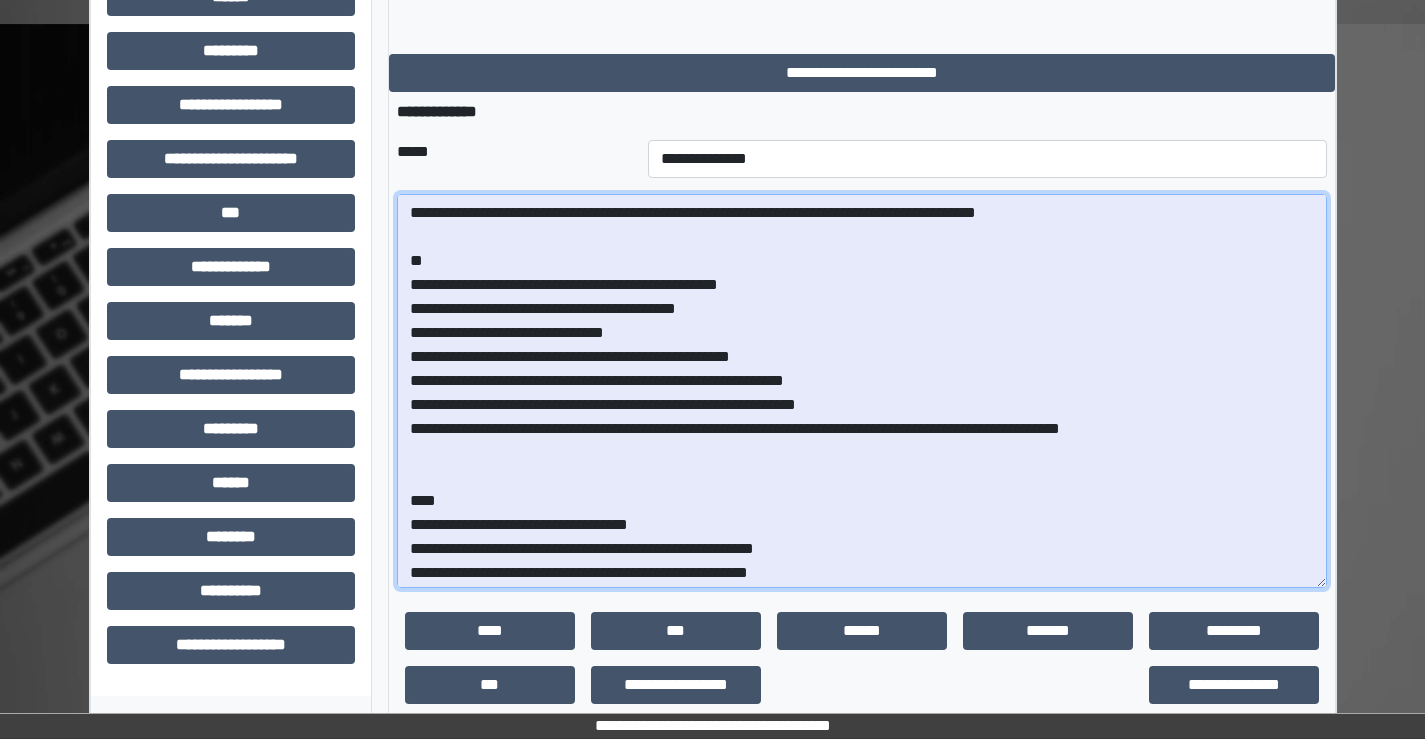 drag, startPoint x: 609, startPoint y: 308, endPoint x: 490, endPoint y: 310, distance: 119.01681 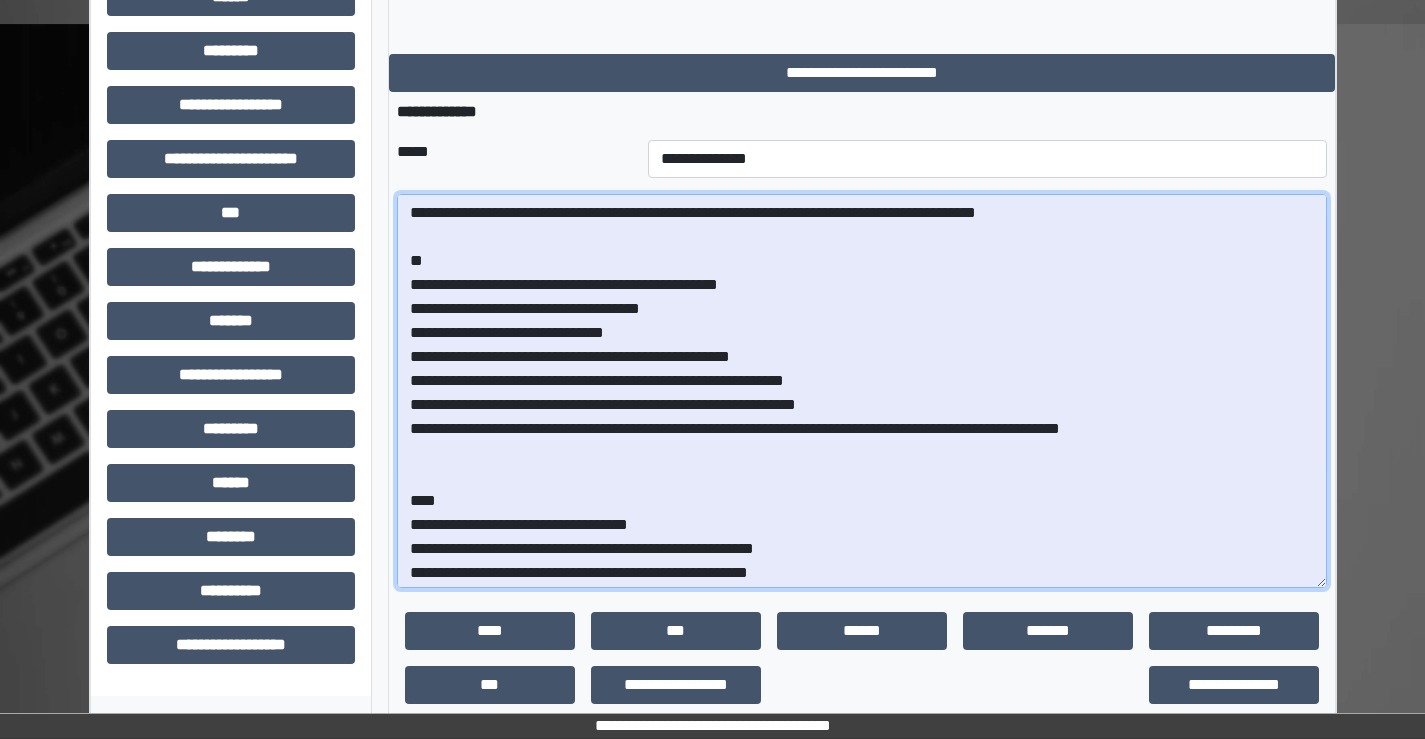 drag, startPoint x: 700, startPoint y: 339, endPoint x: 410, endPoint y: 328, distance: 290.20856 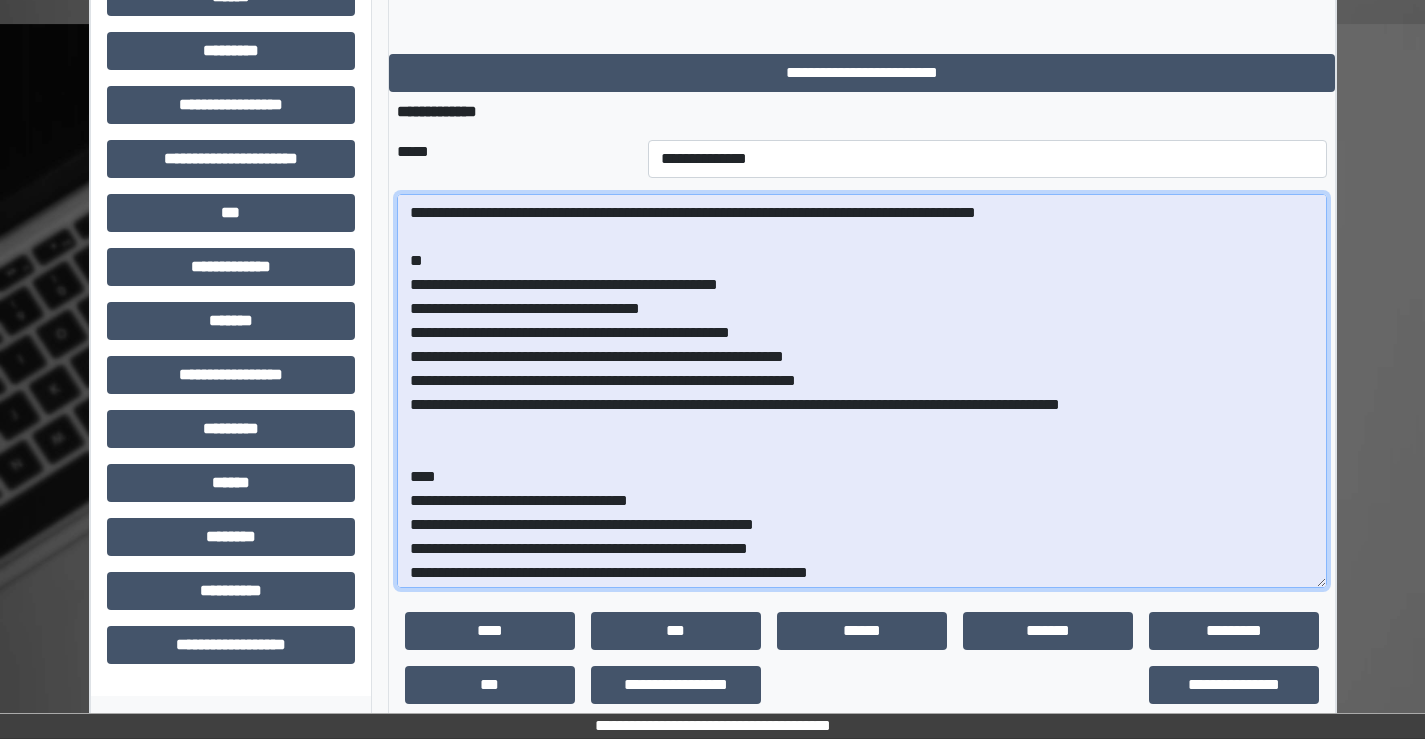 drag, startPoint x: 1126, startPoint y: 412, endPoint x: 408, endPoint y: 403, distance: 718.0564 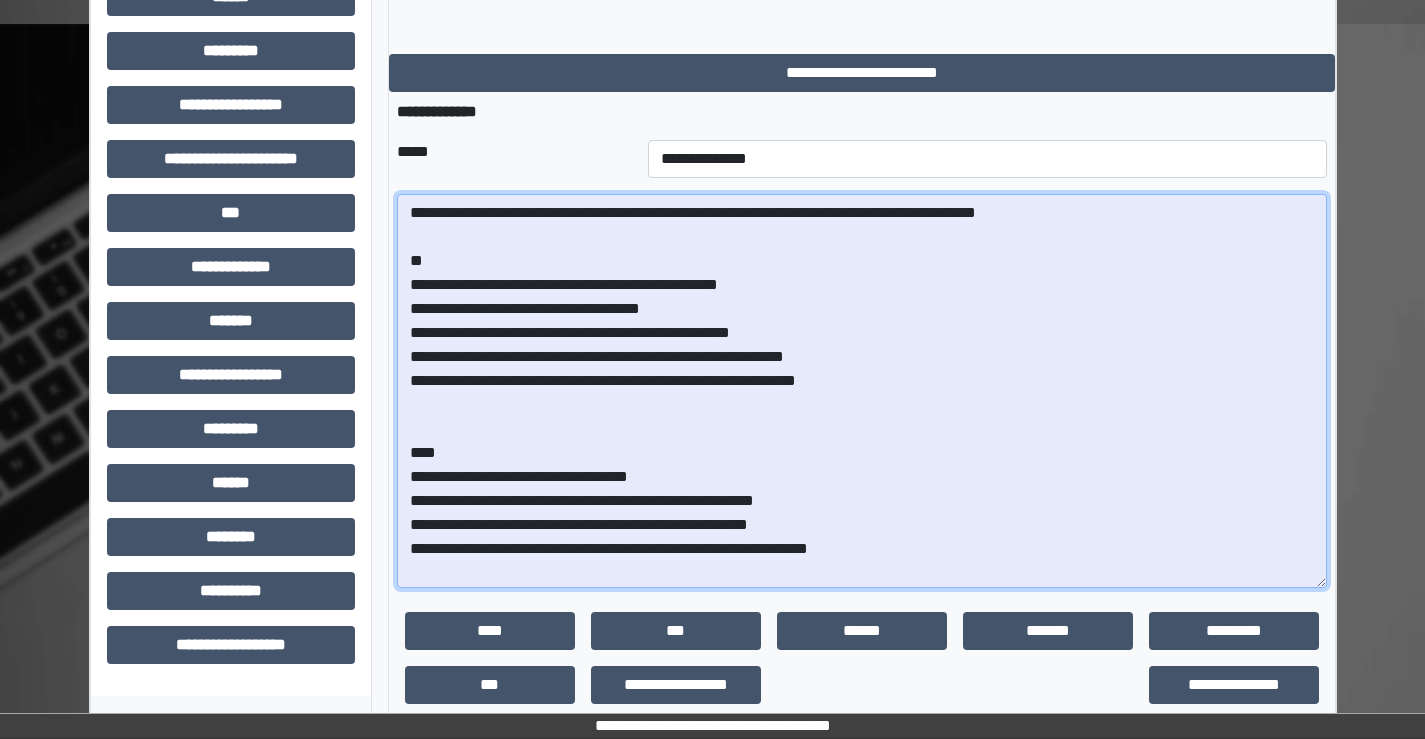 drag, startPoint x: 721, startPoint y: 502, endPoint x: 795, endPoint y: 502, distance: 74 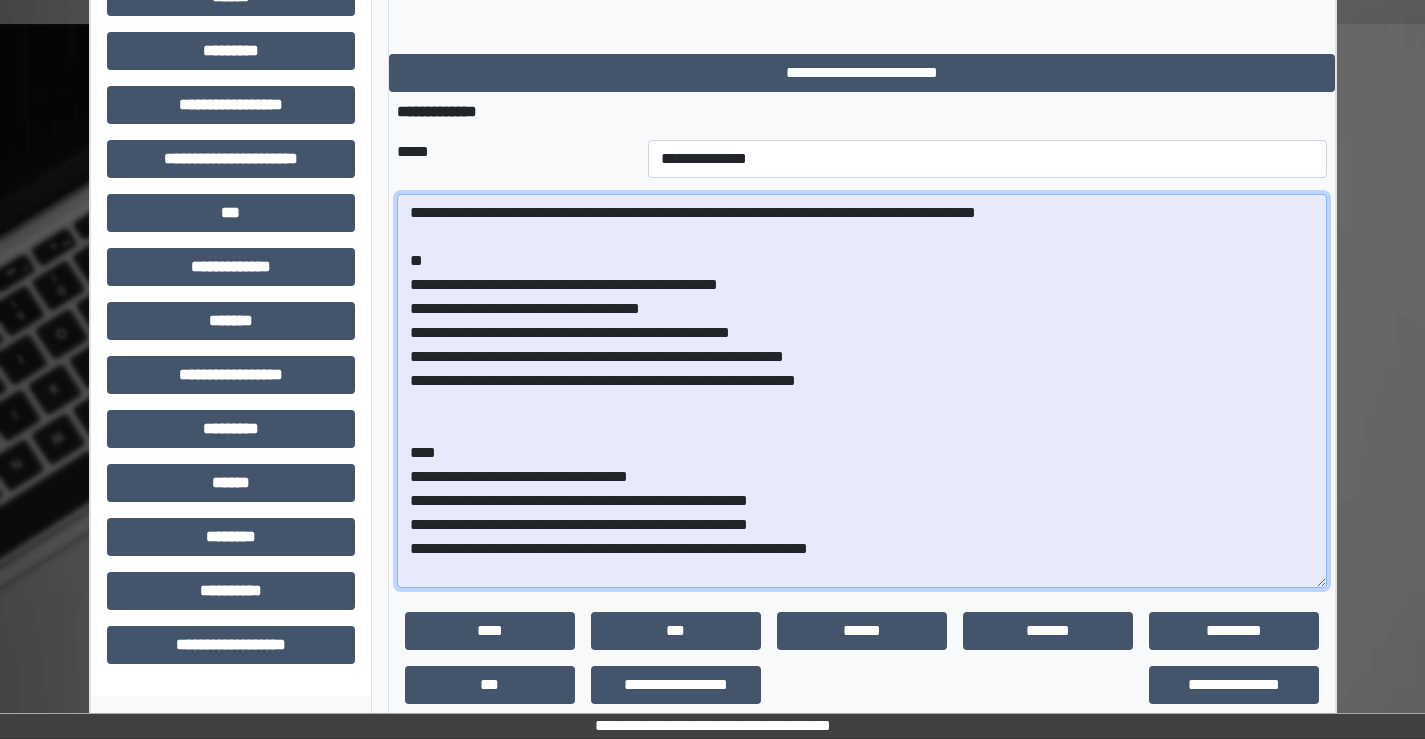 click on "**********" at bounding box center (862, 391) 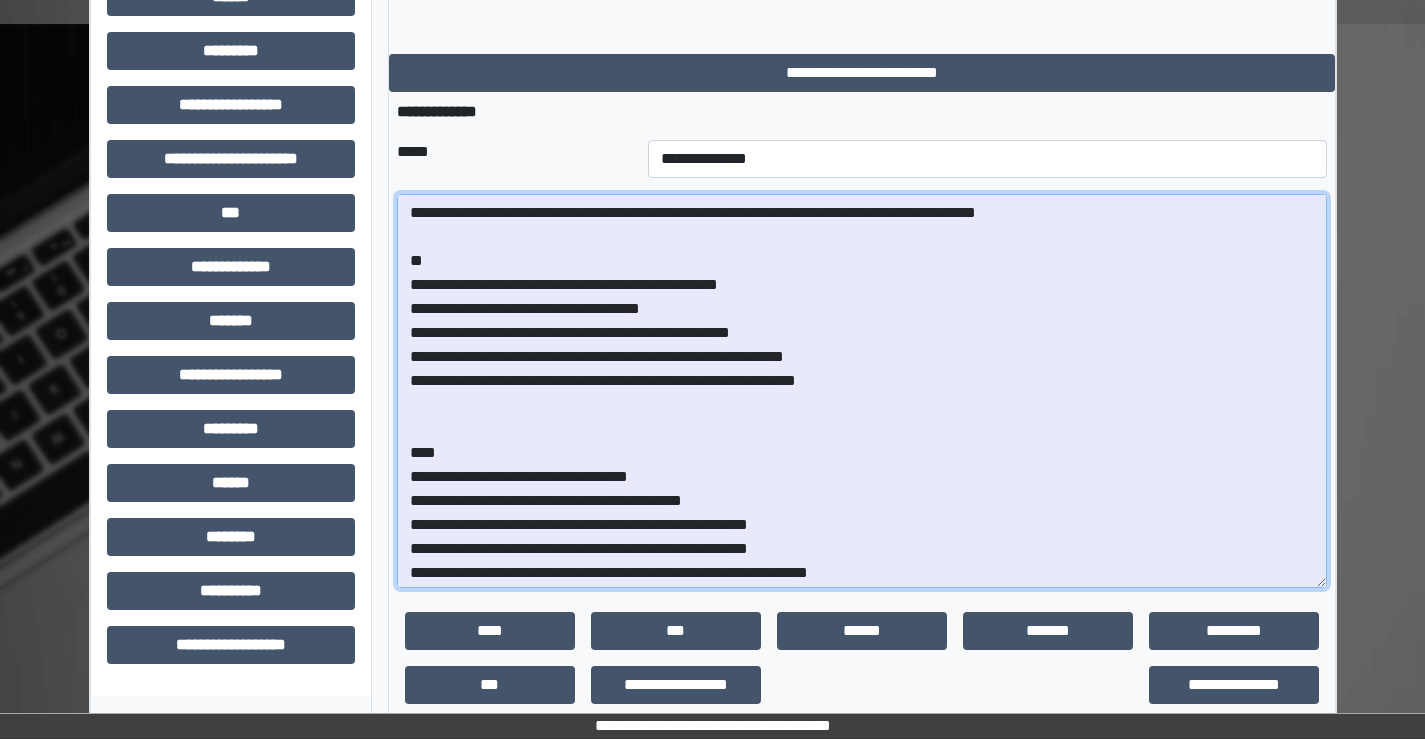 drag, startPoint x: 727, startPoint y: 504, endPoint x: 407, endPoint y: 505, distance: 320.00156 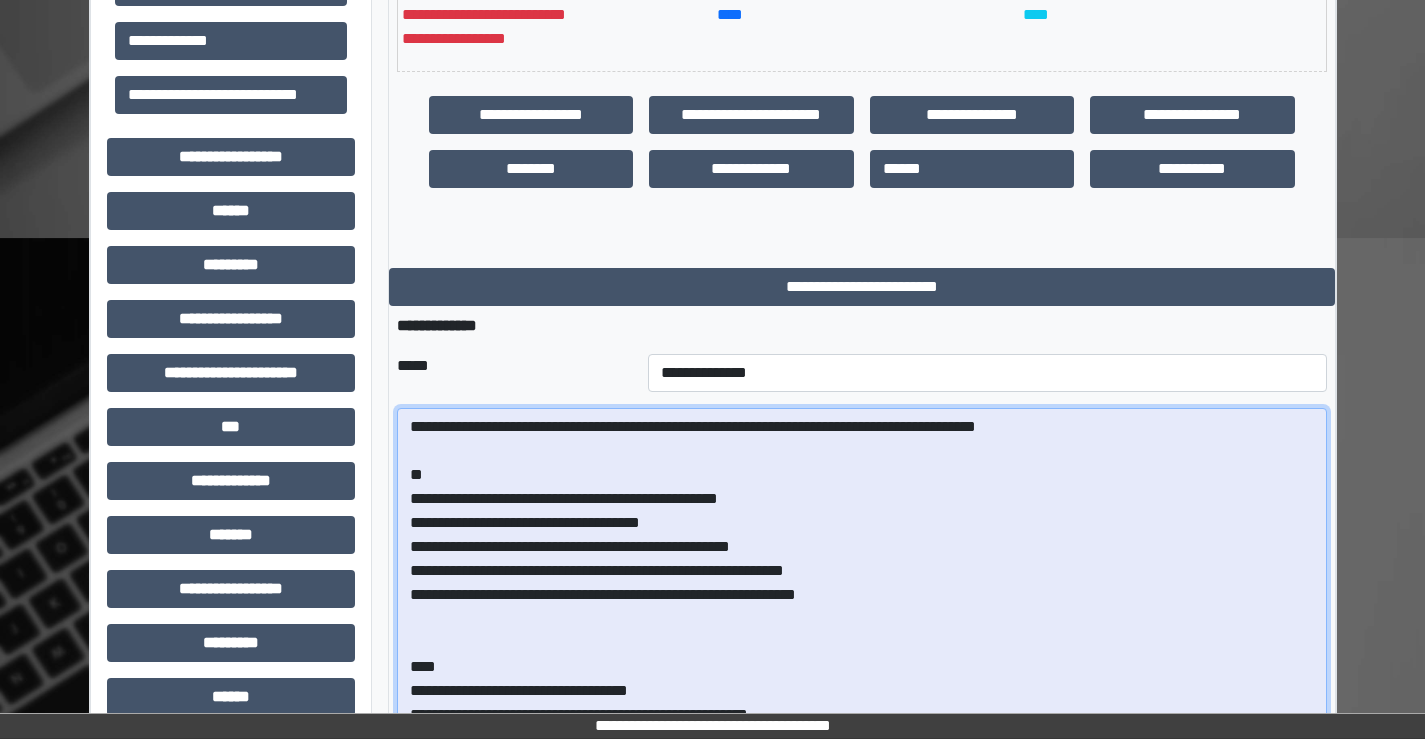 scroll, scrollTop: 500, scrollLeft: 0, axis: vertical 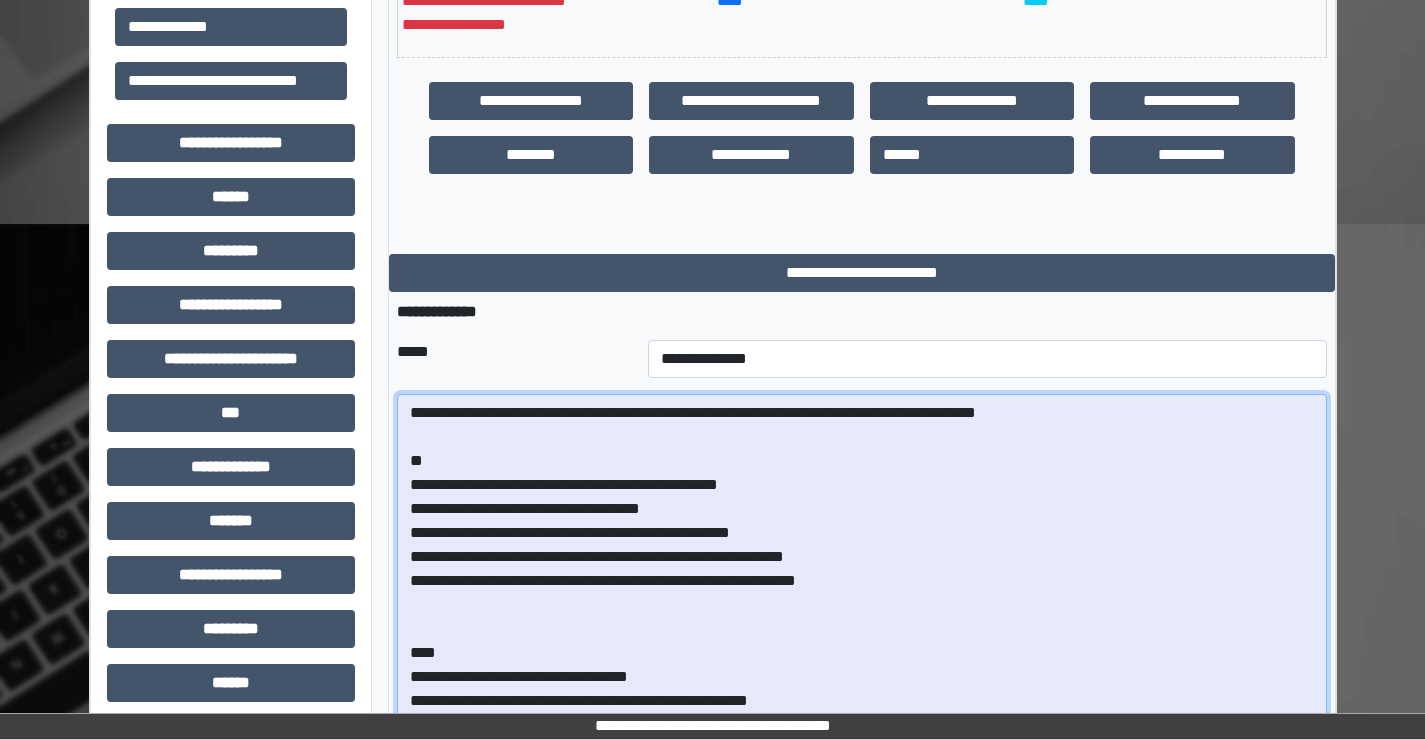 click on "**********" at bounding box center [862, 591] 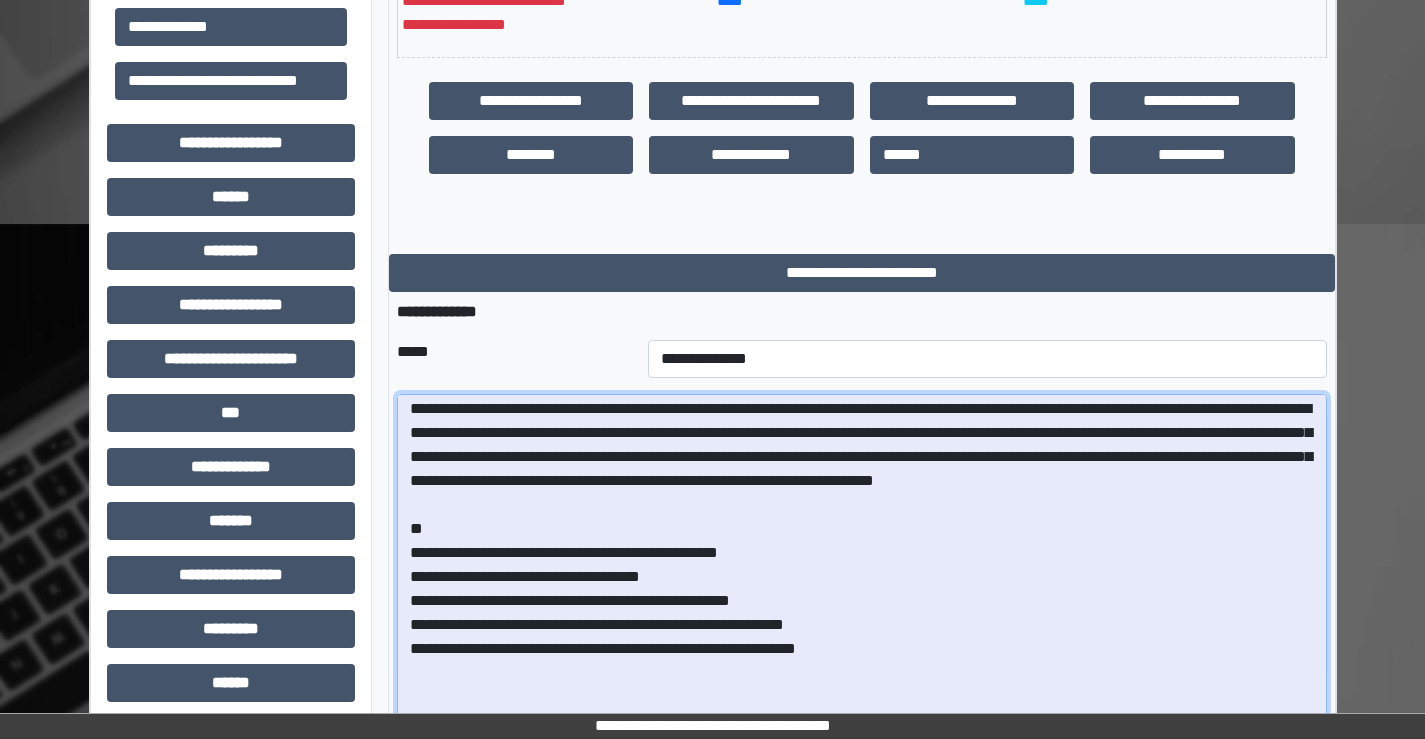 click at bounding box center (862, 591) 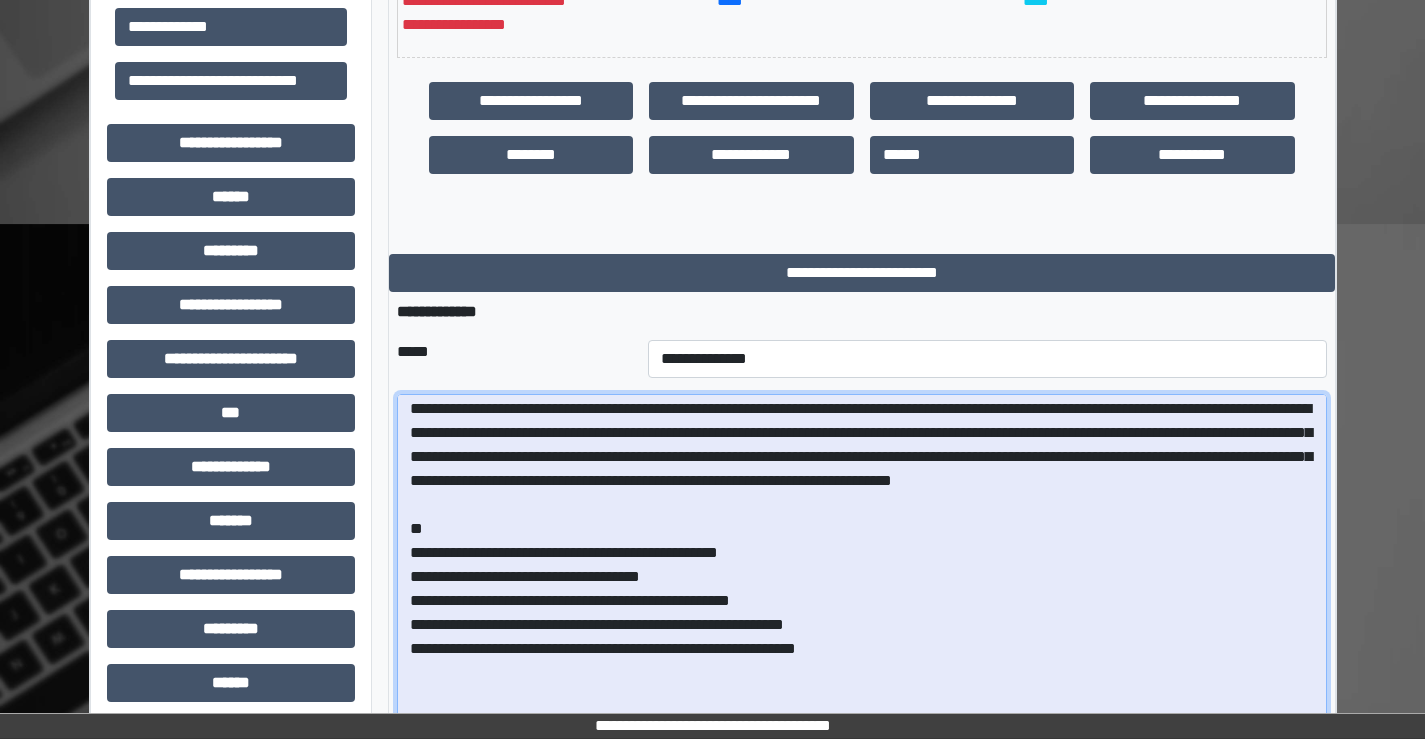 click at bounding box center (862, 591) 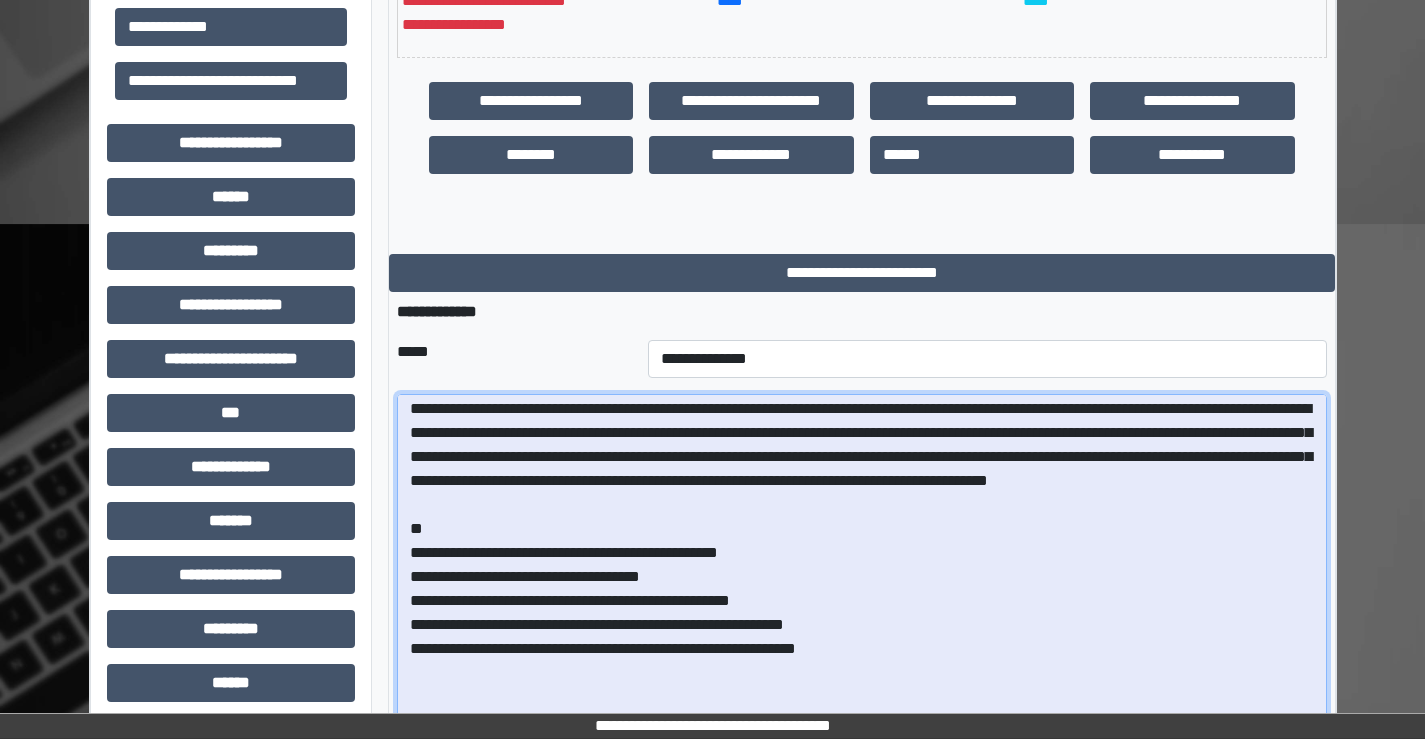 click at bounding box center (862, 591) 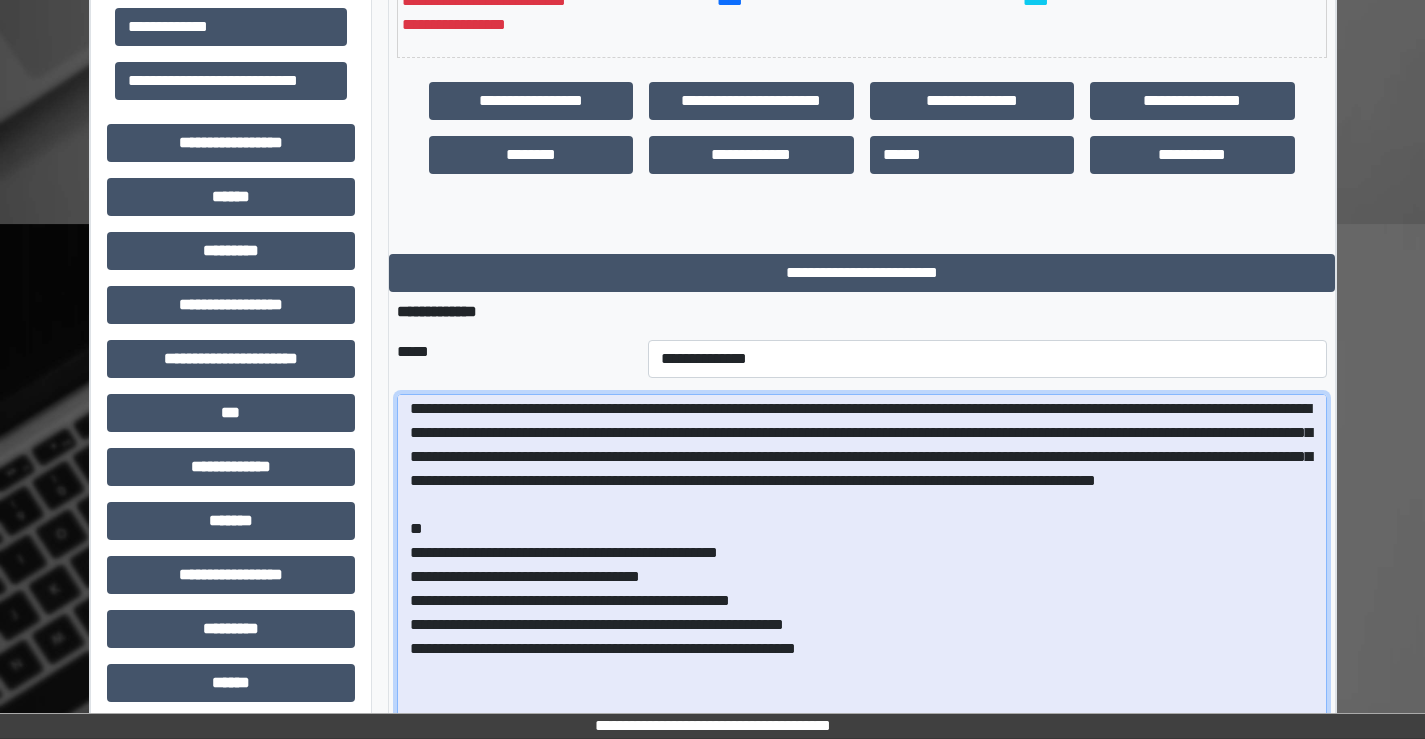 click at bounding box center [862, 591] 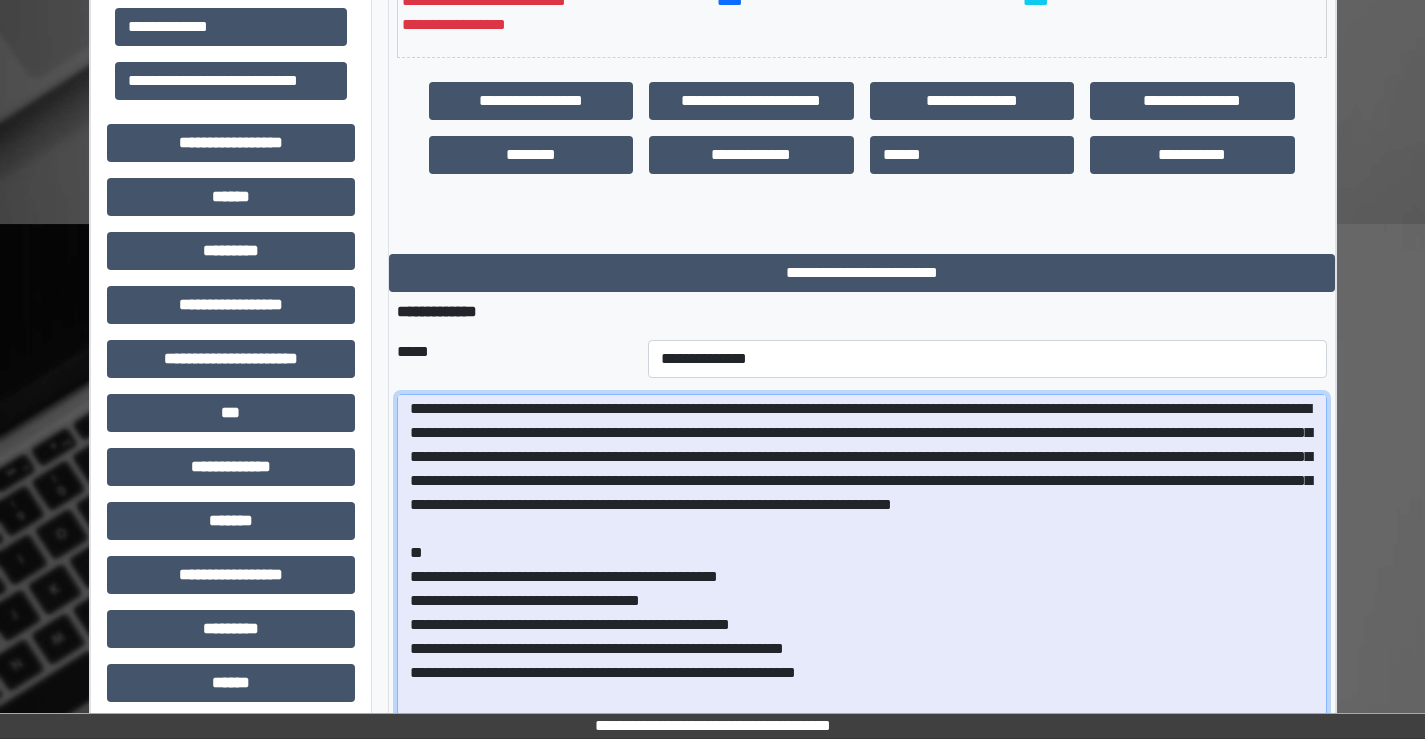 drag, startPoint x: 831, startPoint y: 539, endPoint x: 408, endPoint y: 533, distance: 423.04254 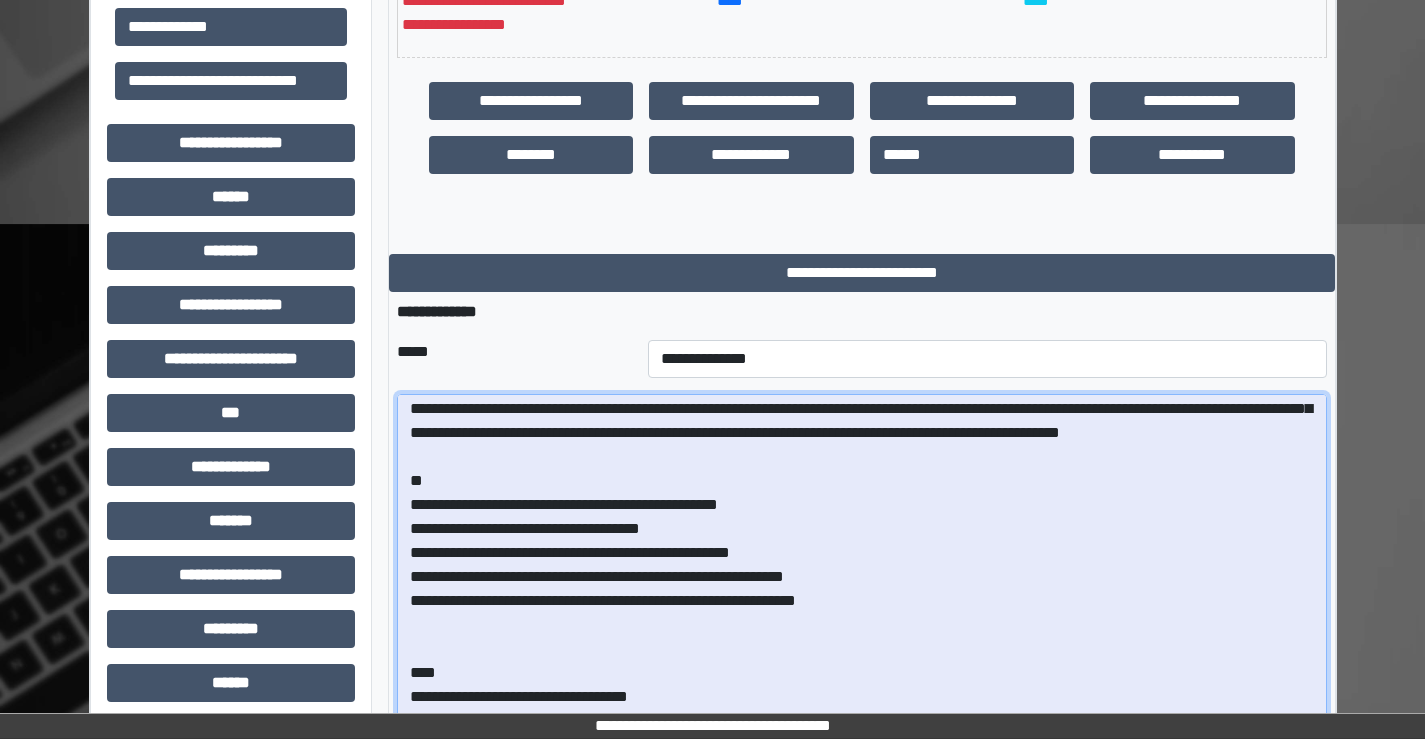 scroll, scrollTop: 124, scrollLeft: 0, axis: vertical 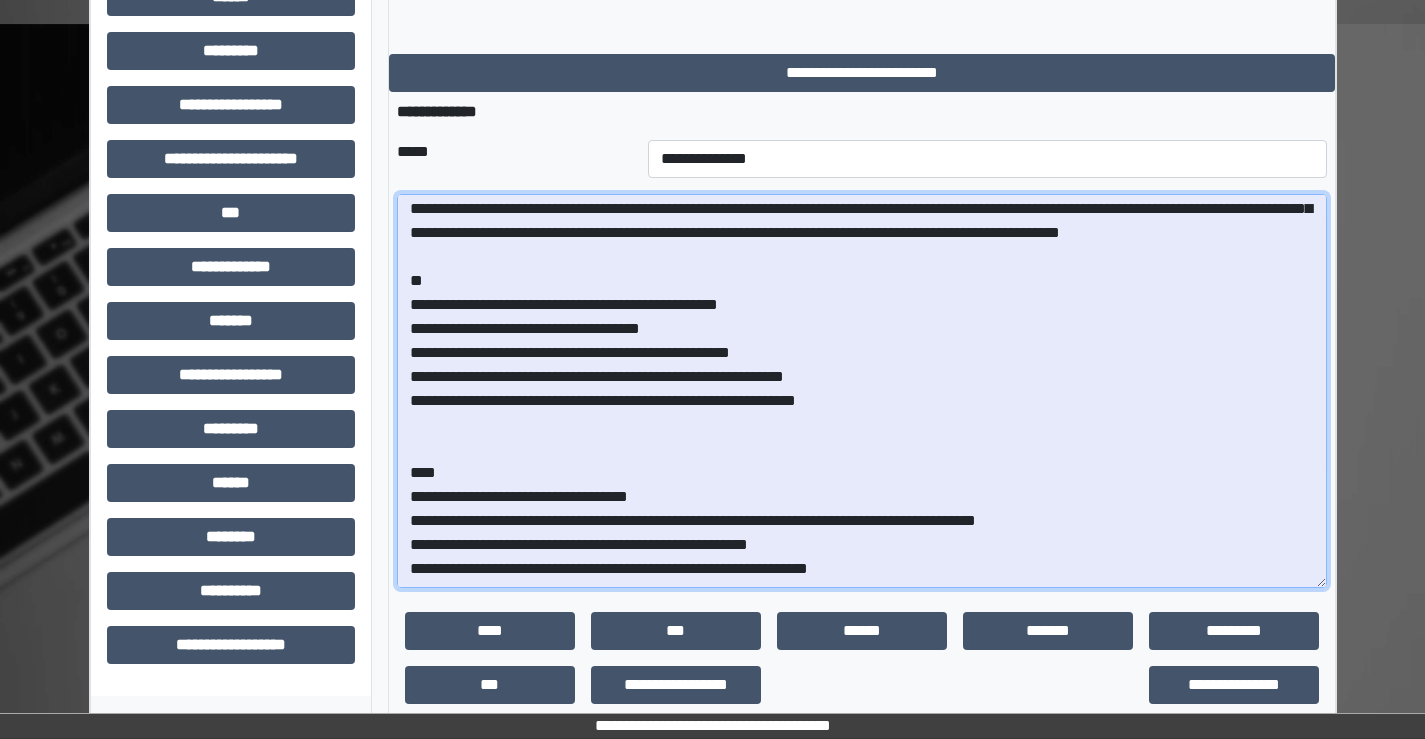 click at bounding box center (862, 391) 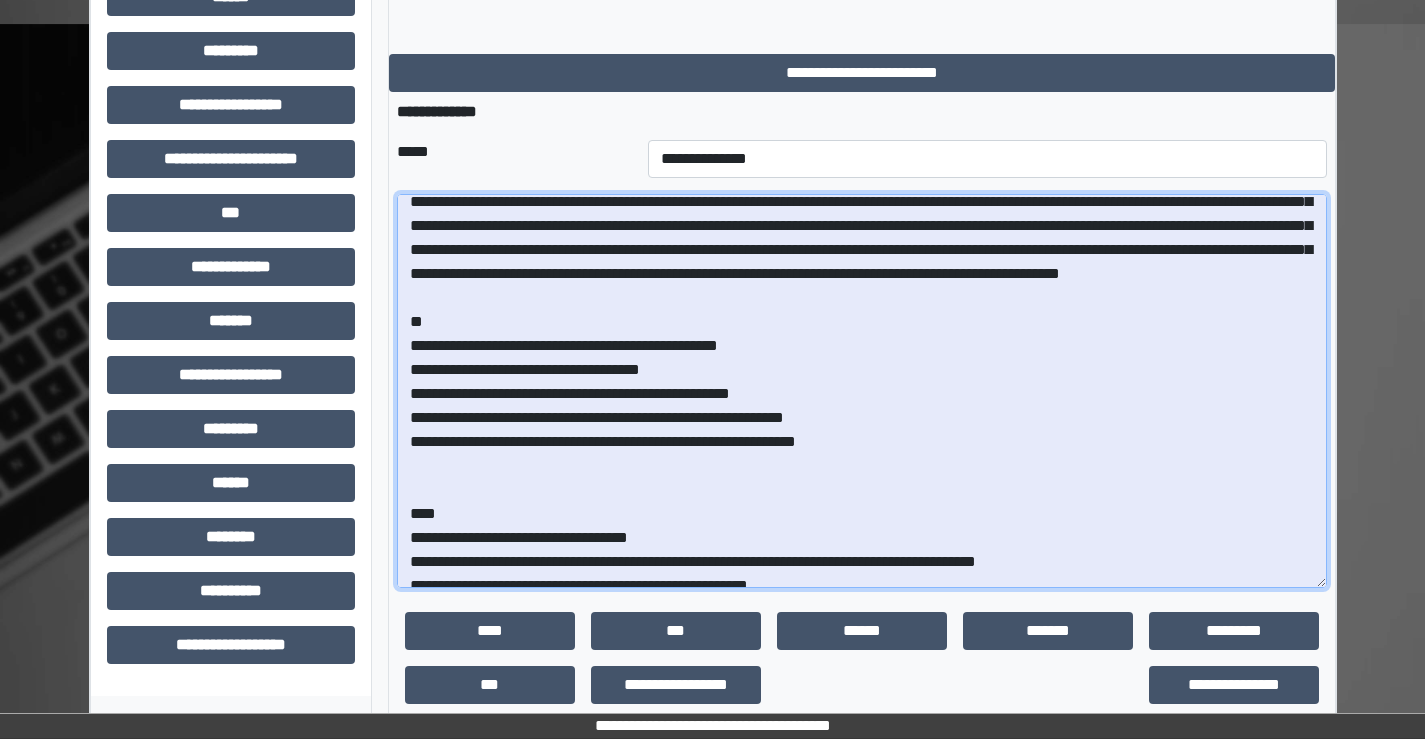 scroll, scrollTop: 0, scrollLeft: 0, axis: both 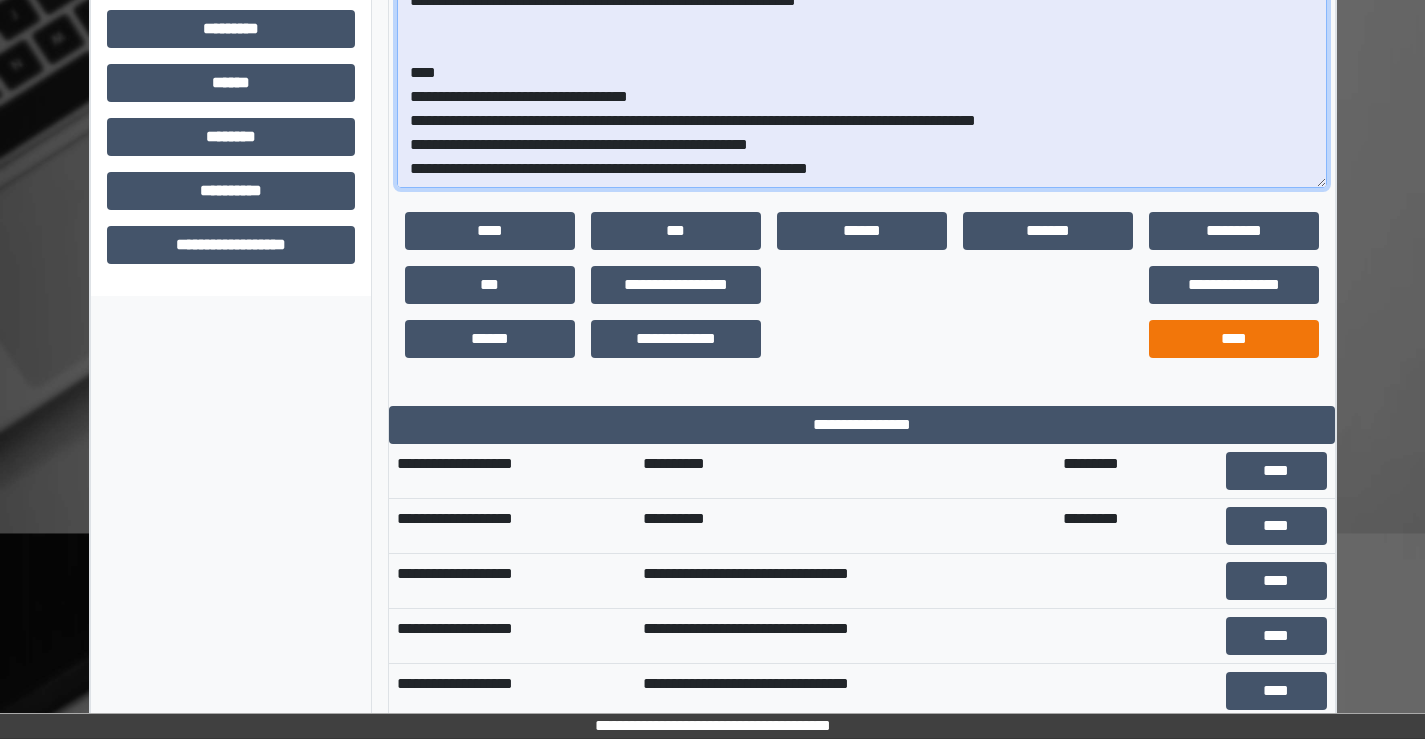 type on "**********" 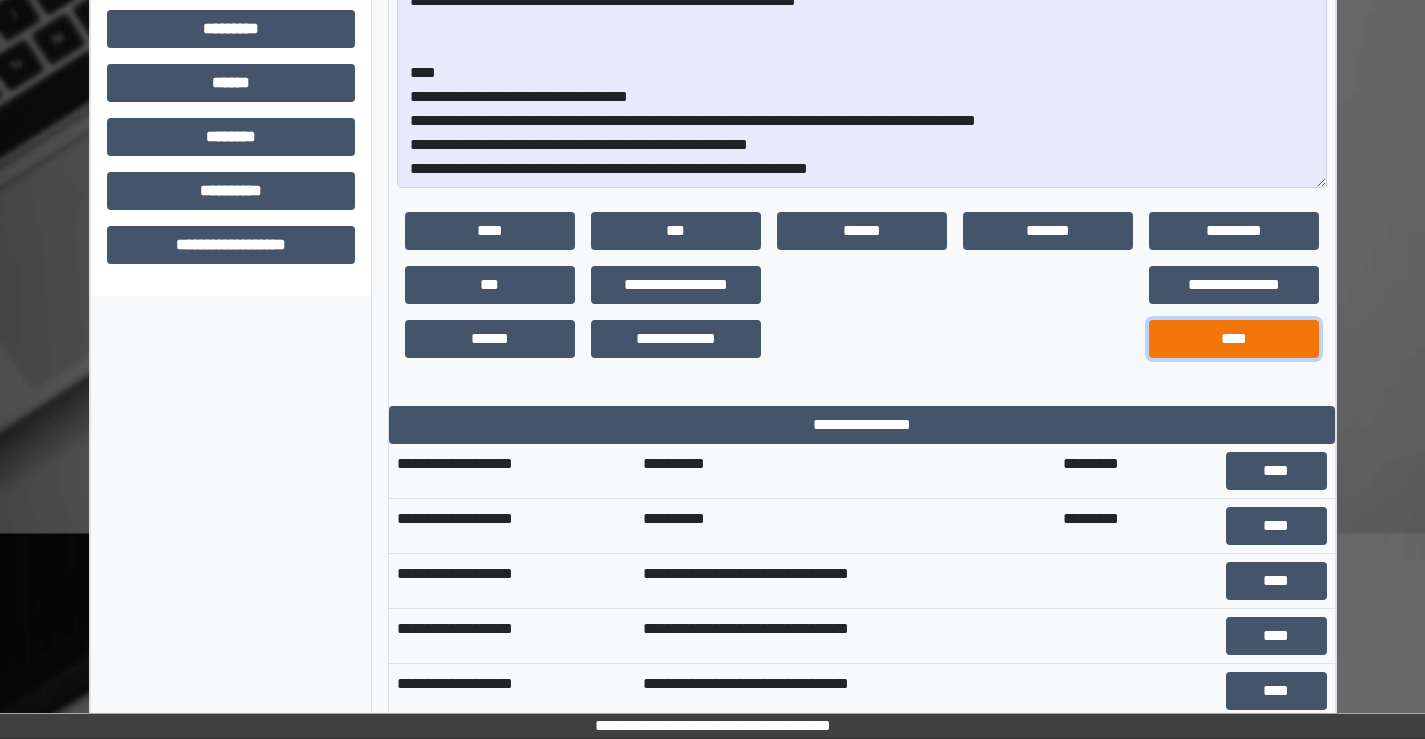 click on "****" at bounding box center (1234, 339) 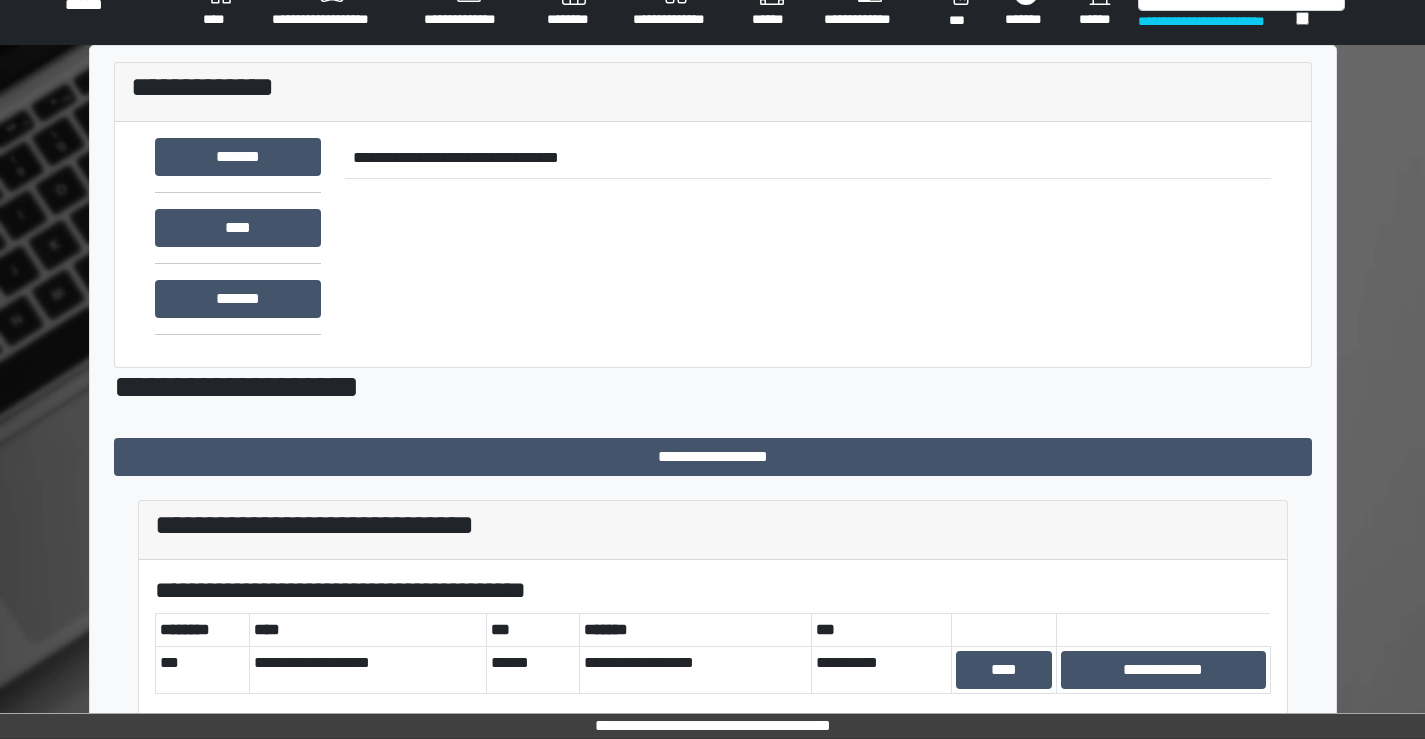 scroll, scrollTop: 0, scrollLeft: 0, axis: both 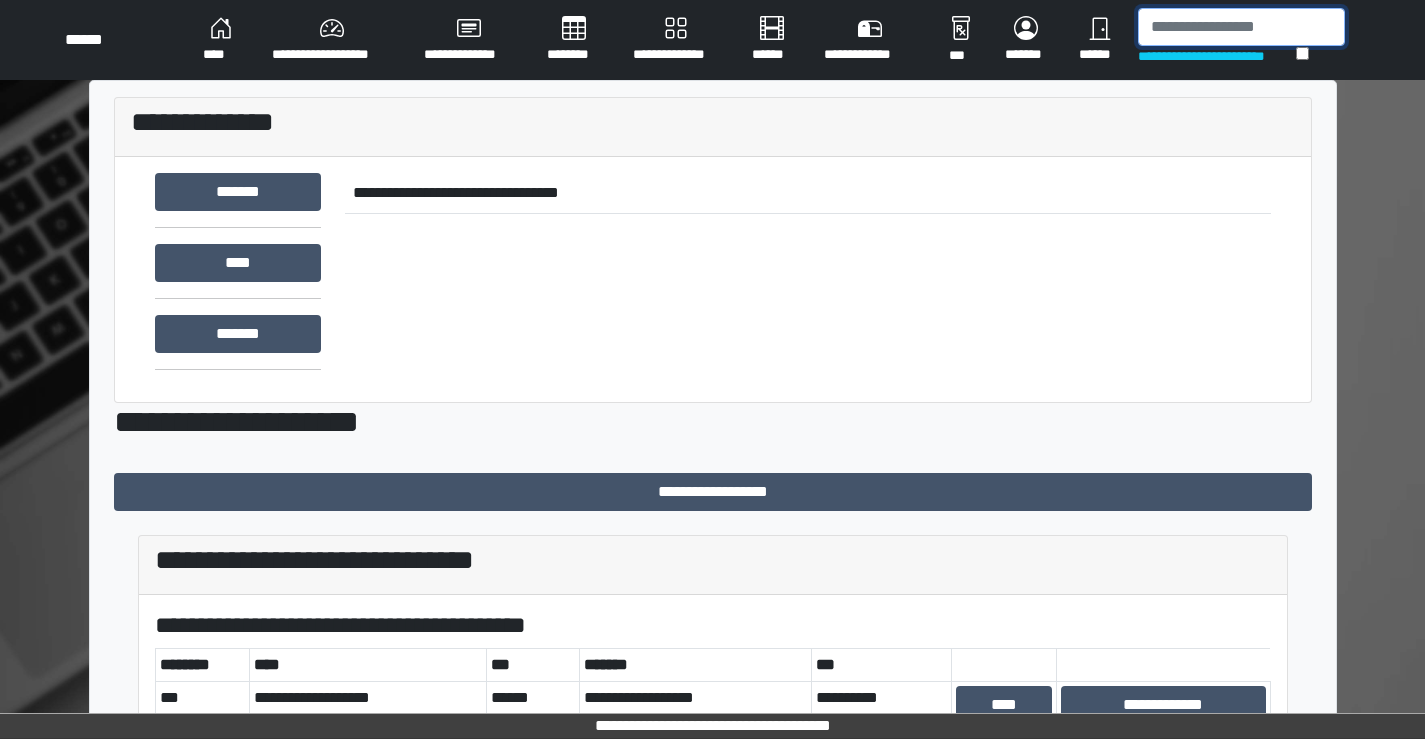 click at bounding box center (1241, 27) 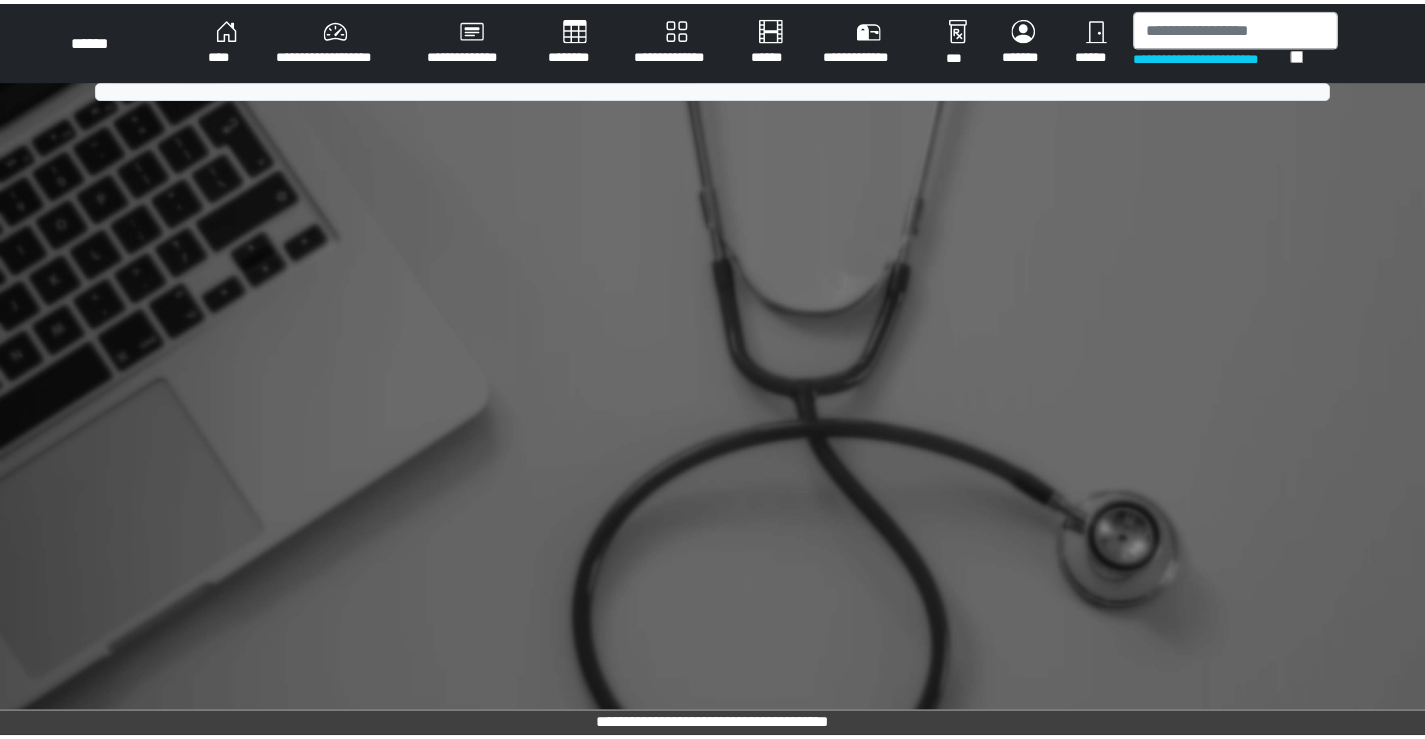 scroll, scrollTop: 0, scrollLeft: 0, axis: both 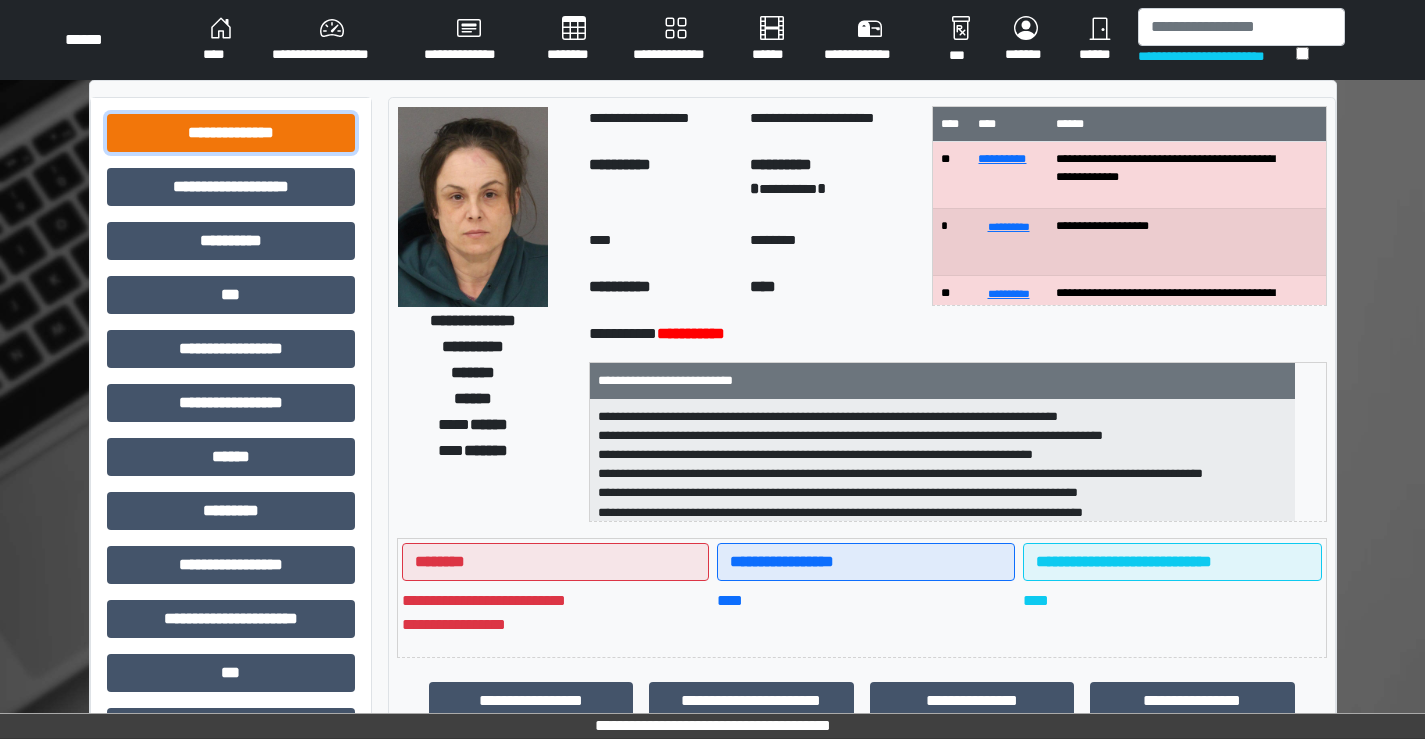click on "**********" at bounding box center [231, 133] 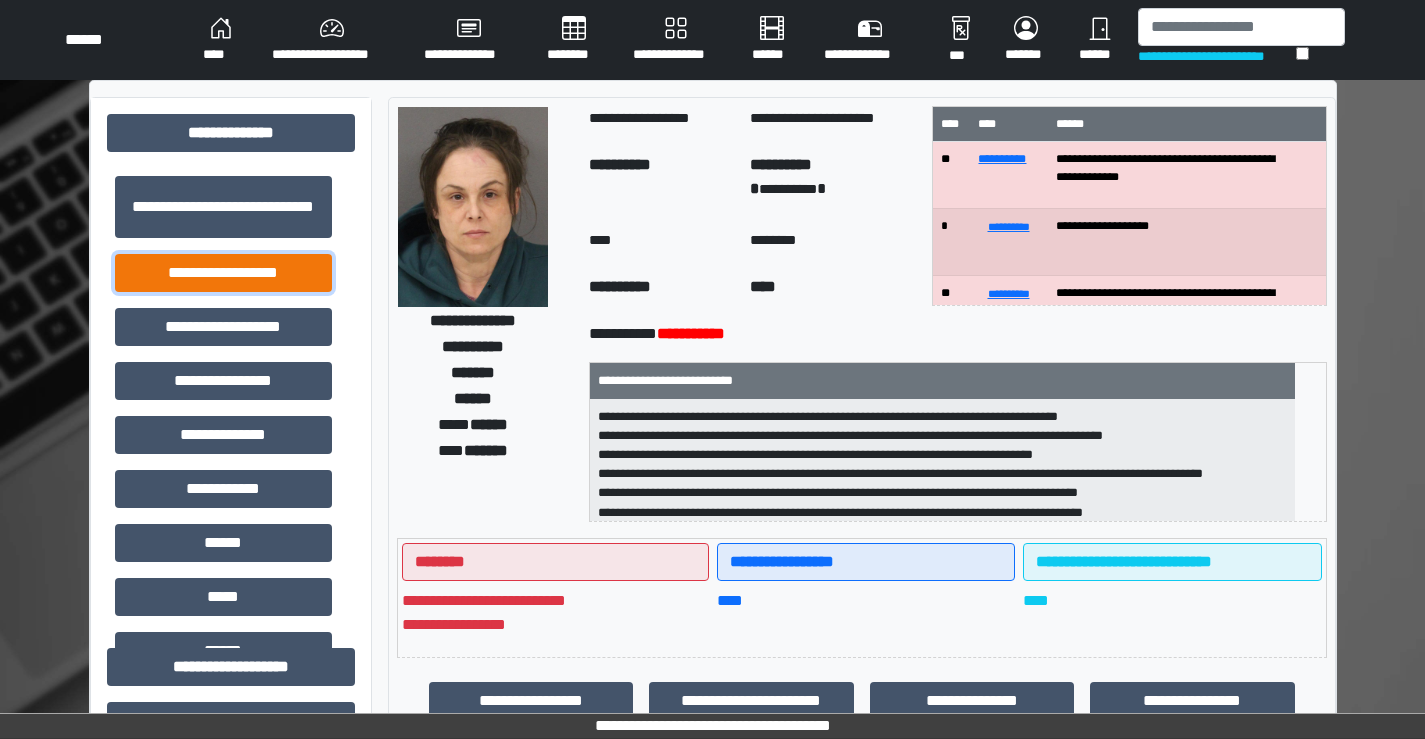 click on "**********" at bounding box center [223, 273] 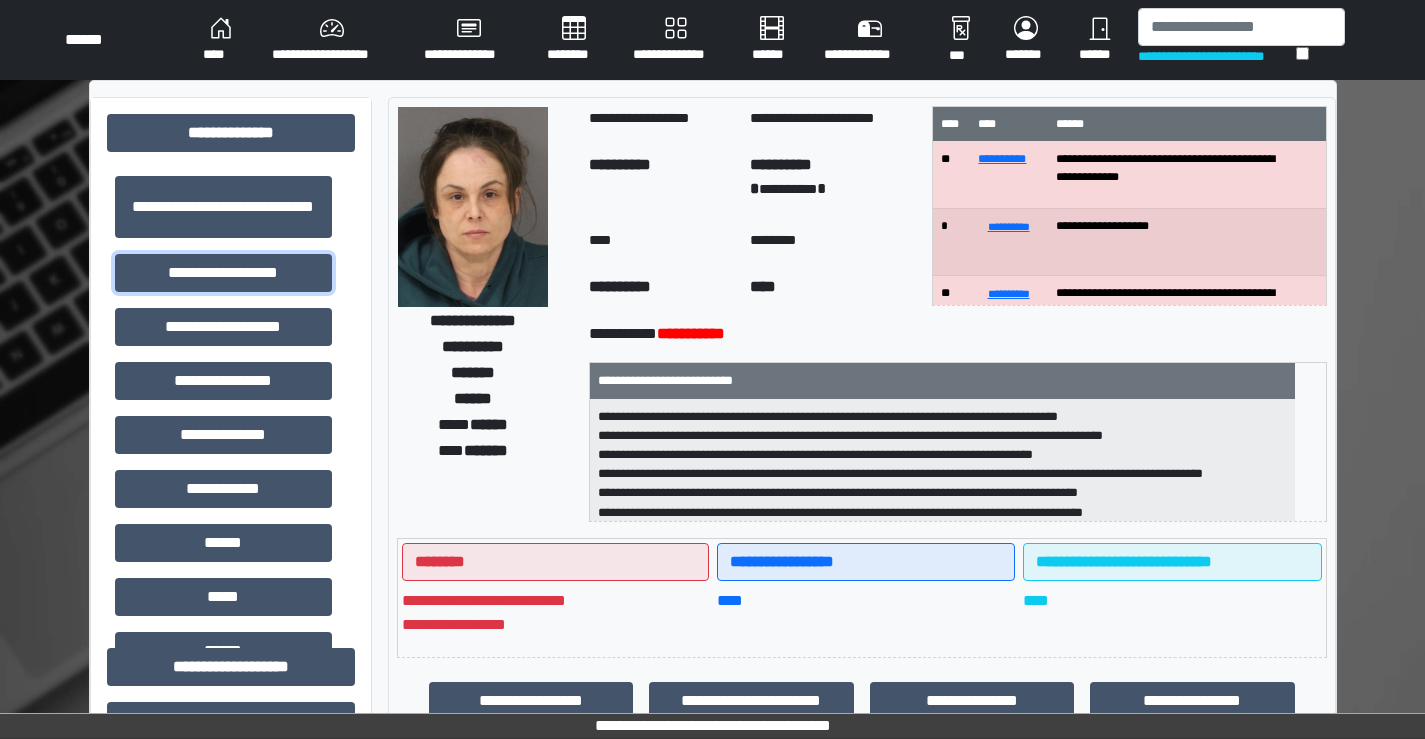 scroll, scrollTop: 2, scrollLeft: 0, axis: vertical 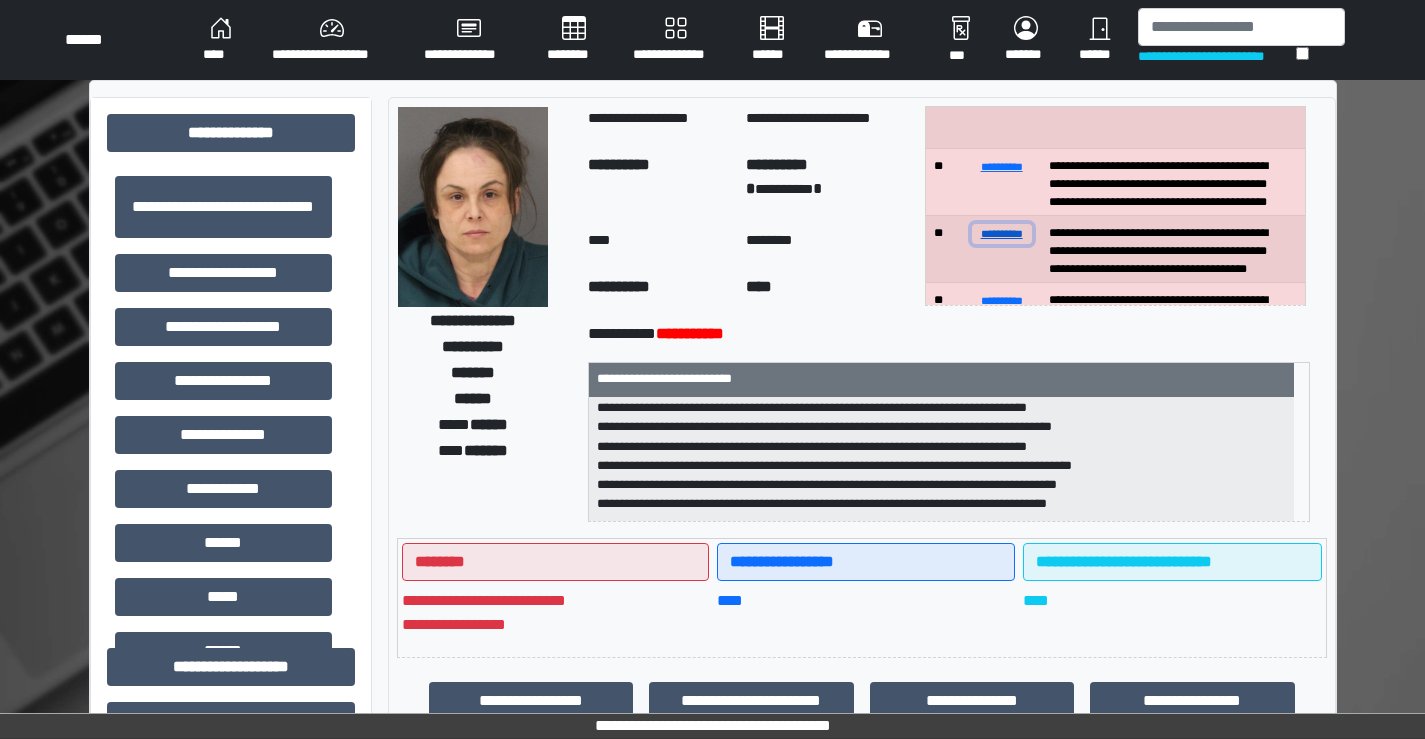 click on "**********" at bounding box center (1002, 233) 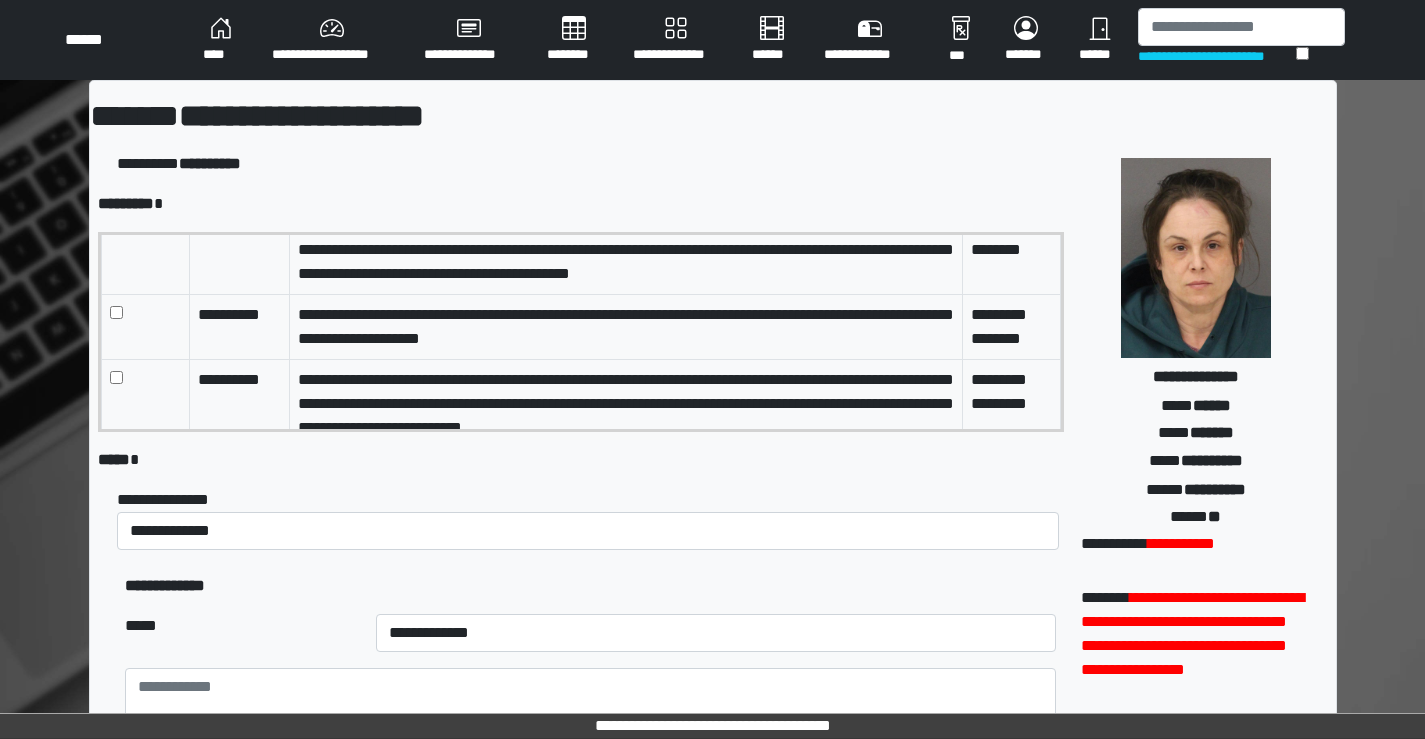 scroll, scrollTop: 107, scrollLeft: 0, axis: vertical 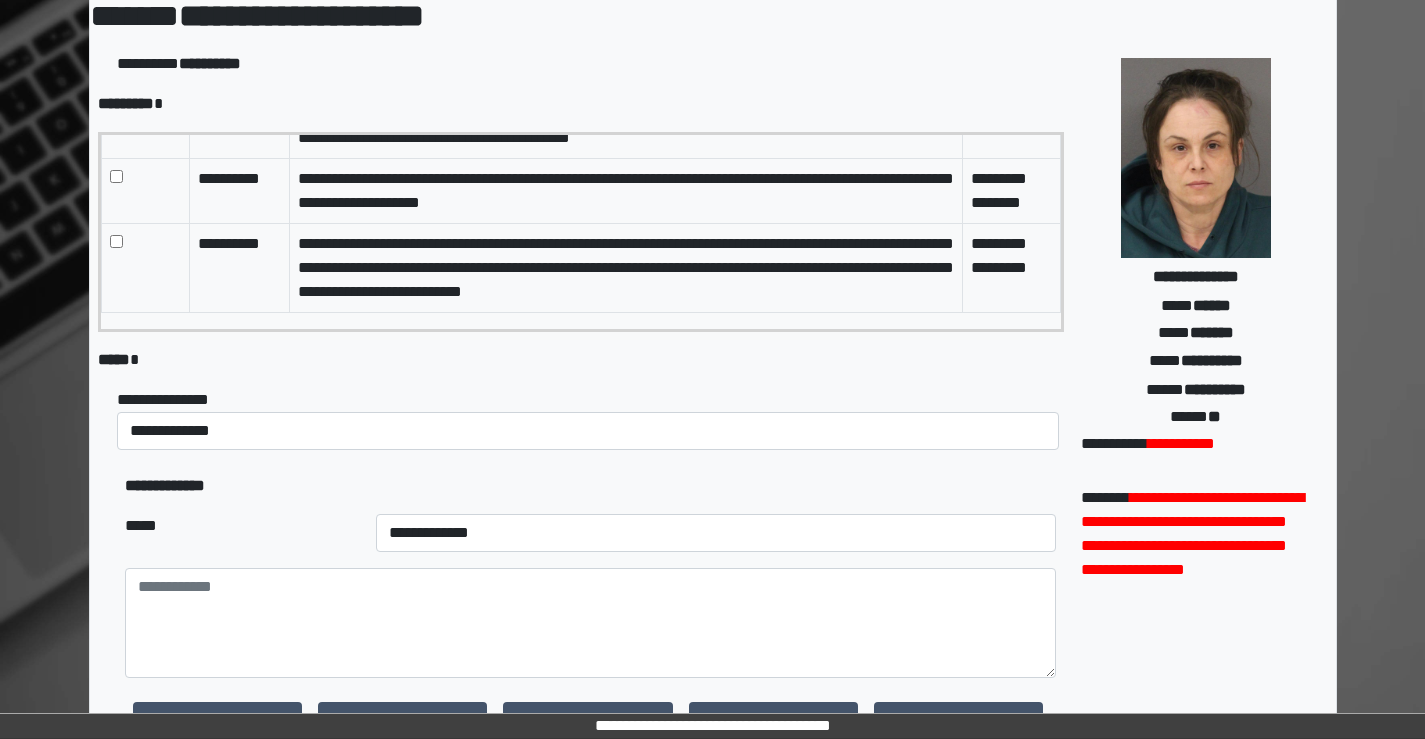 click on "**********" at bounding box center [715, 533] 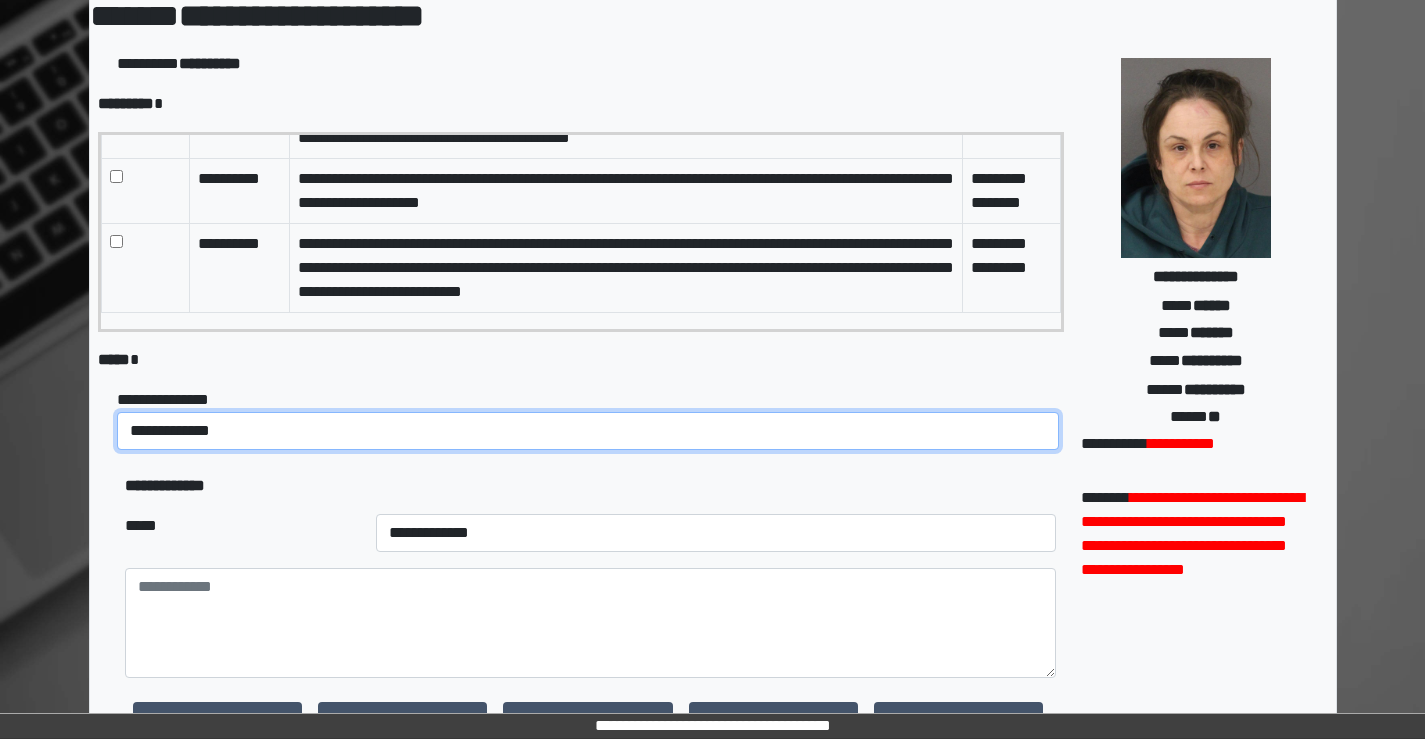 click on "**********" at bounding box center (587, 431) 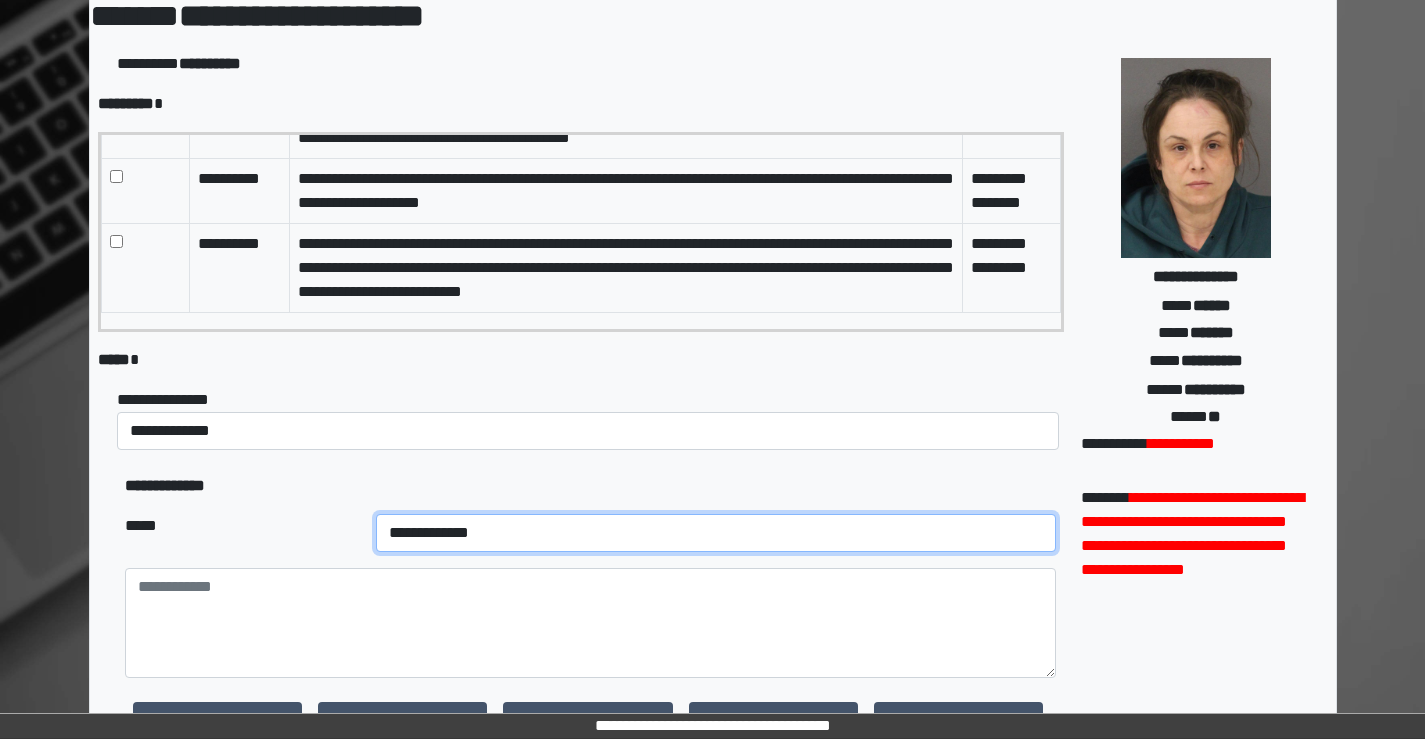 click on "**********" at bounding box center (715, 533) 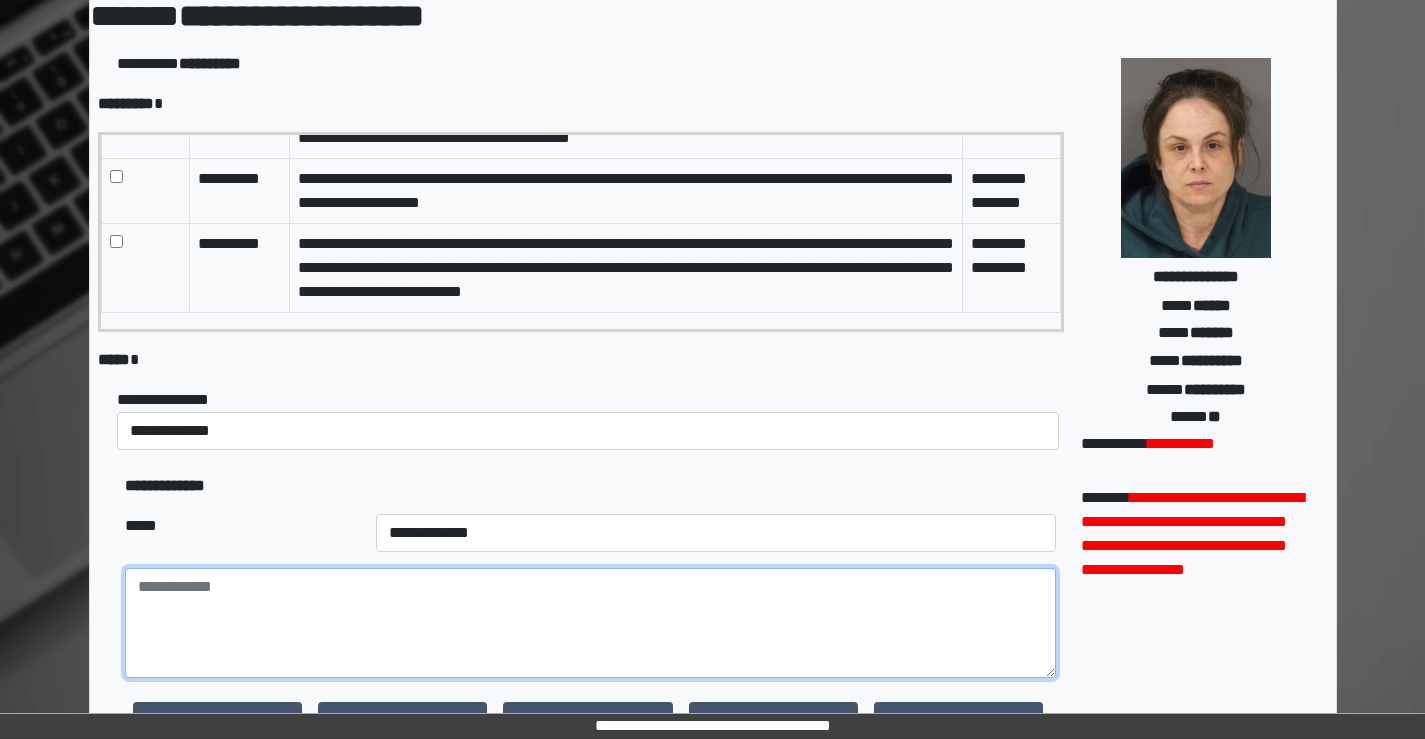 click at bounding box center (590, 623) 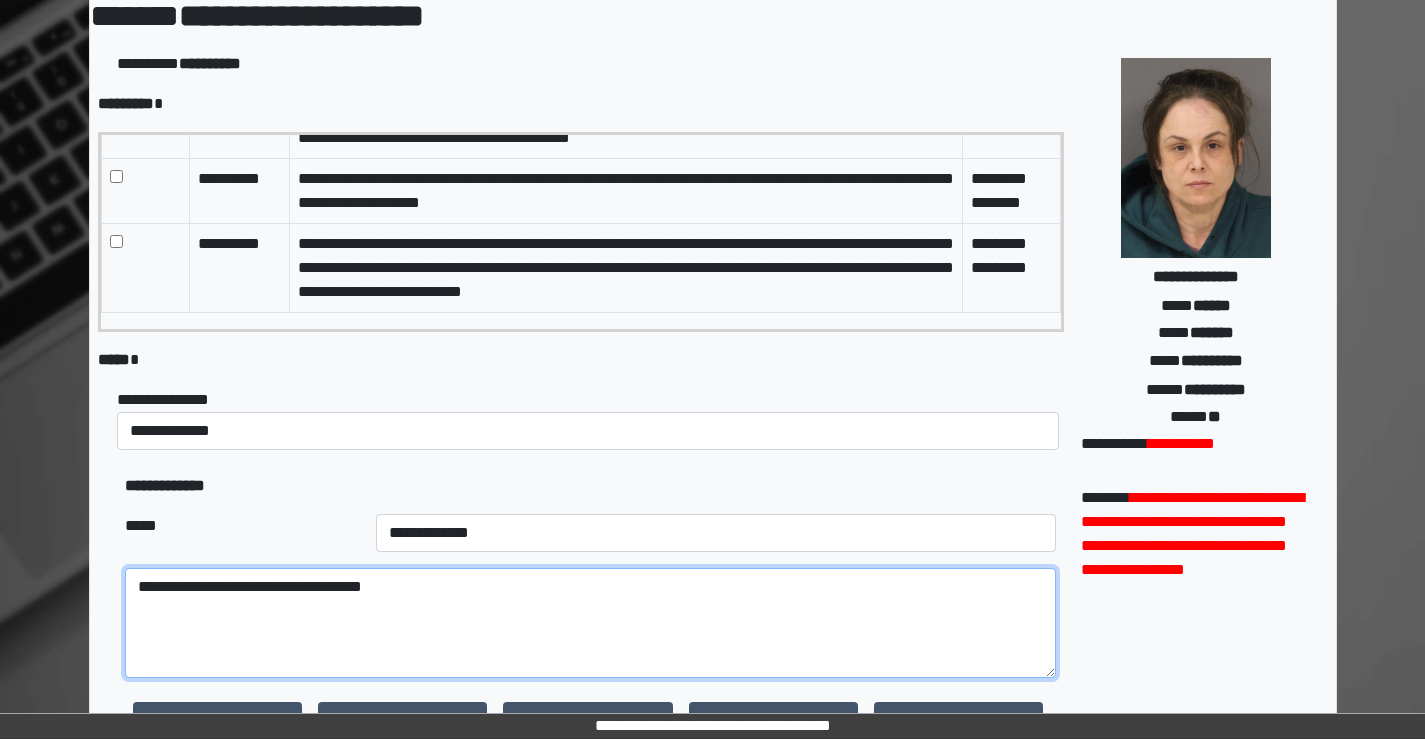 drag, startPoint x: 432, startPoint y: 590, endPoint x: 0, endPoint y: 590, distance: 432 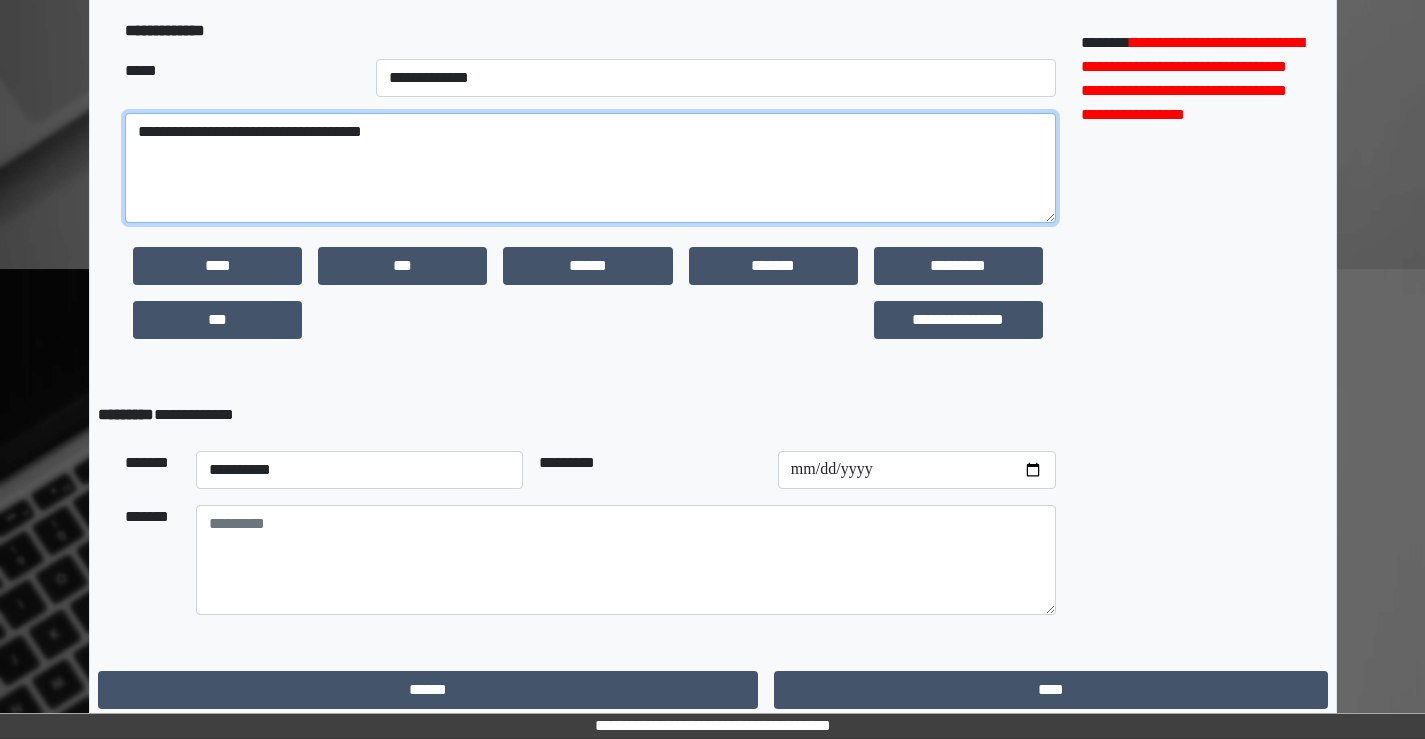 scroll, scrollTop: 566, scrollLeft: 0, axis: vertical 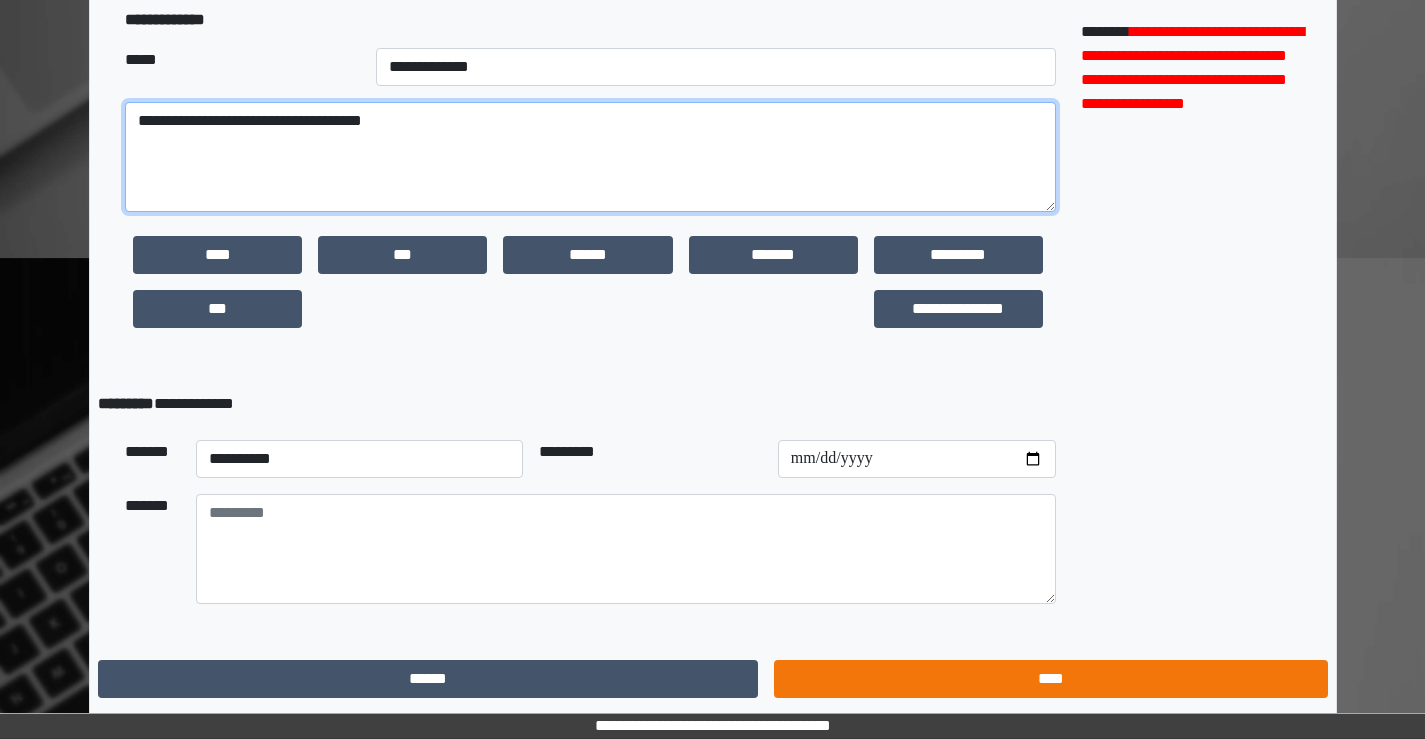 type on "**********" 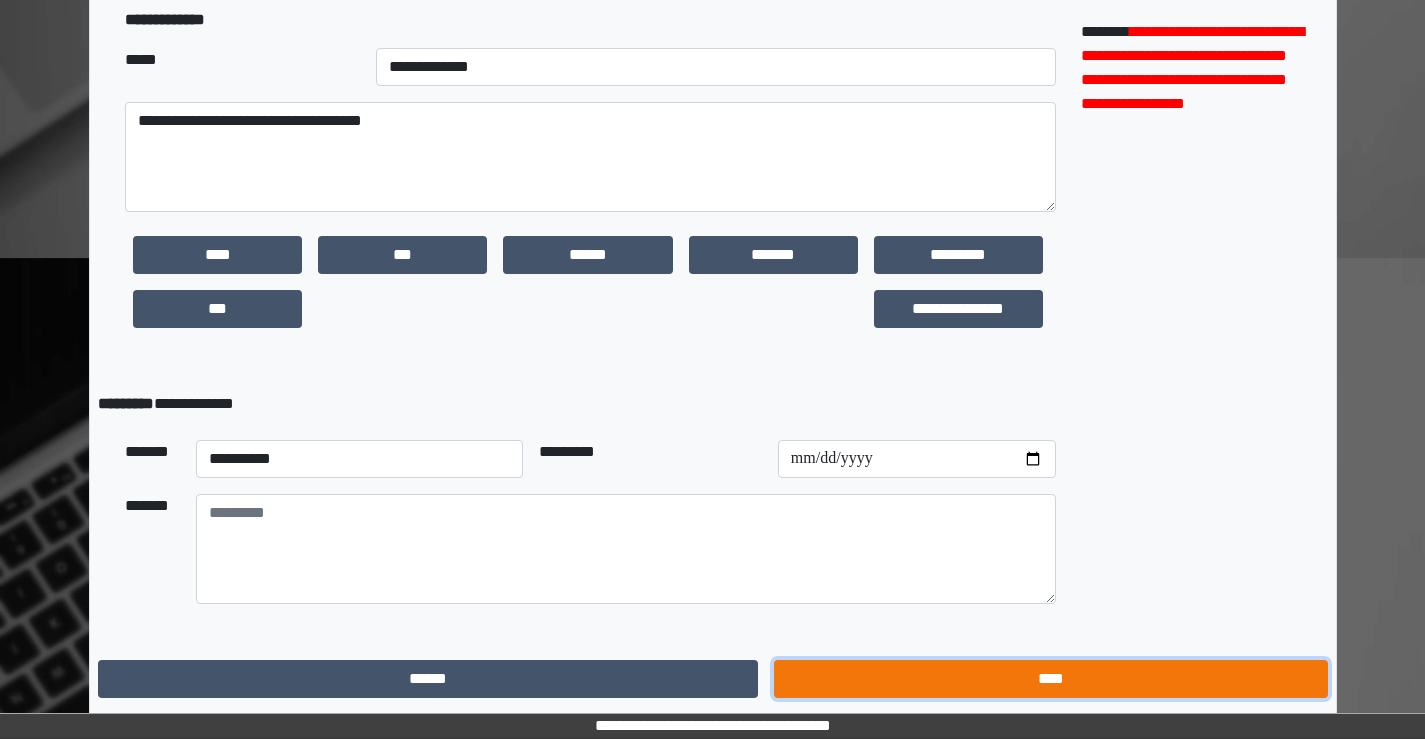 click on "****" at bounding box center (1050, 679) 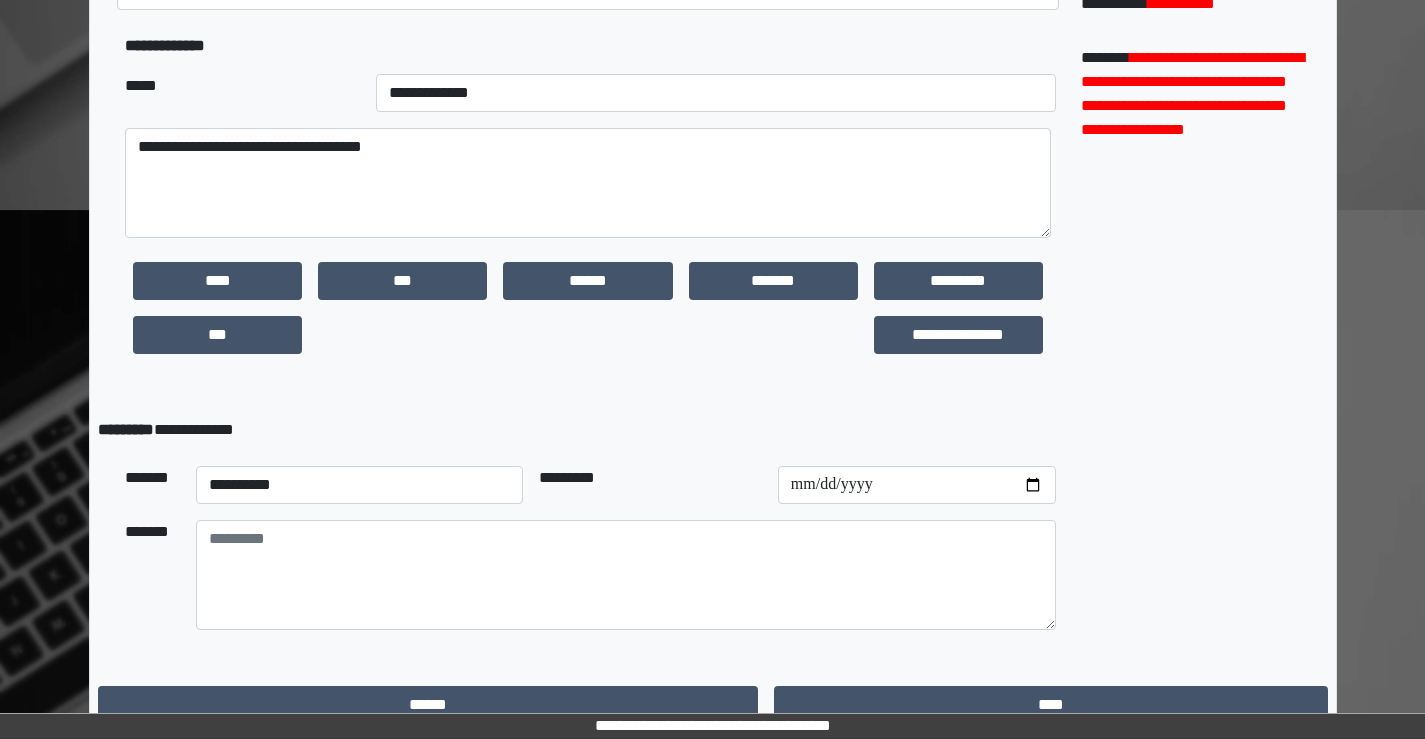 scroll, scrollTop: 640, scrollLeft: 0, axis: vertical 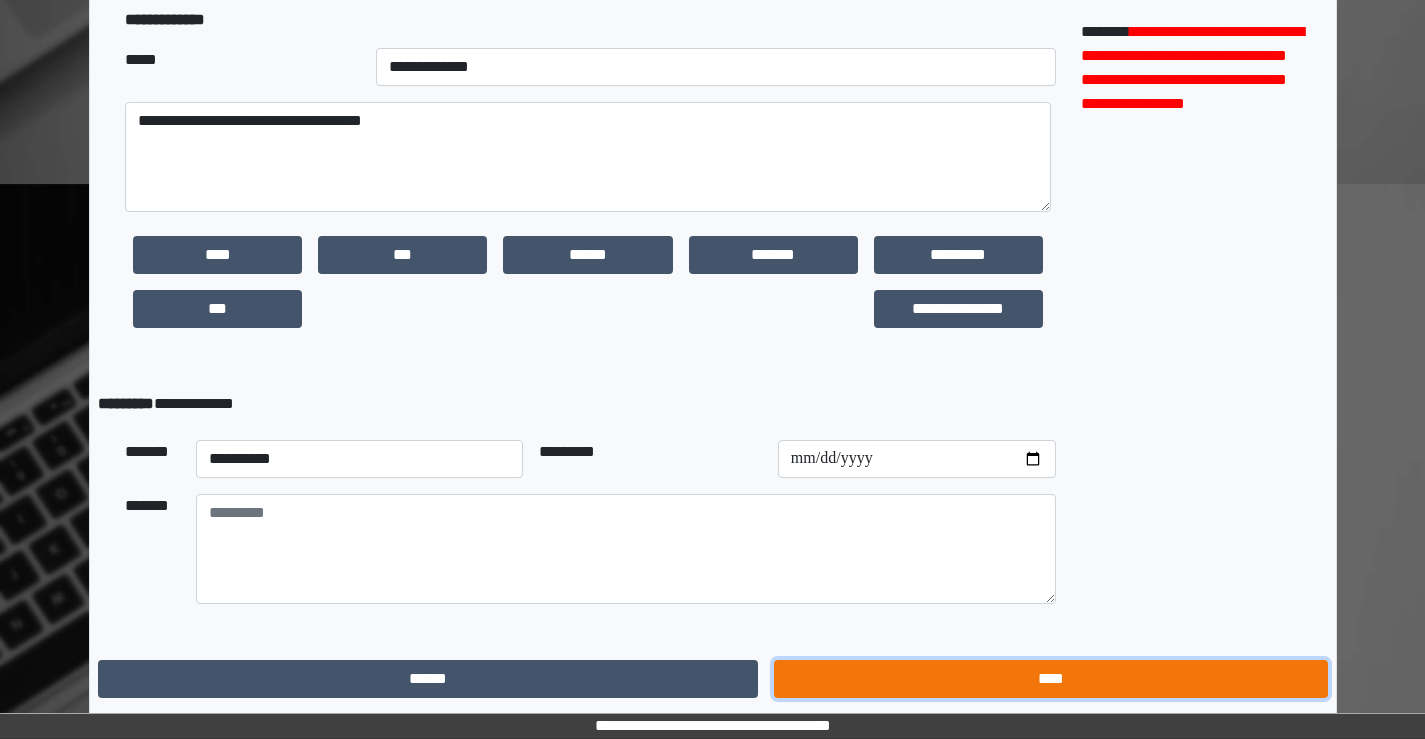 click on "****" at bounding box center (1050, 679) 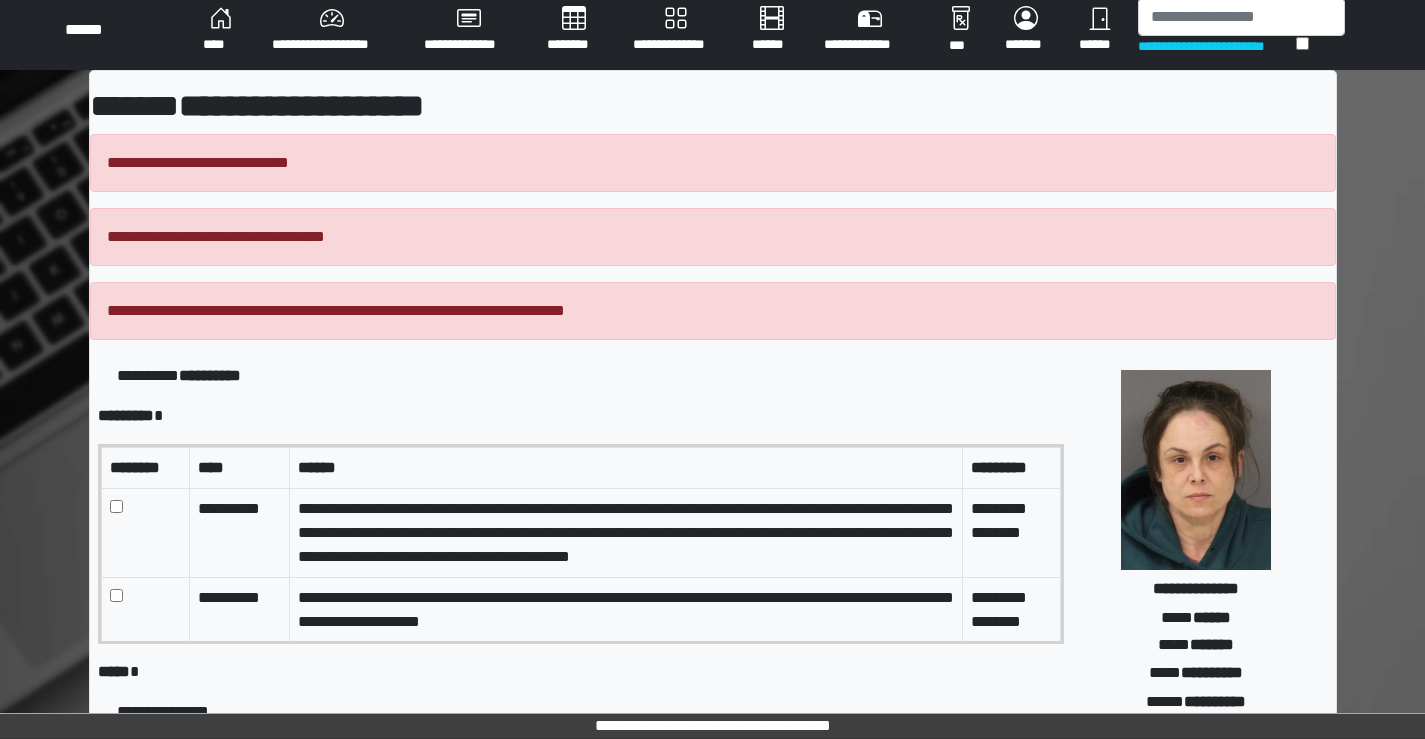 scroll, scrollTop: 0, scrollLeft: 0, axis: both 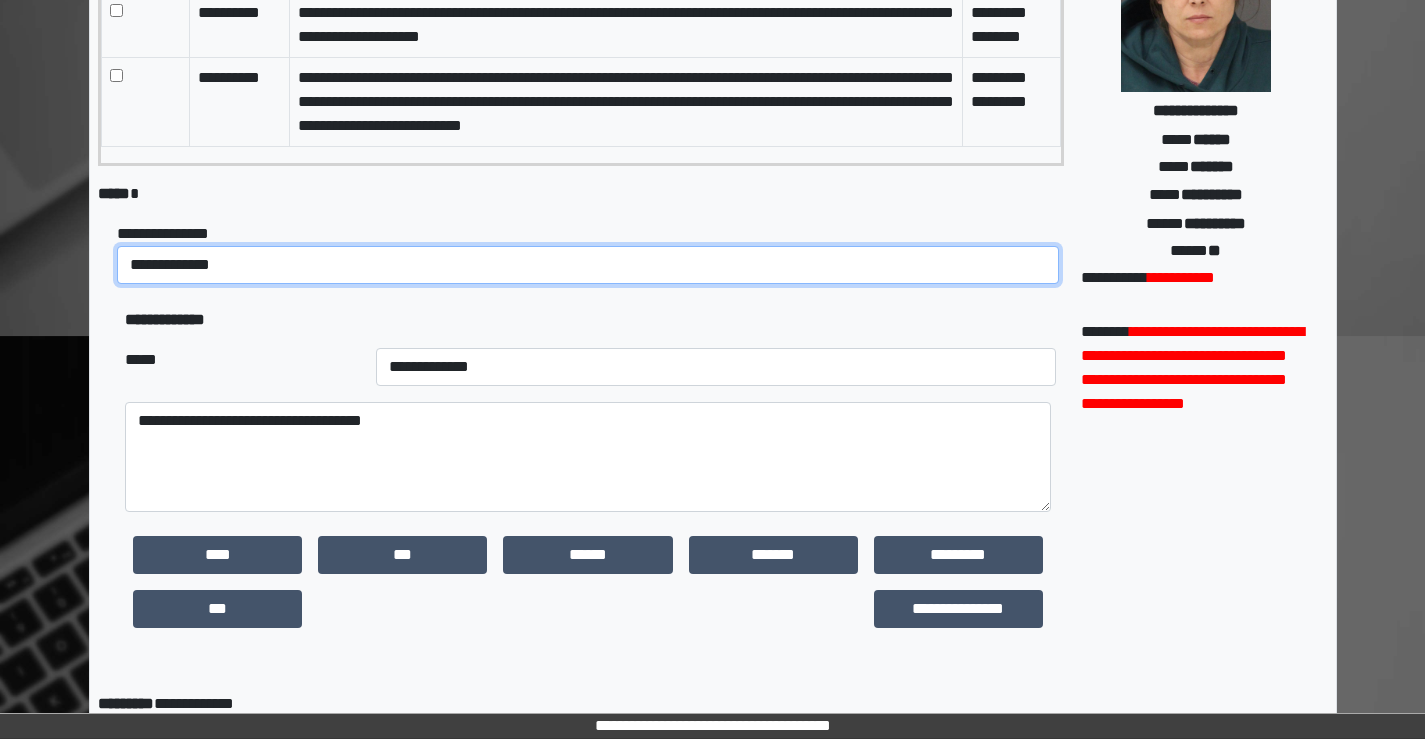 drag, startPoint x: 282, startPoint y: 258, endPoint x: 283, endPoint y: 270, distance: 12.0415945 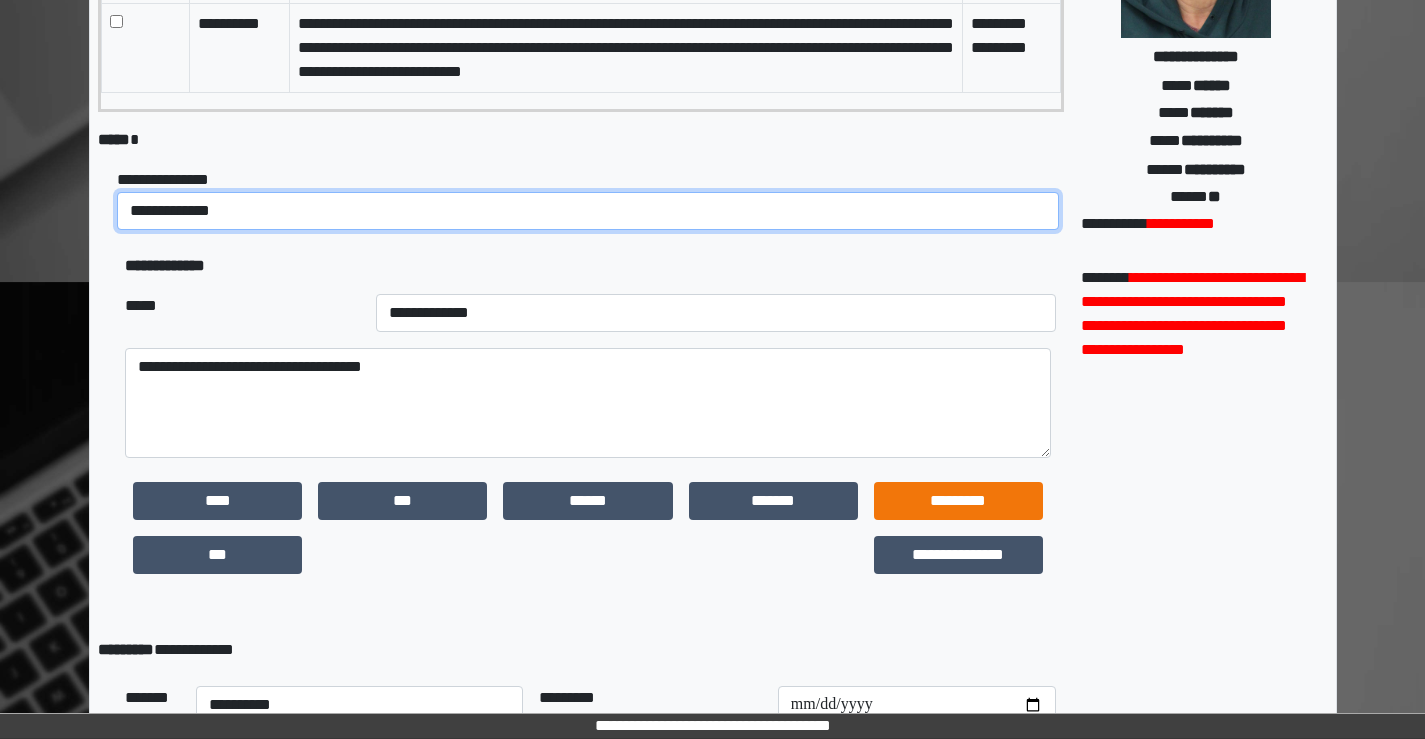 scroll, scrollTop: 588, scrollLeft: 0, axis: vertical 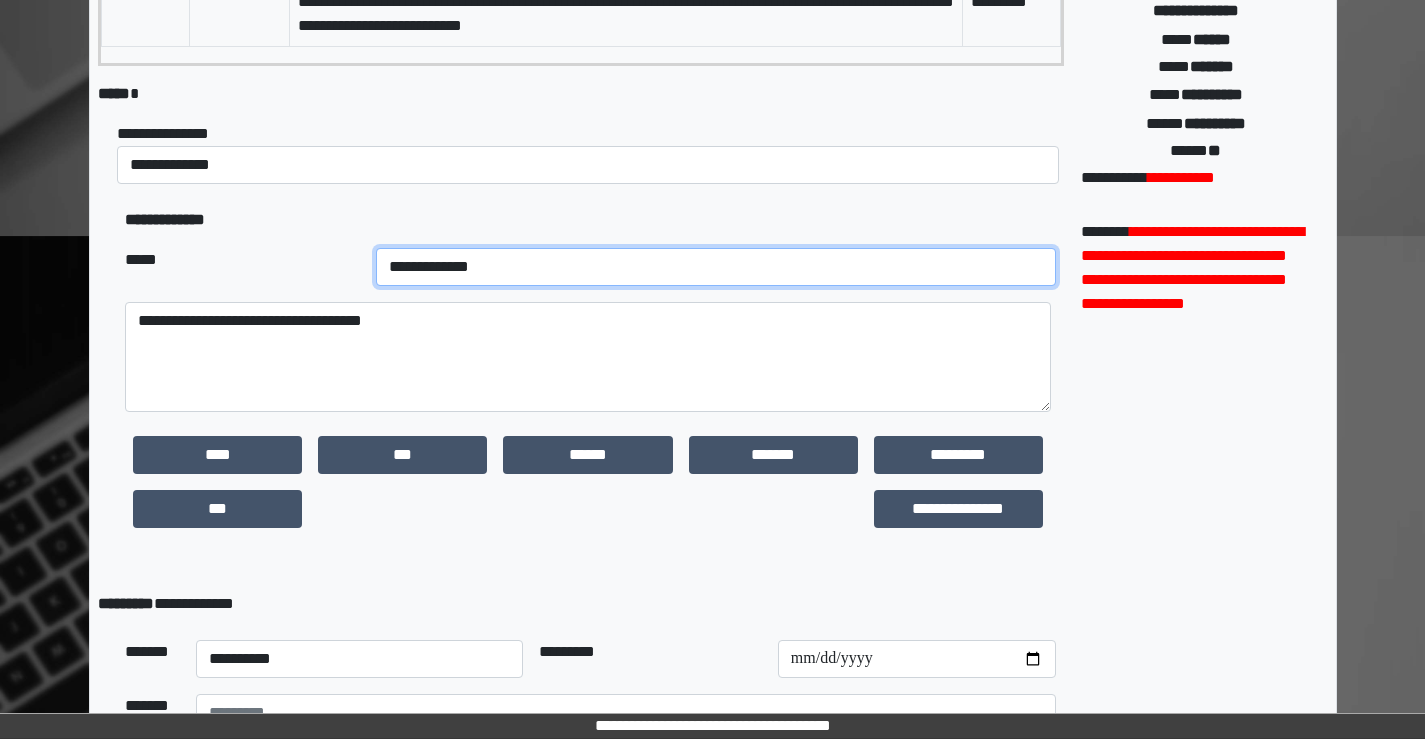 click on "**********" at bounding box center (715, 267) 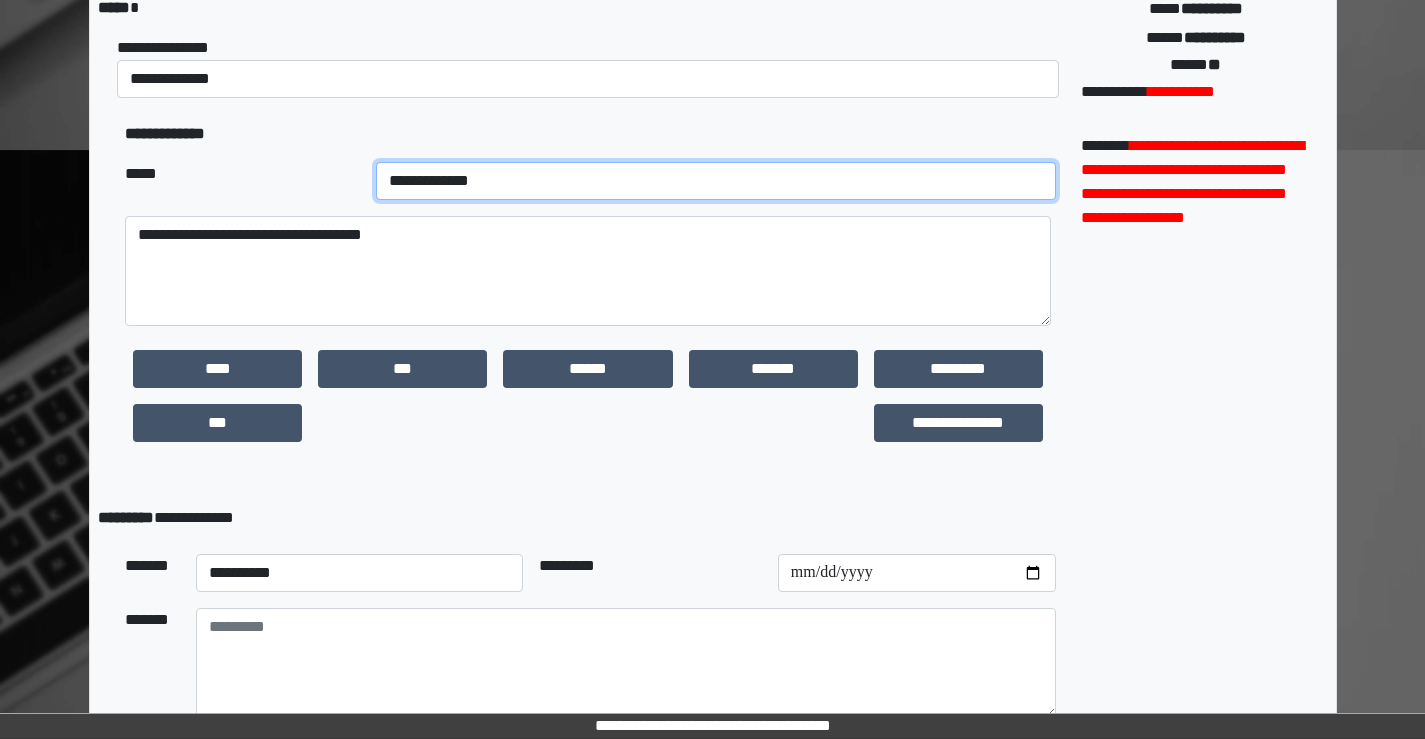 scroll, scrollTop: 788, scrollLeft: 0, axis: vertical 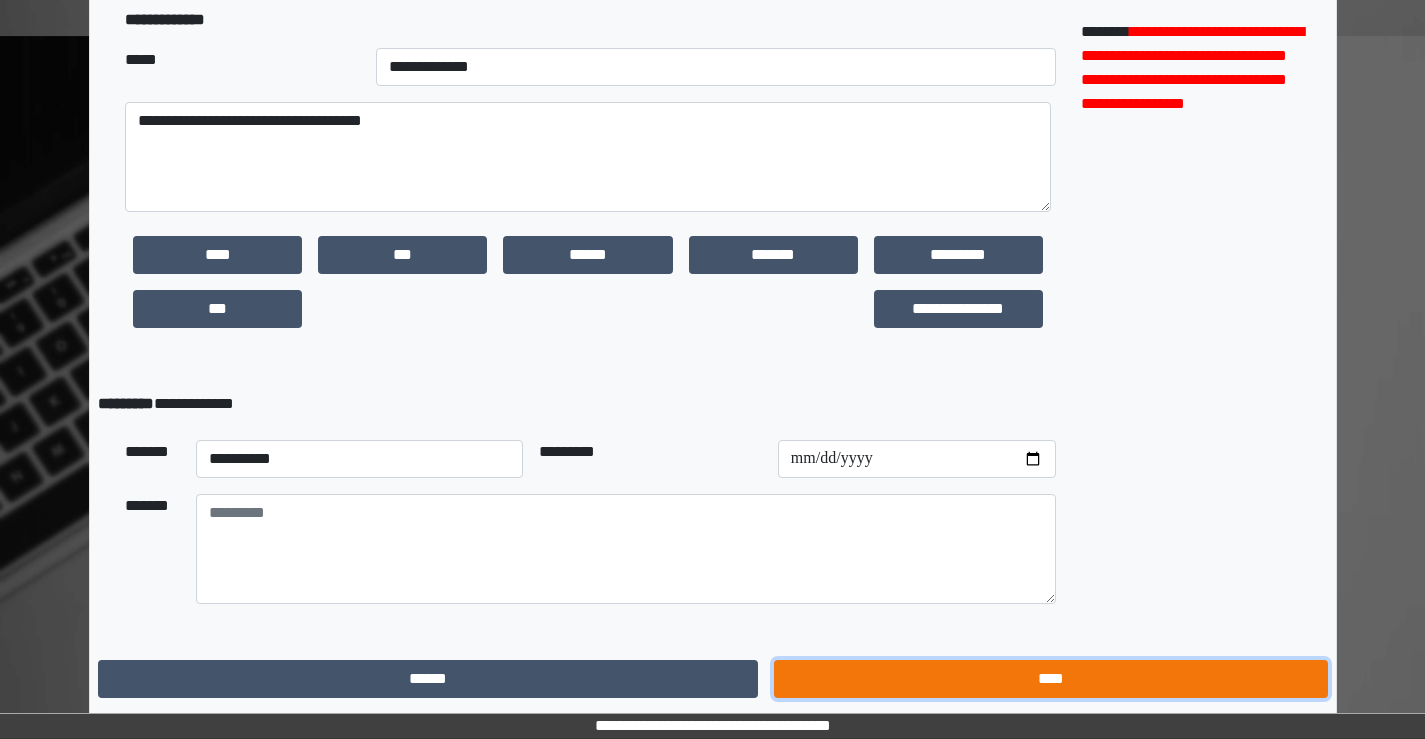 click on "****" at bounding box center [1050, 679] 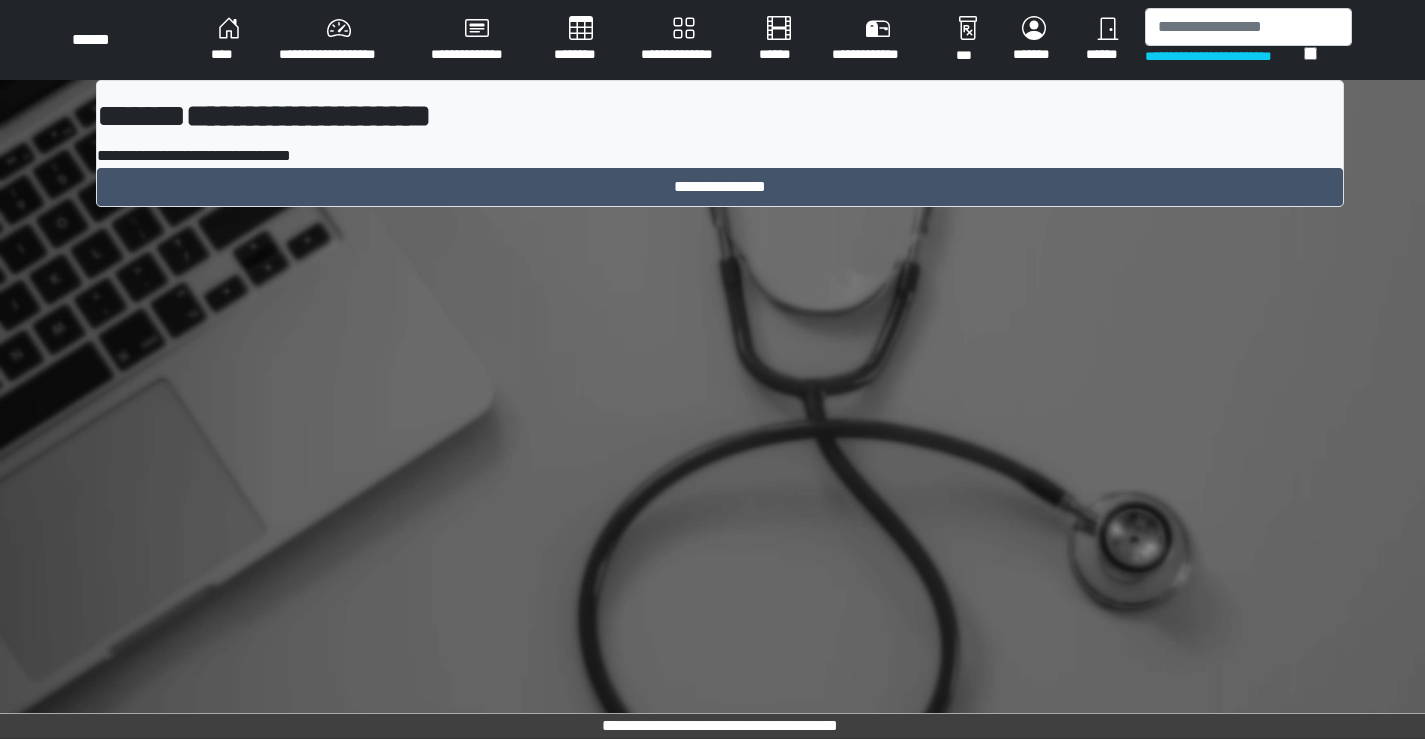 scroll, scrollTop: 0, scrollLeft: 0, axis: both 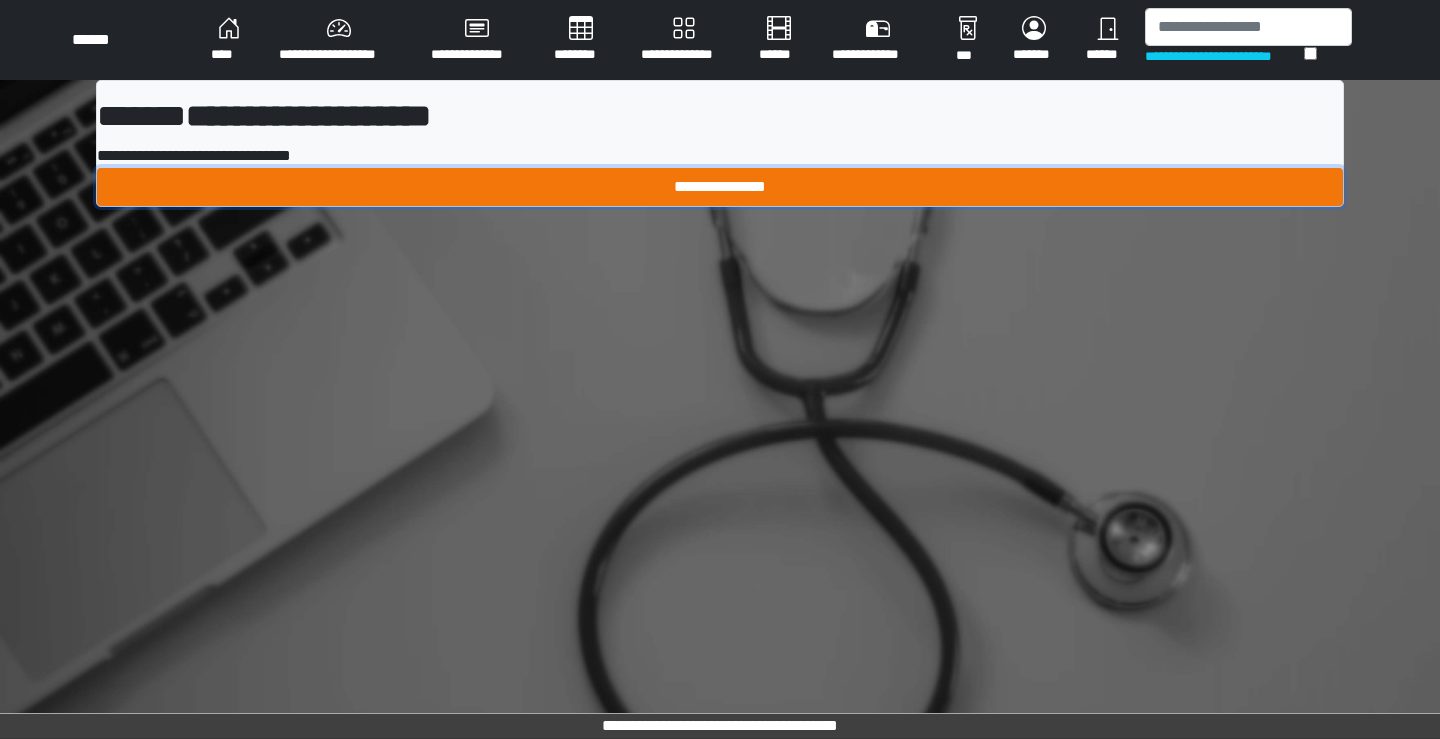 click on "**********" at bounding box center [720, 187] 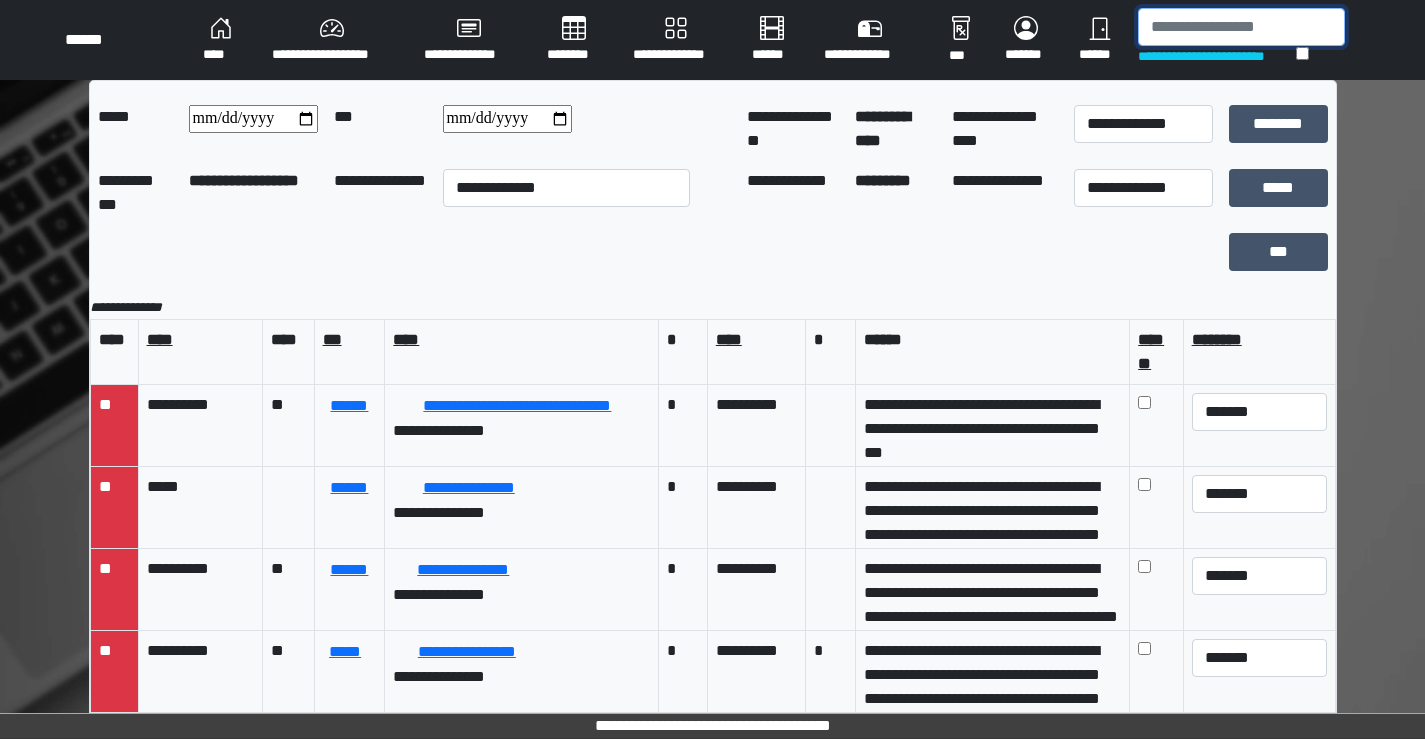 click at bounding box center [1241, 27] 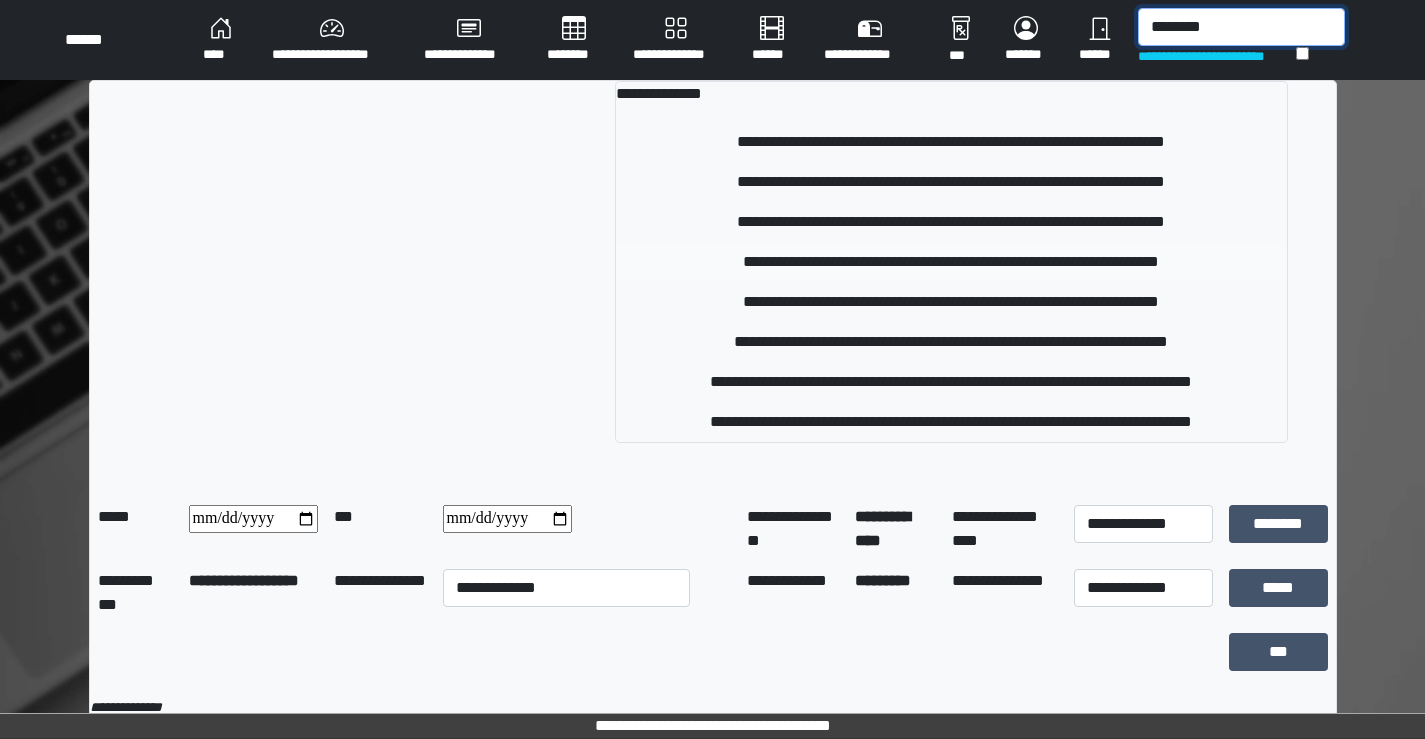 type on "********" 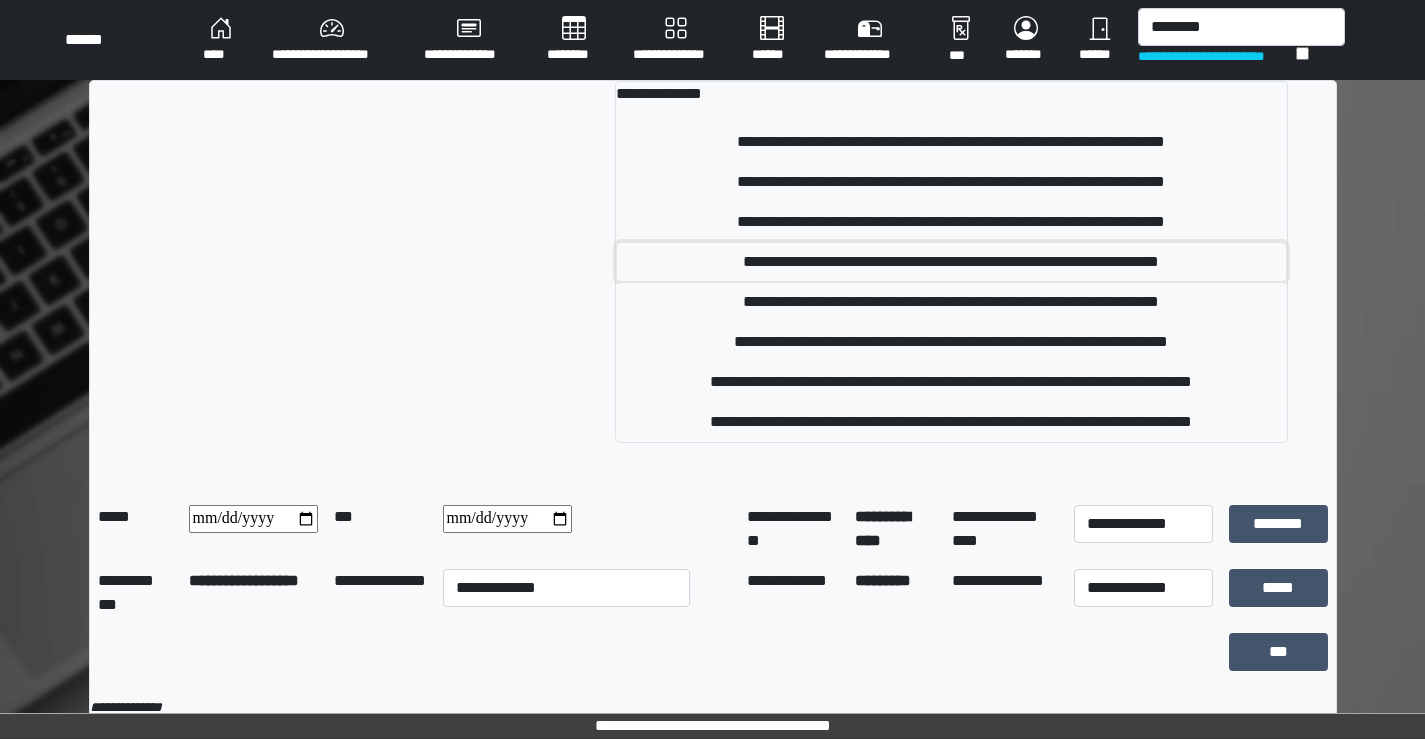 click on "**********" at bounding box center [951, 262] 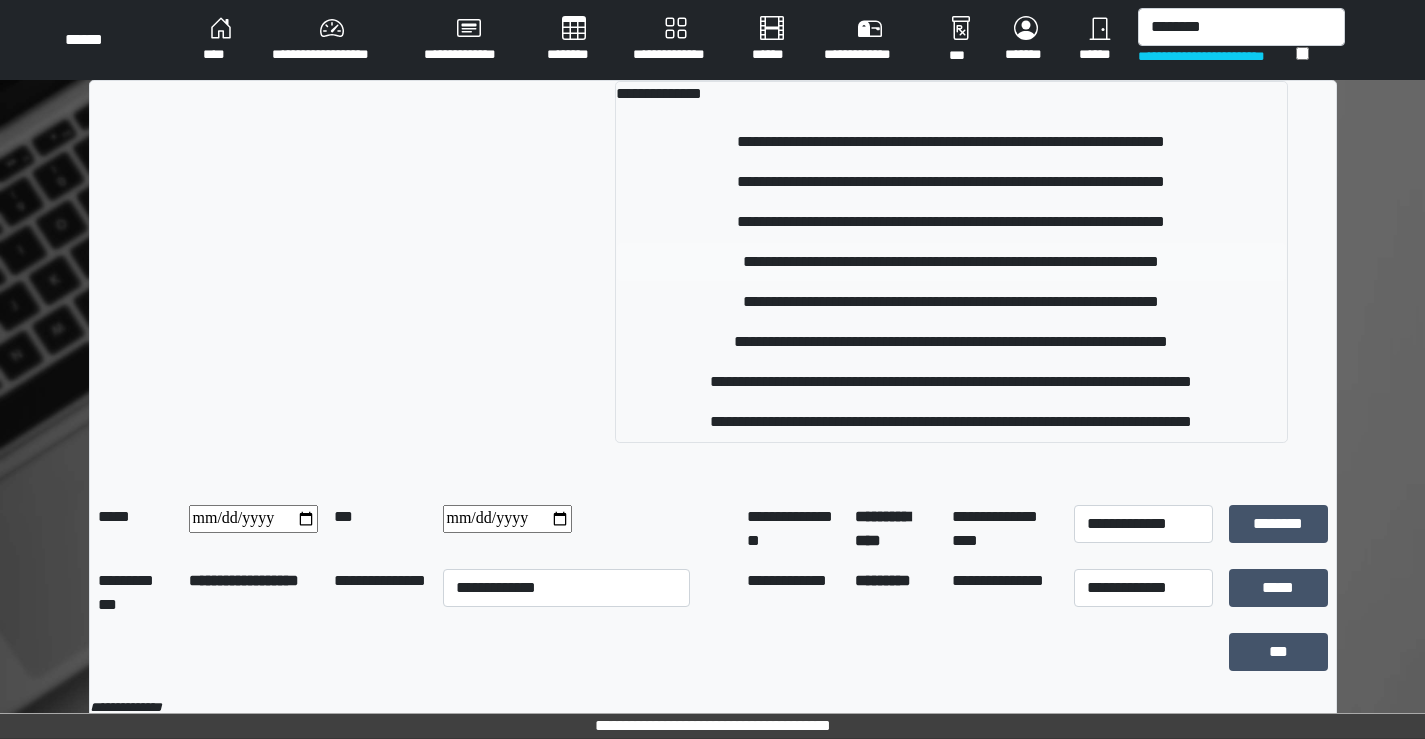 type 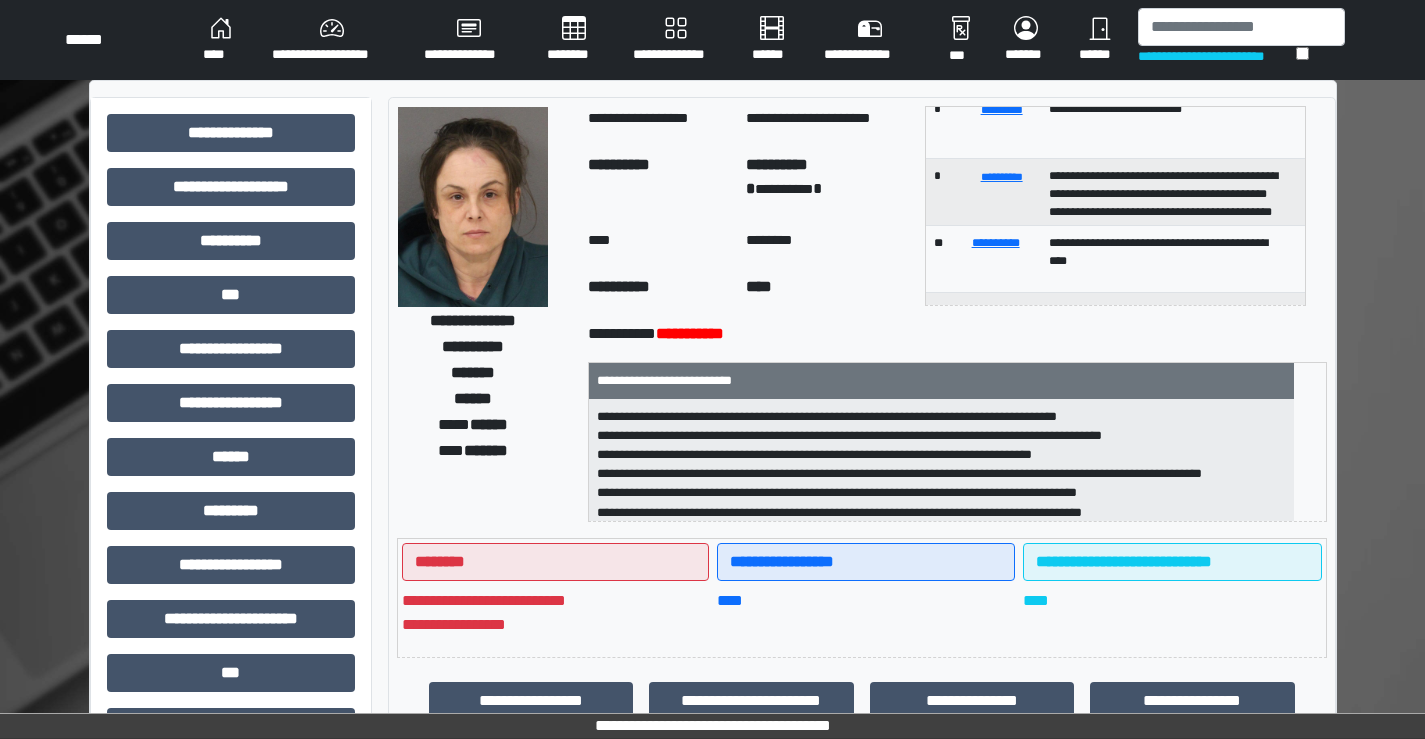 scroll, scrollTop: 302, scrollLeft: 0, axis: vertical 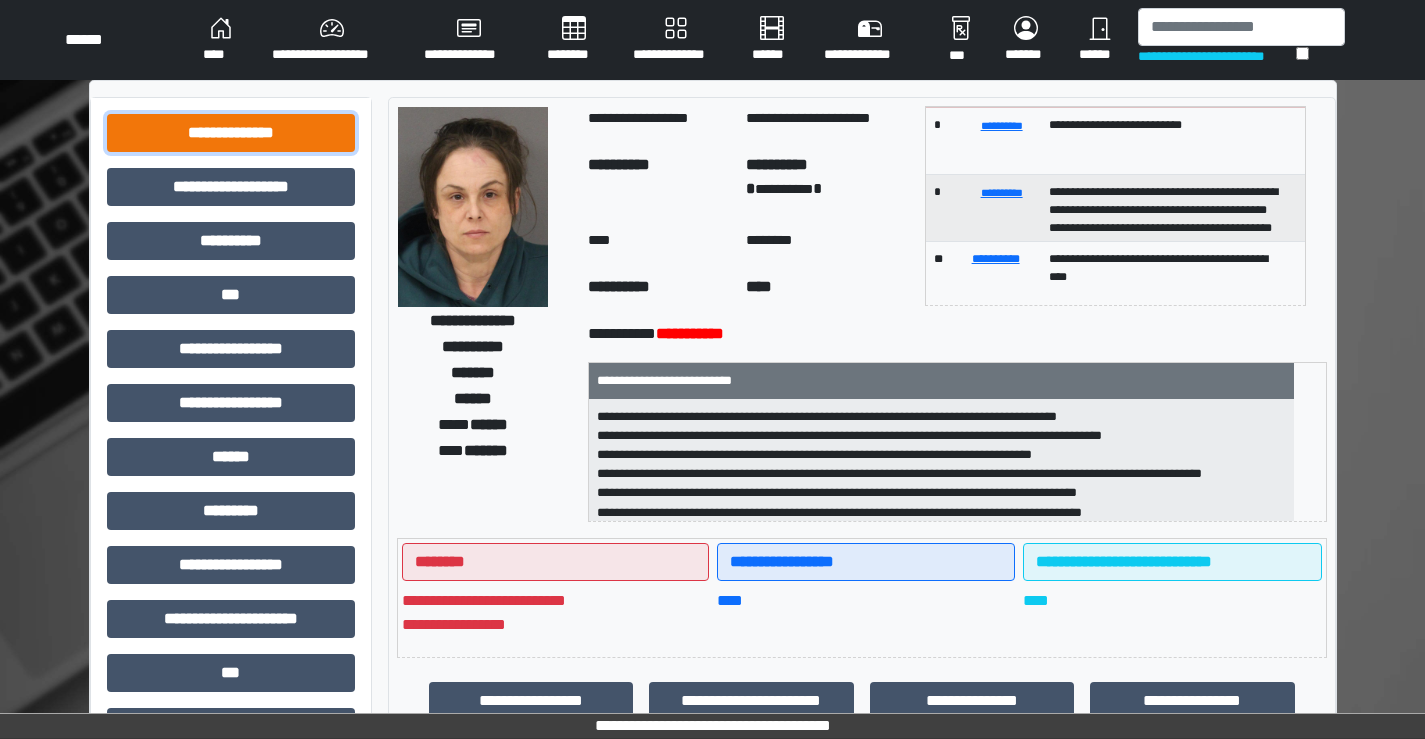click on "**********" at bounding box center (231, 133) 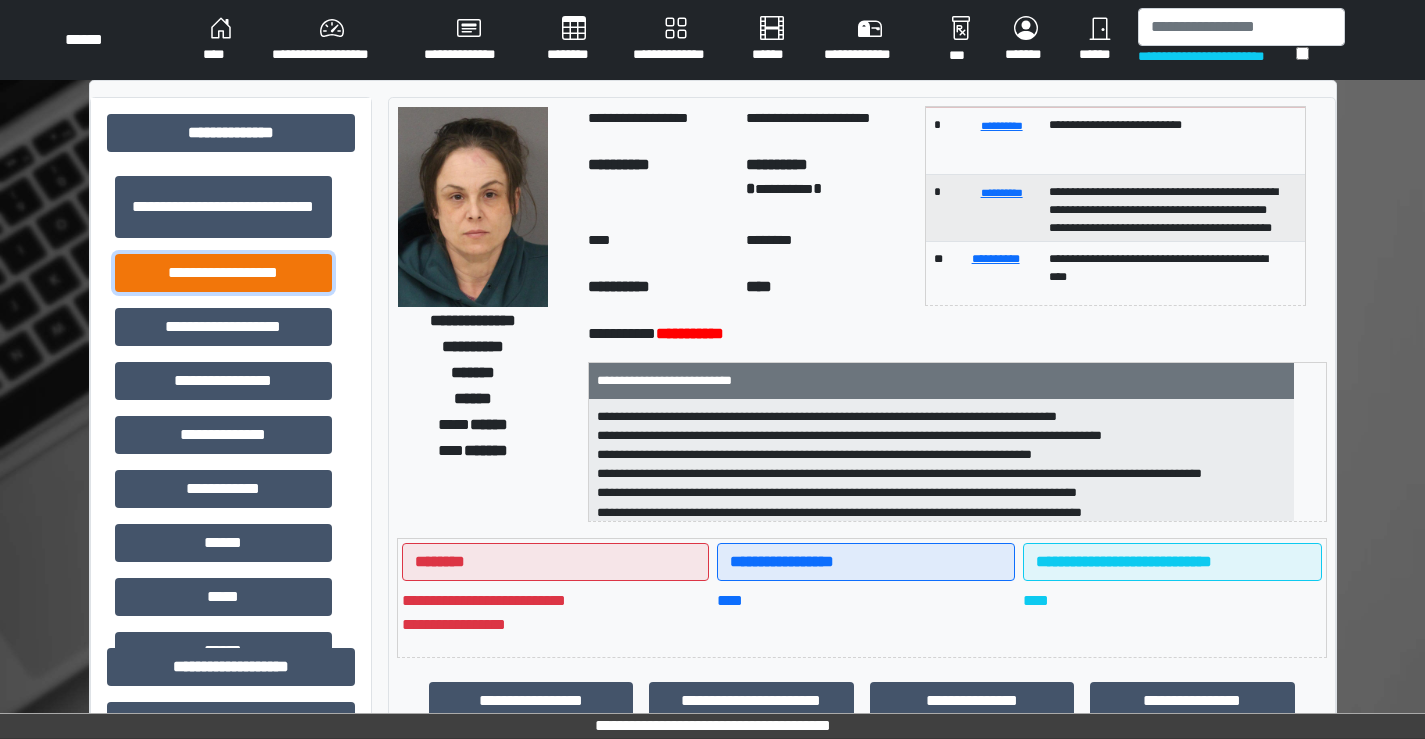 click on "**********" at bounding box center (223, 273) 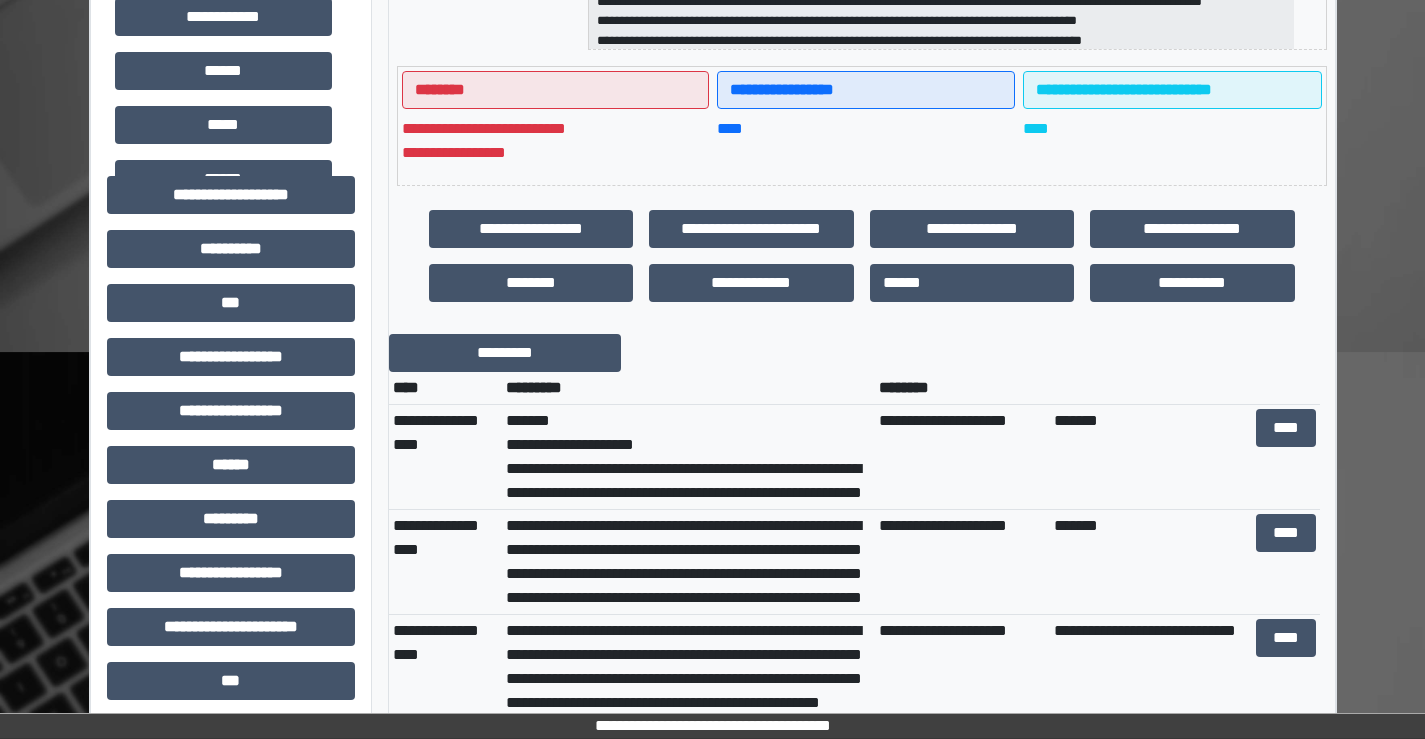 scroll, scrollTop: 500, scrollLeft: 0, axis: vertical 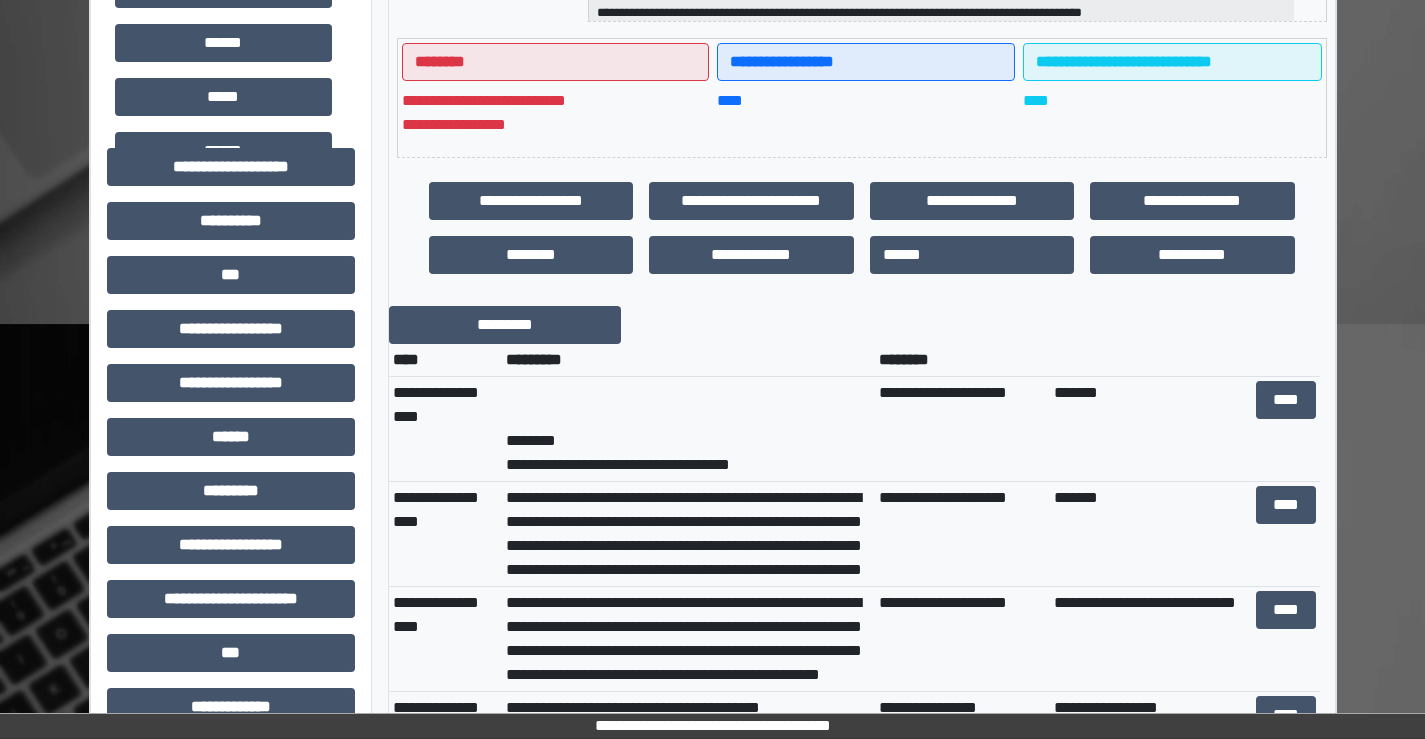 click on "**********" at bounding box center (688, 534) 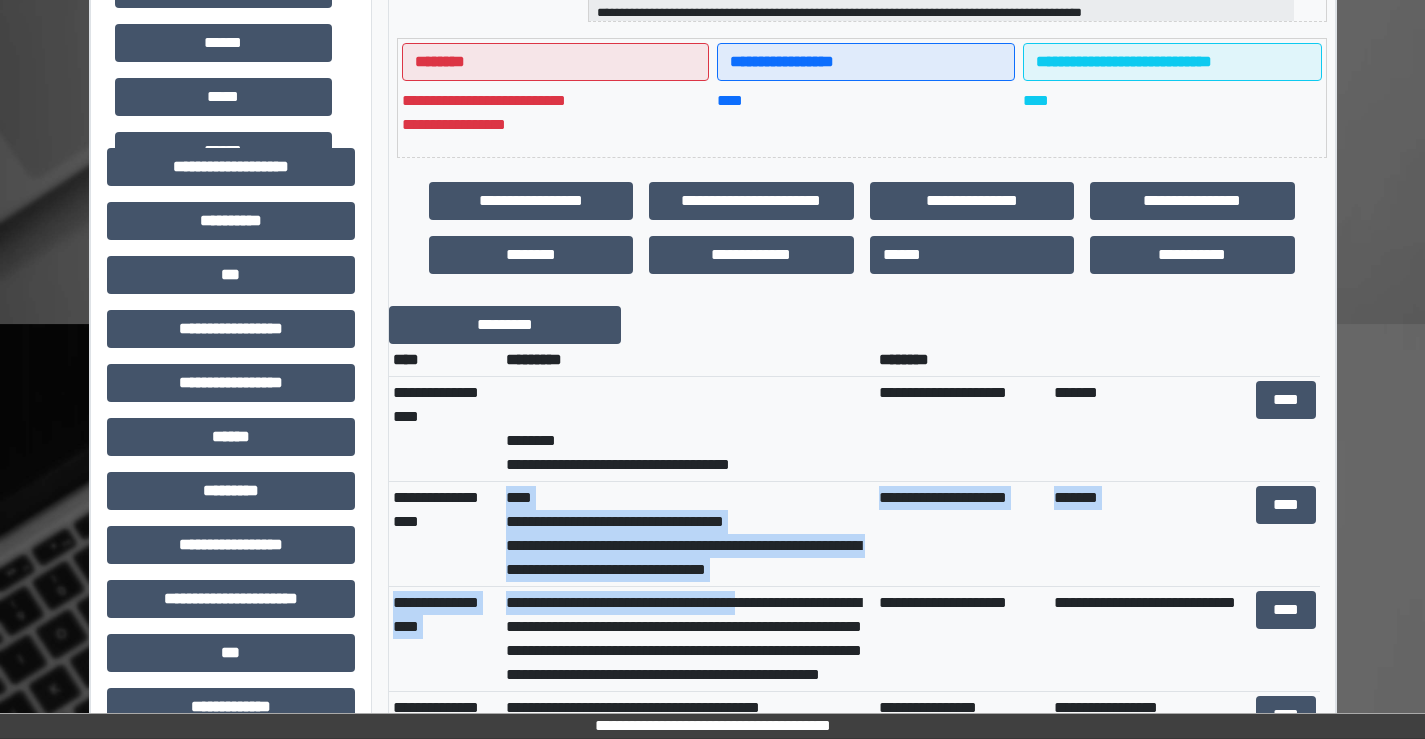 scroll, scrollTop: 768, scrollLeft: 0, axis: vertical 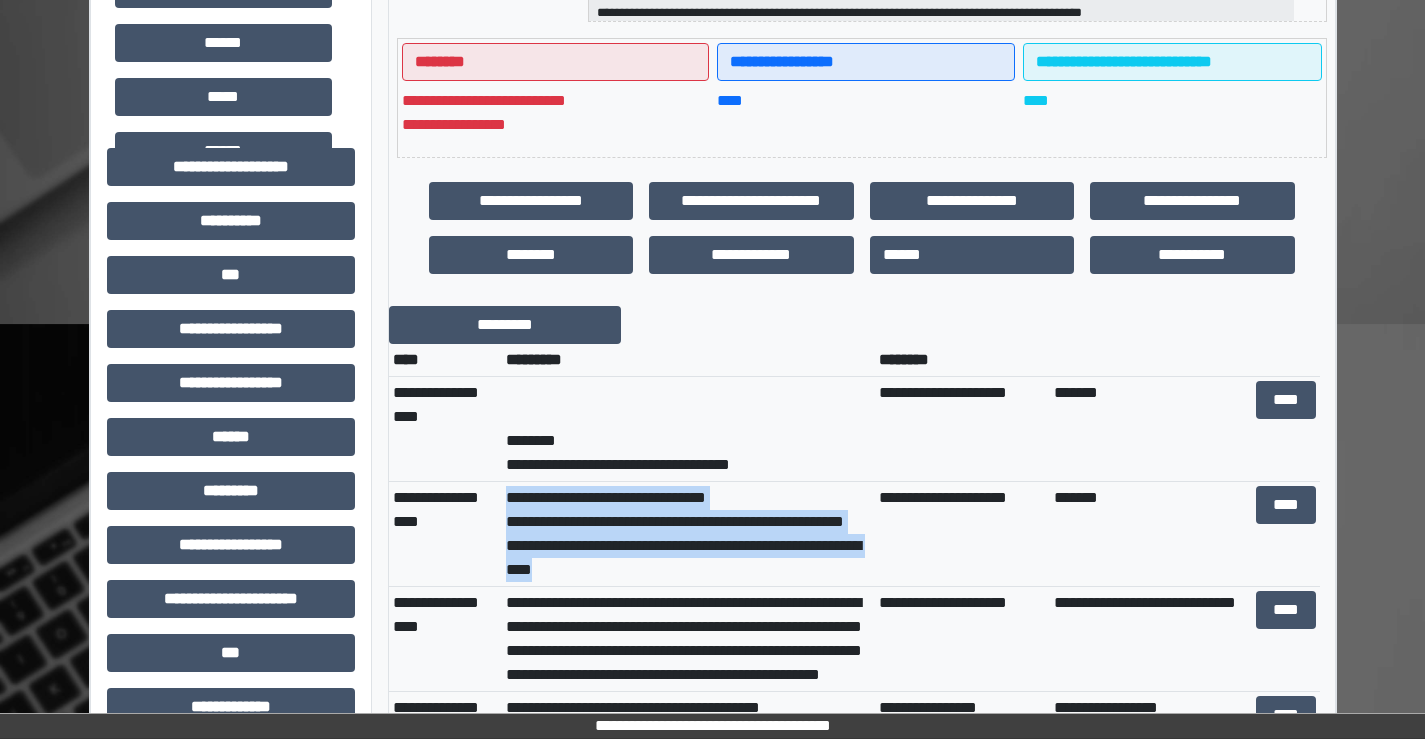 drag, startPoint x: 504, startPoint y: 497, endPoint x: 811, endPoint y: 568, distance: 315.10315 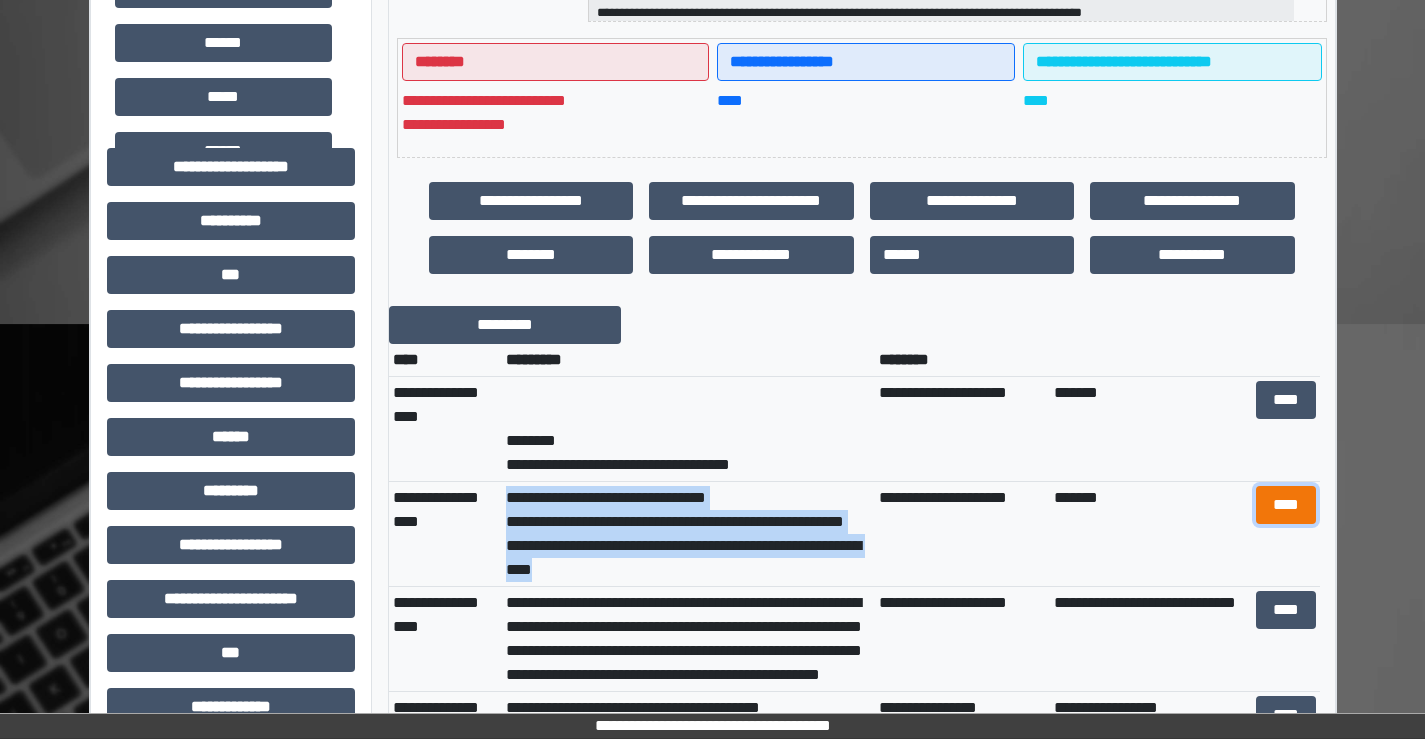 click on "****" at bounding box center [1286, 505] 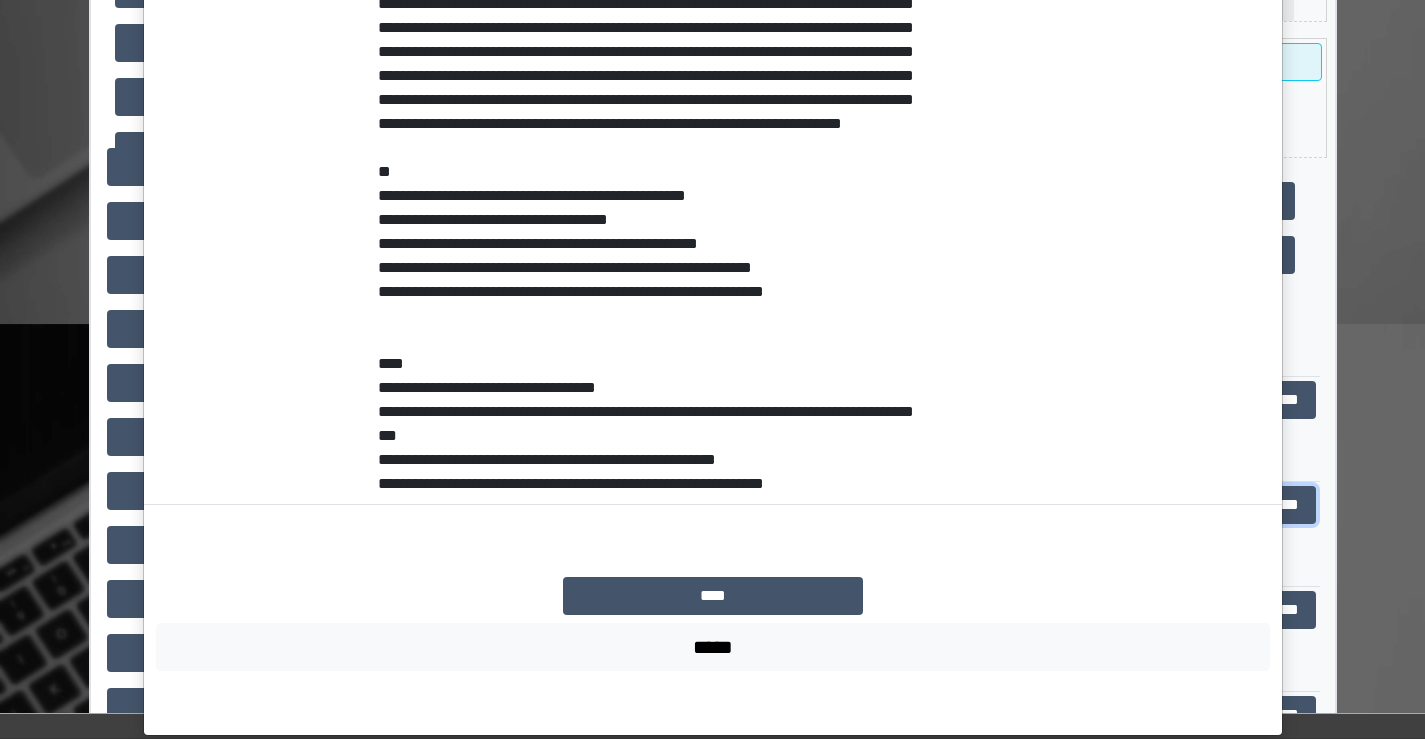 scroll, scrollTop: 470, scrollLeft: 0, axis: vertical 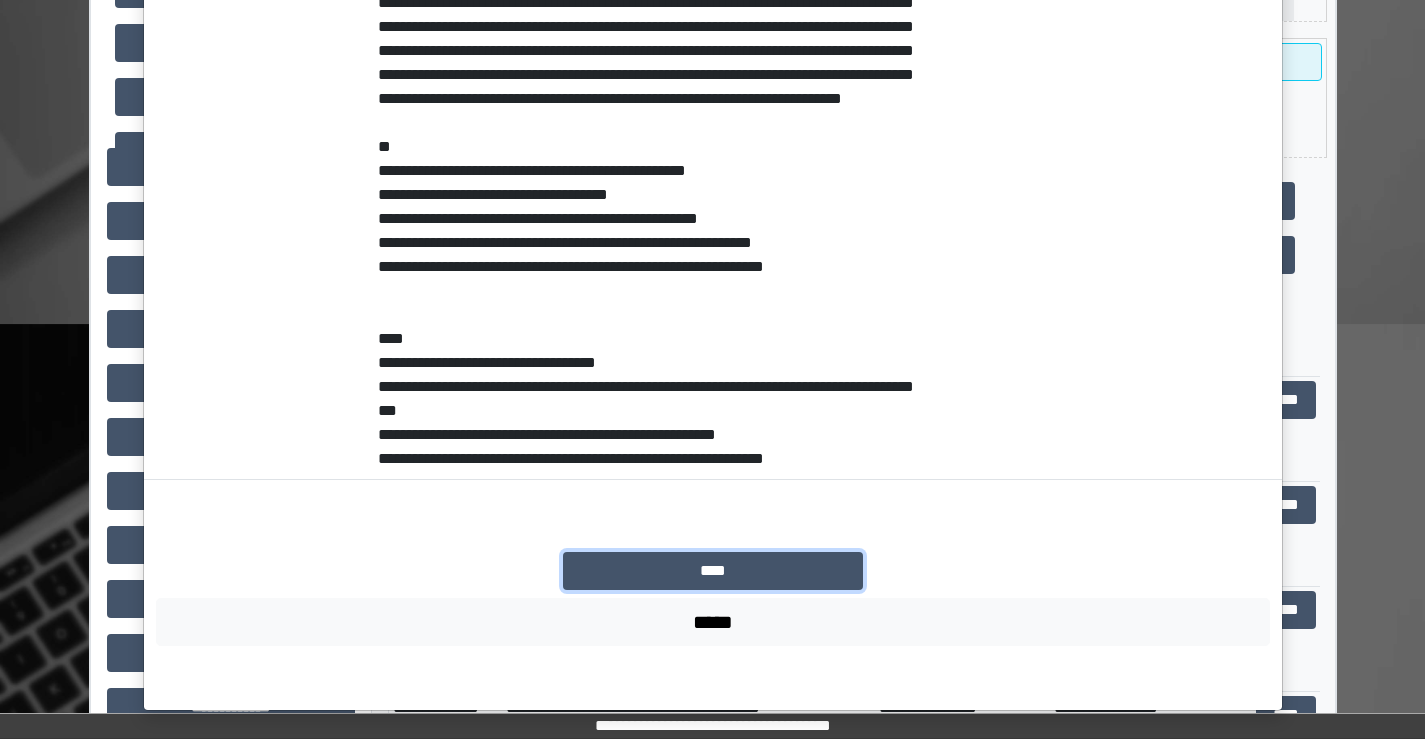 click on "****" at bounding box center [713, 571] 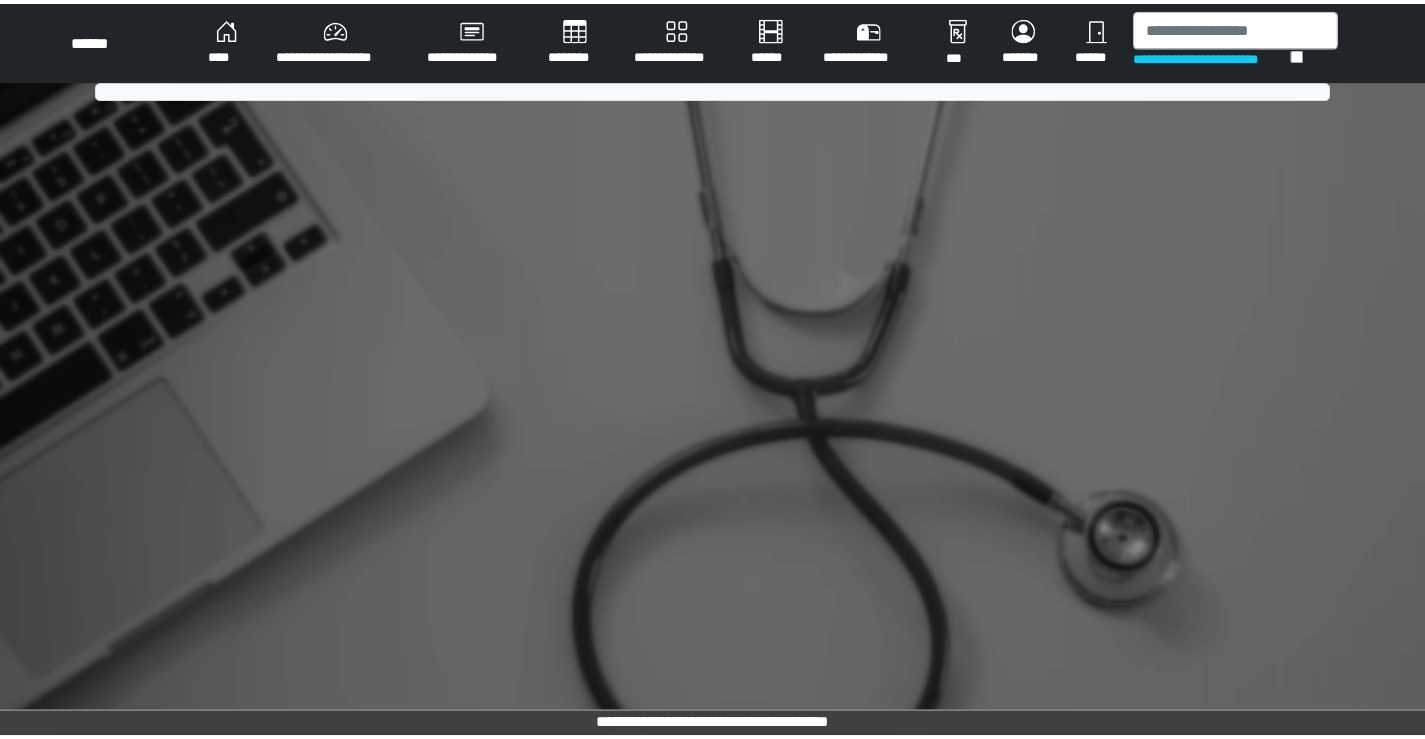 scroll, scrollTop: 0, scrollLeft: 0, axis: both 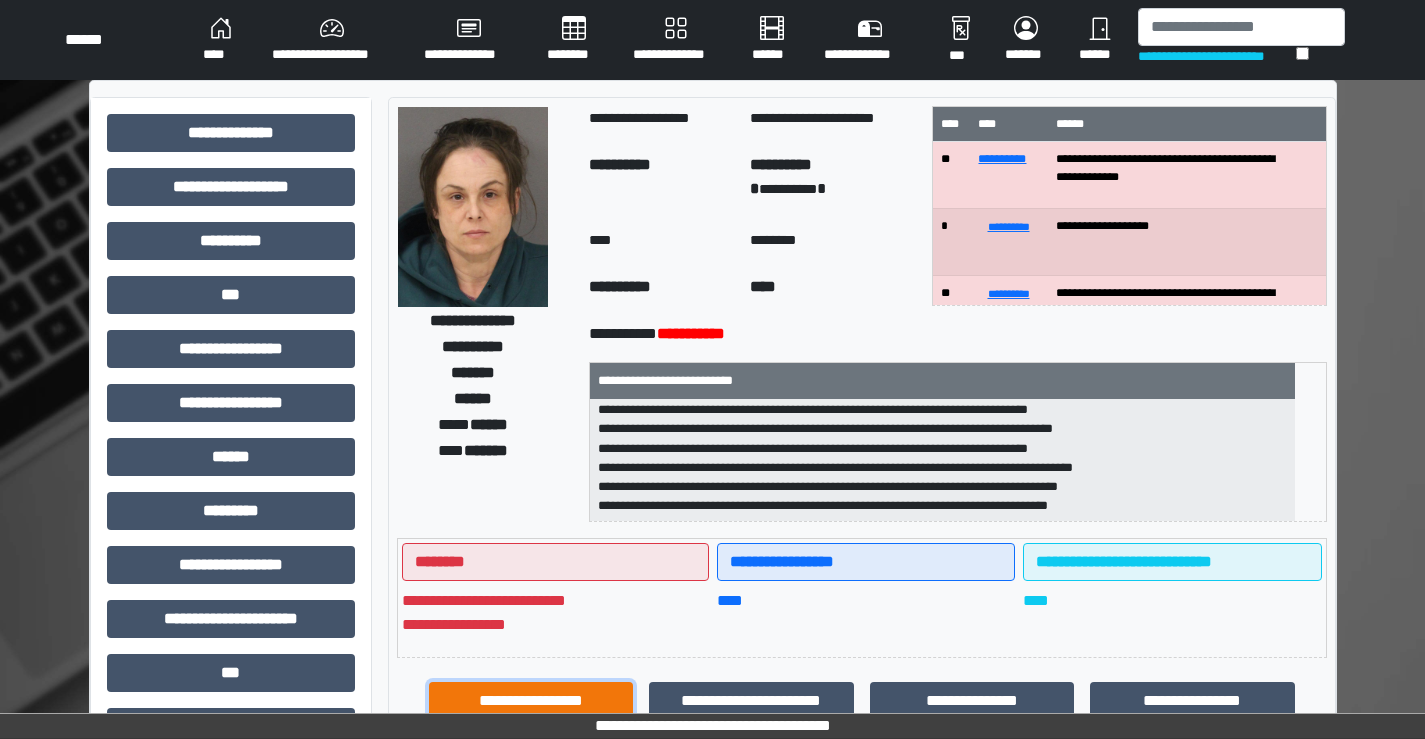 click on "**********" at bounding box center [531, 701] 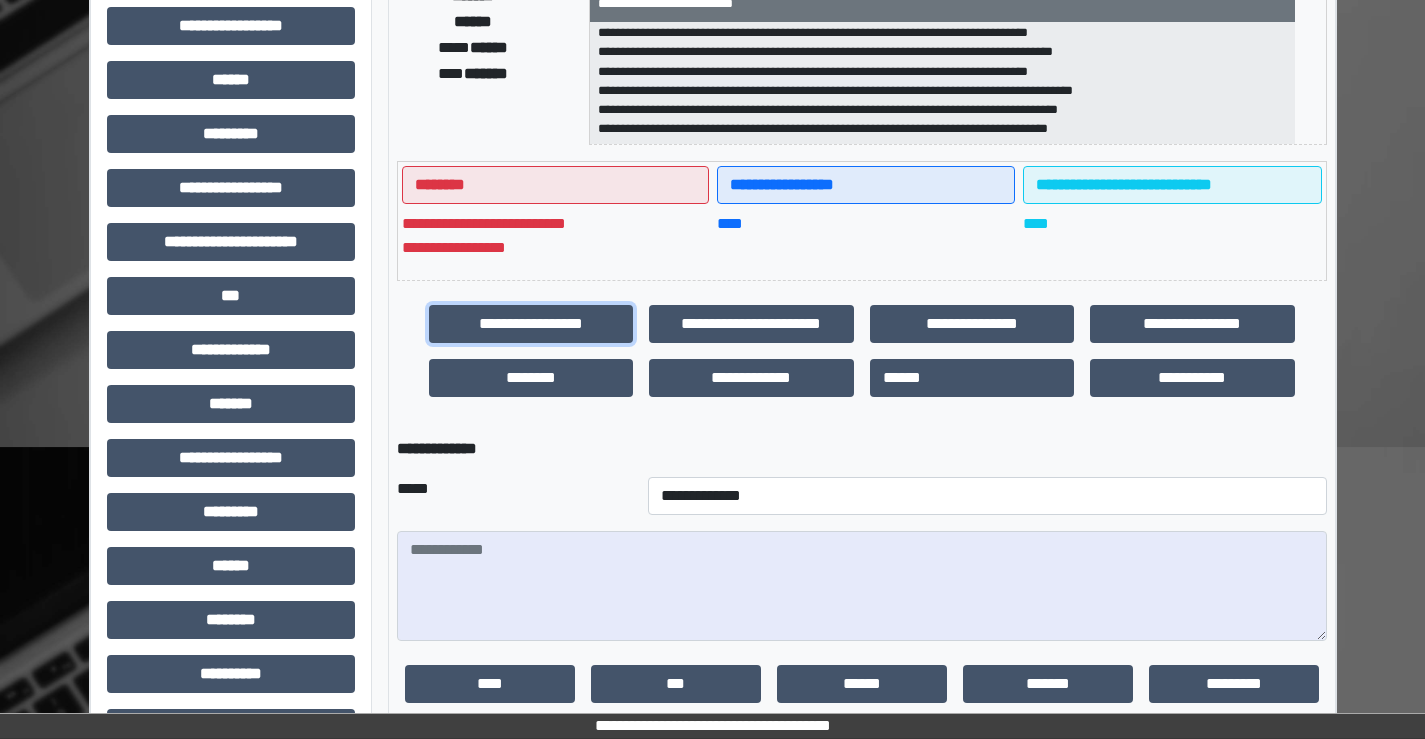 scroll, scrollTop: 500, scrollLeft: 0, axis: vertical 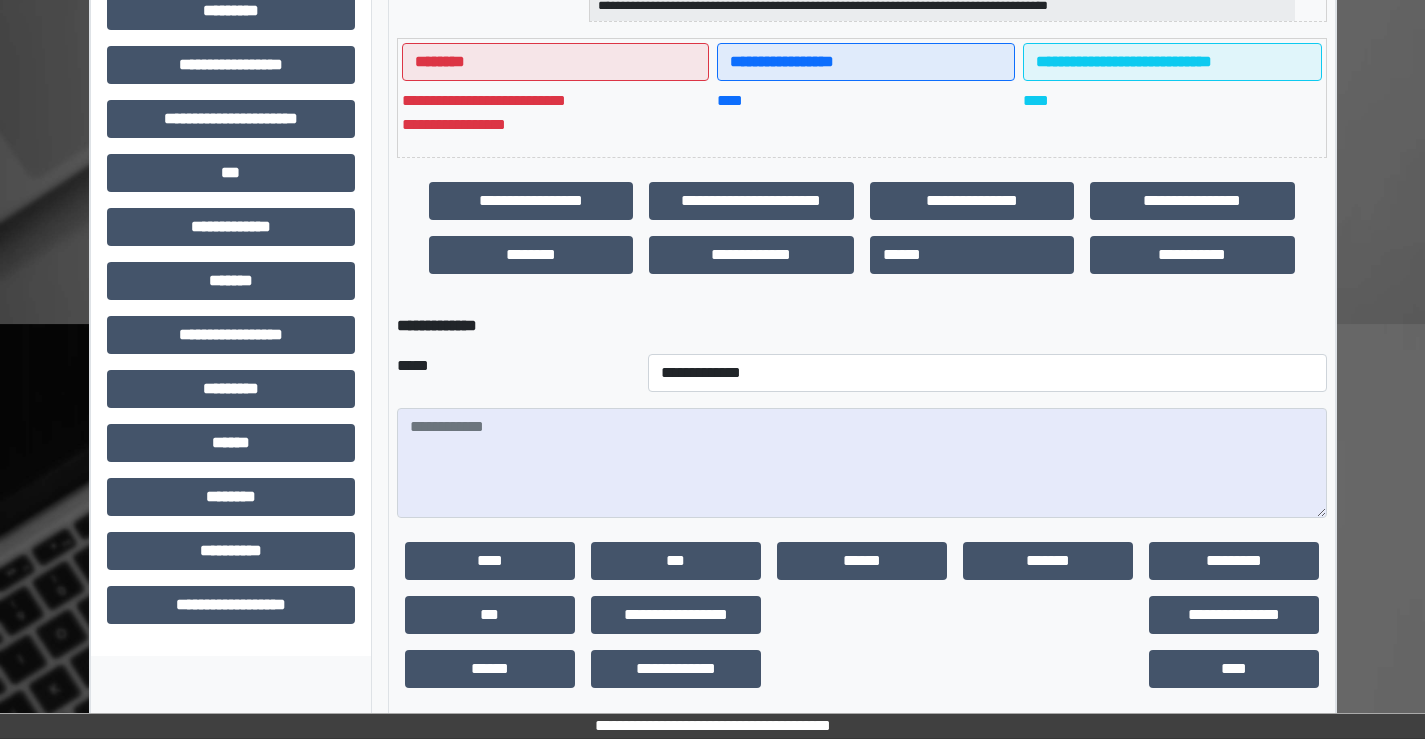 click on "**********" at bounding box center [862, 326] 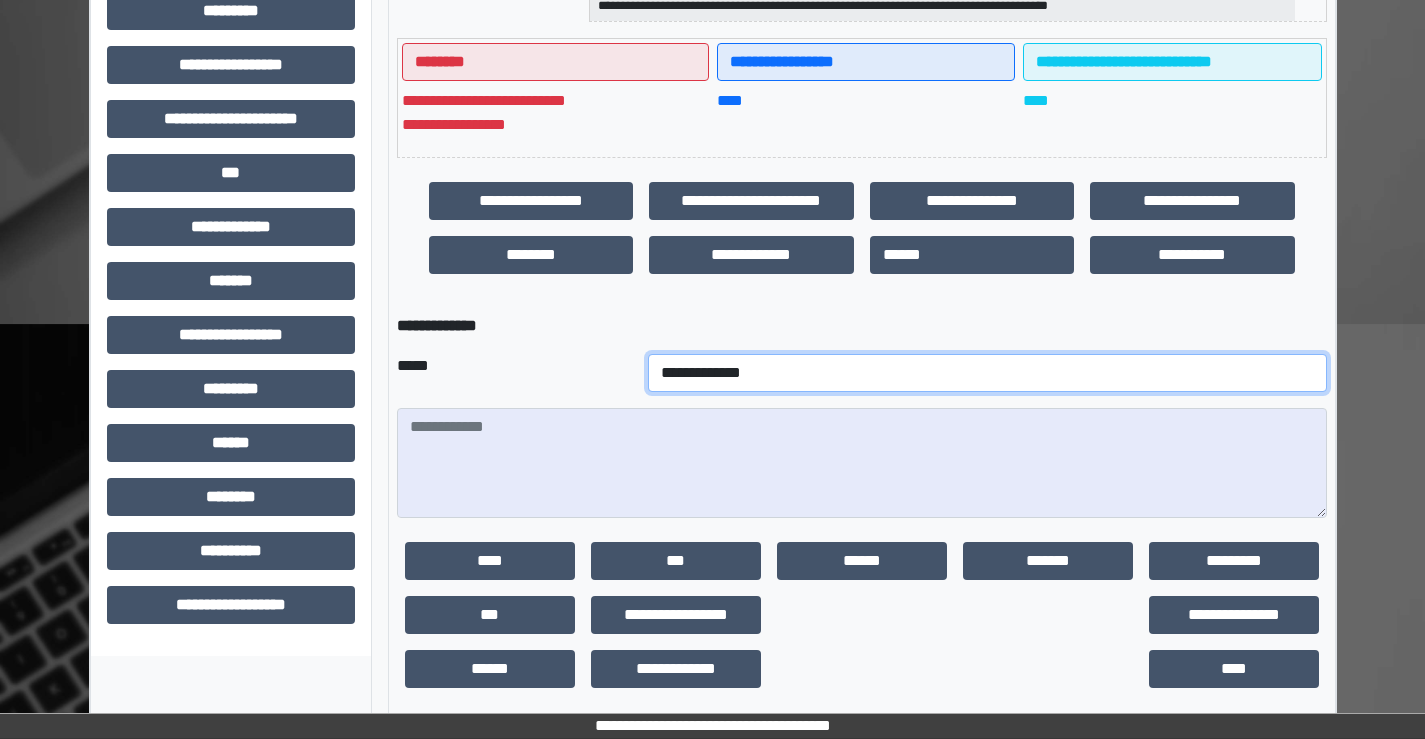 click on "**********" at bounding box center (987, 373) 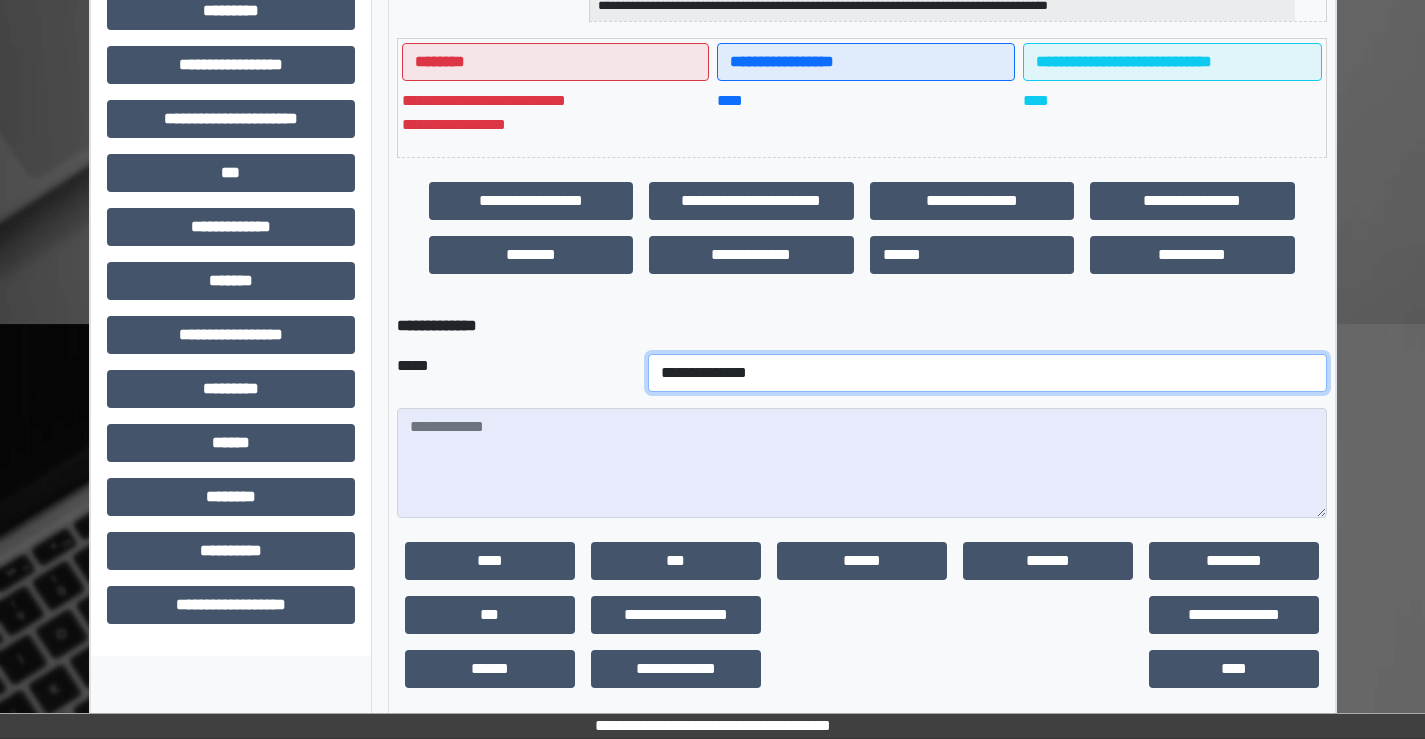 click on "**********" at bounding box center (987, 373) 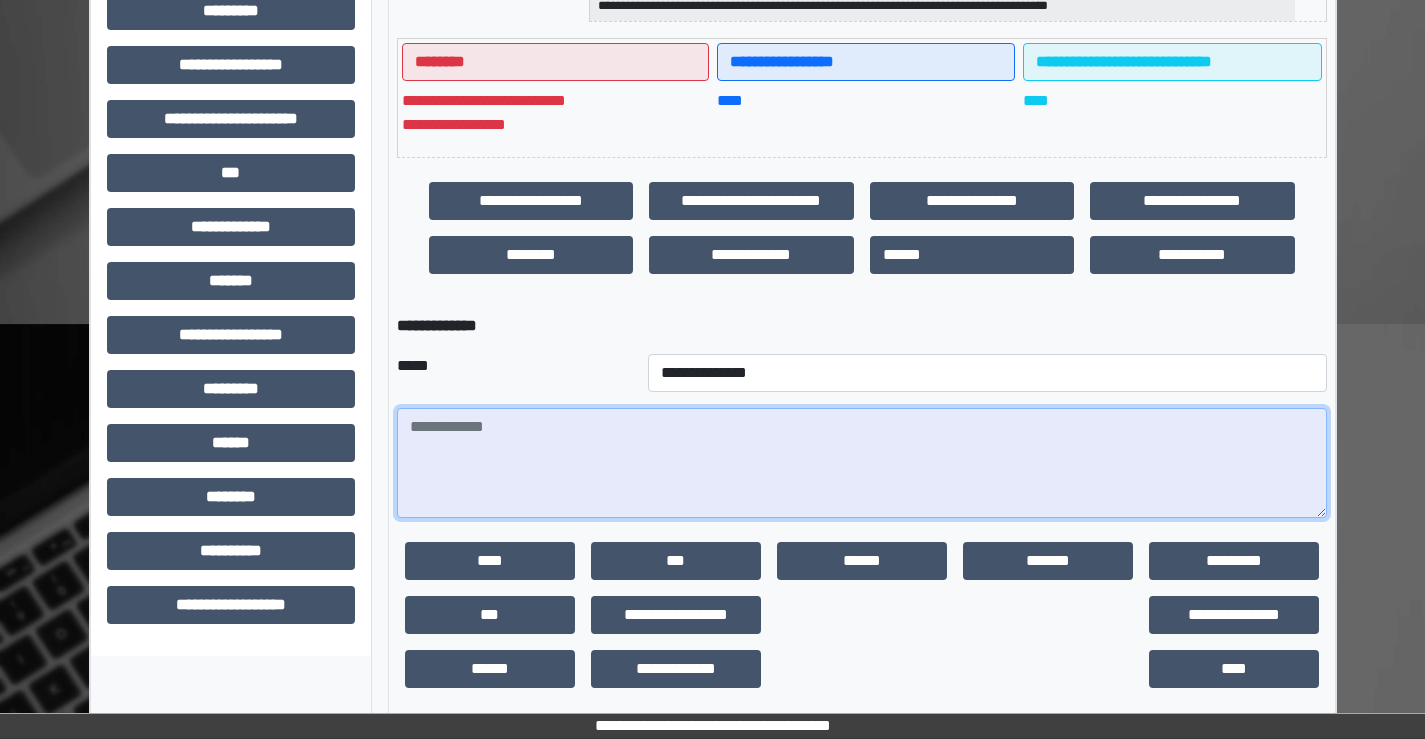 click at bounding box center [862, 463] 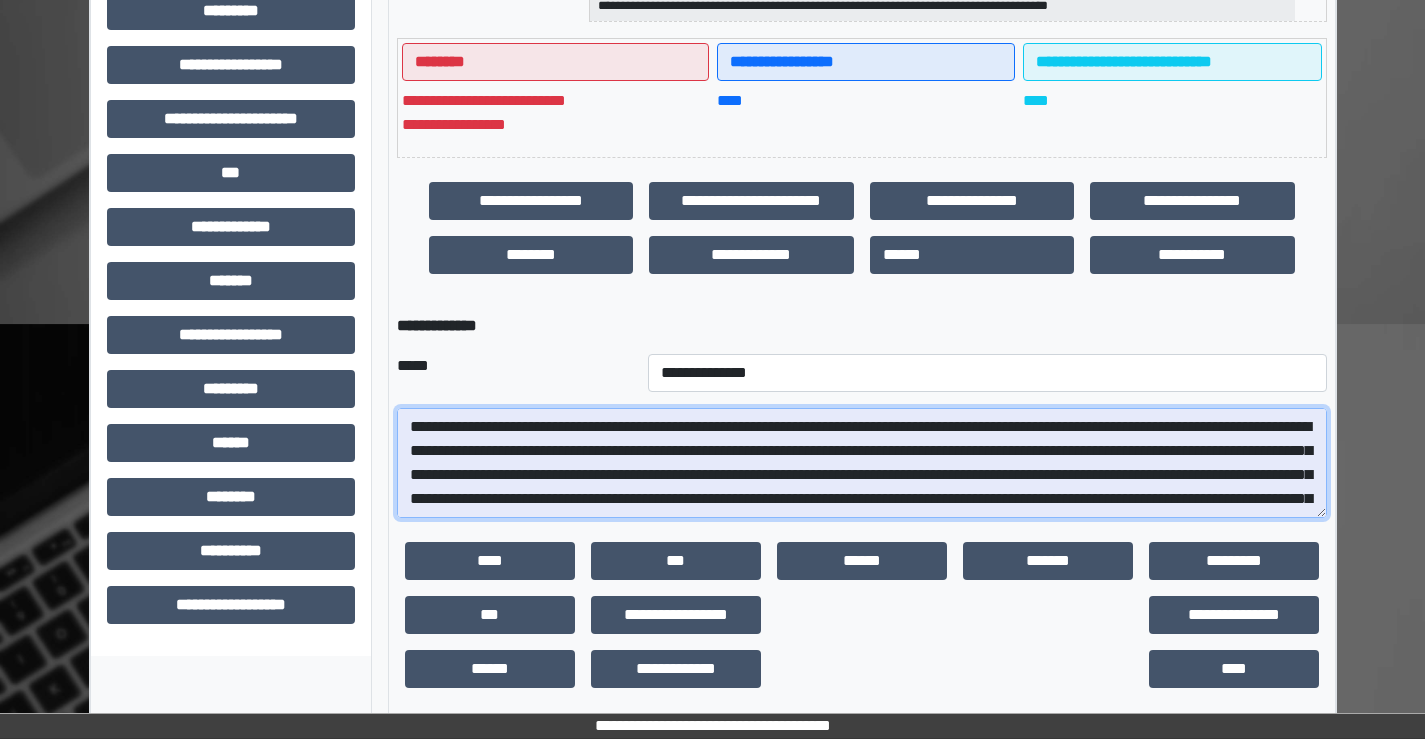 scroll, scrollTop: 377, scrollLeft: 0, axis: vertical 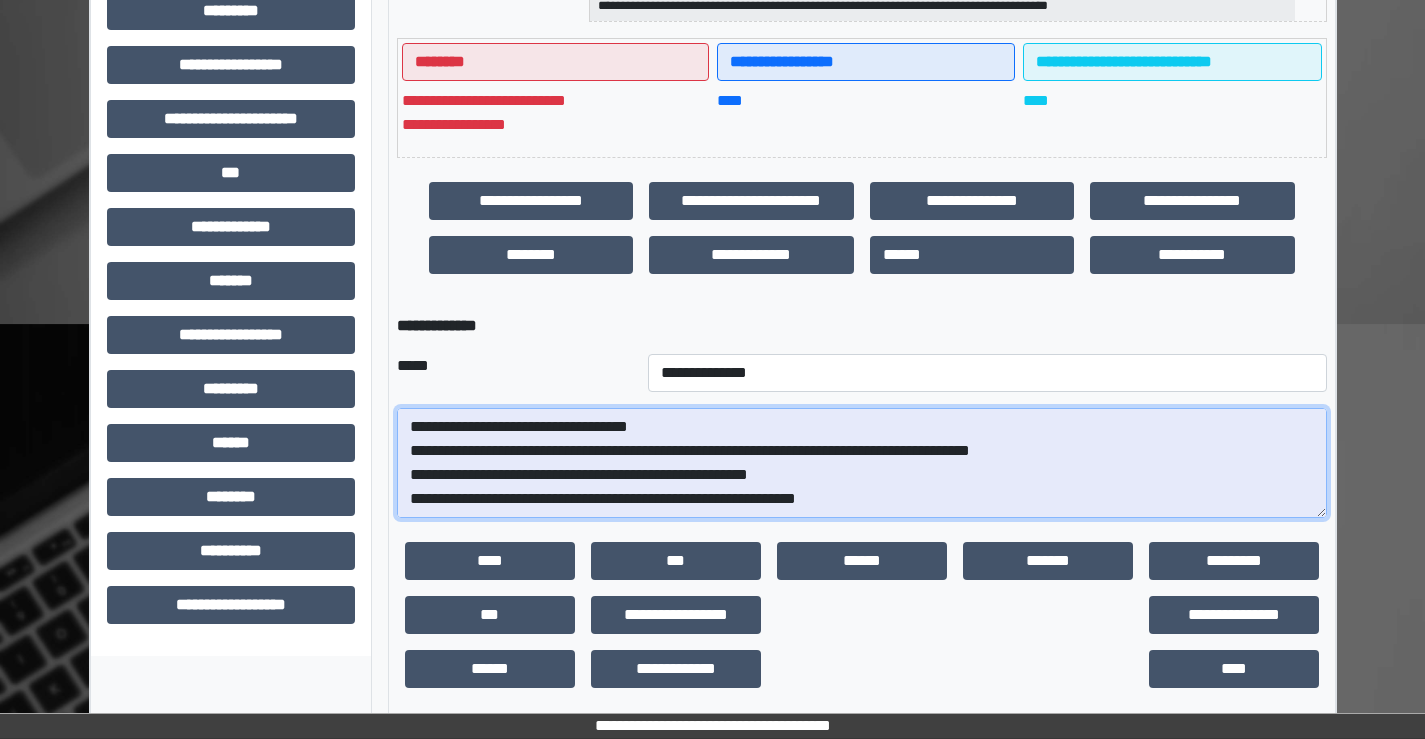 drag, startPoint x: 1325, startPoint y: 511, endPoint x: 1331, endPoint y: 651, distance: 140.12851 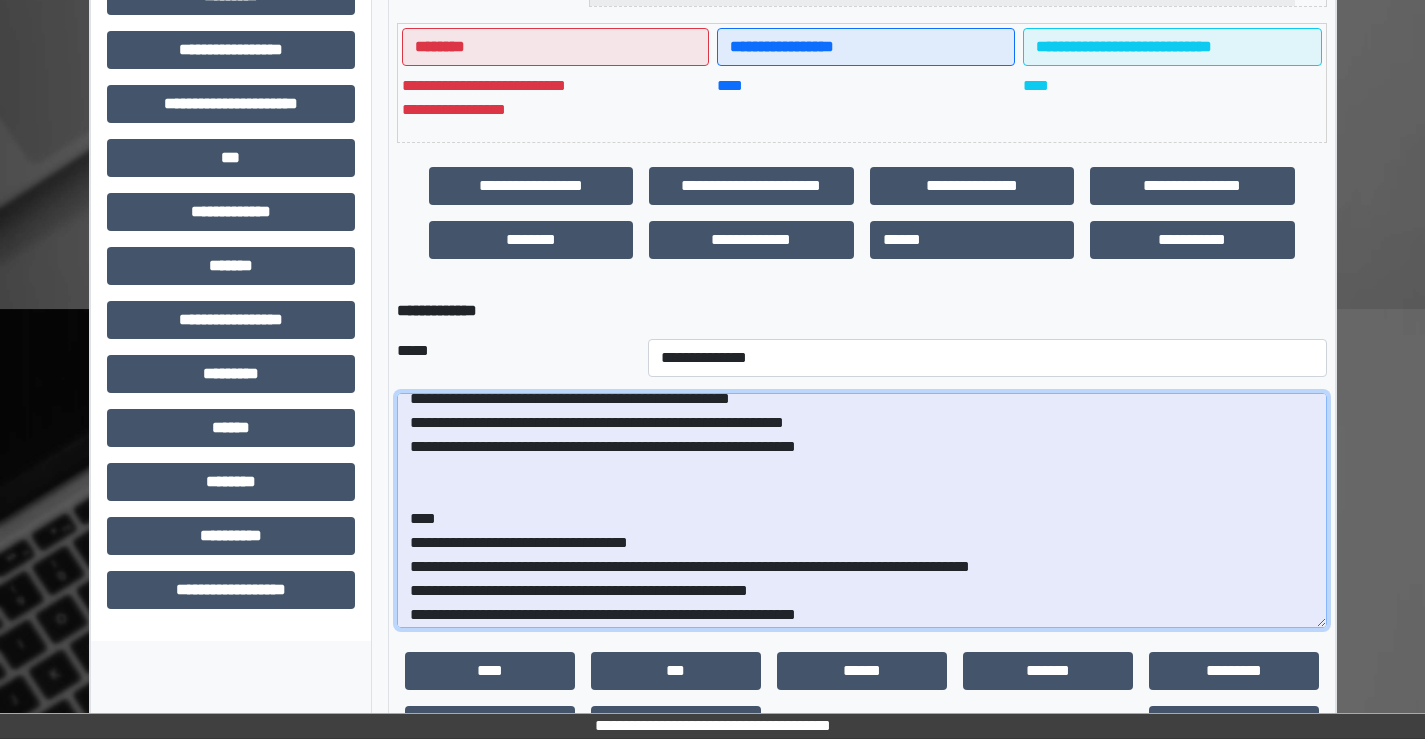 scroll, scrollTop: 224, scrollLeft: 0, axis: vertical 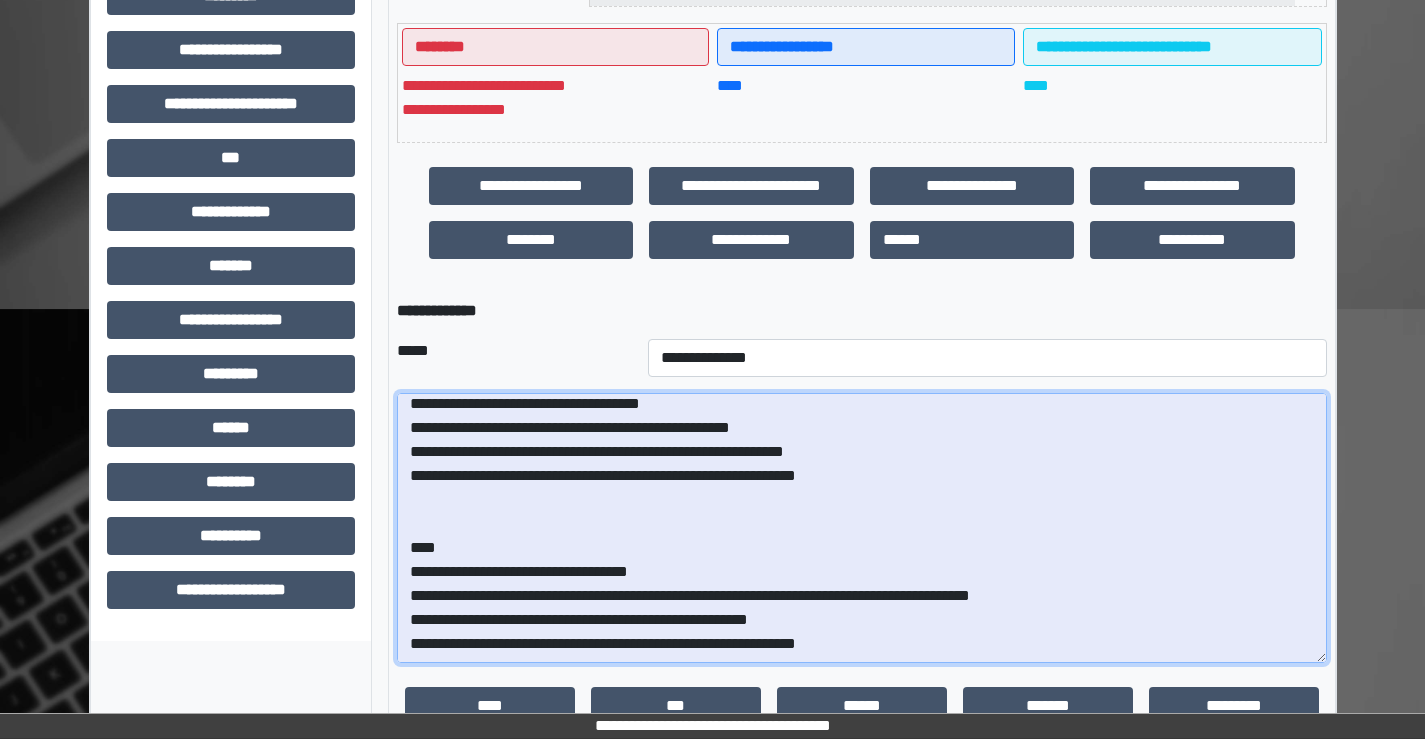 drag, startPoint x: 1322, startPoint y: 493, endPoint x: 1322, endPoint y: 653, distance: 160 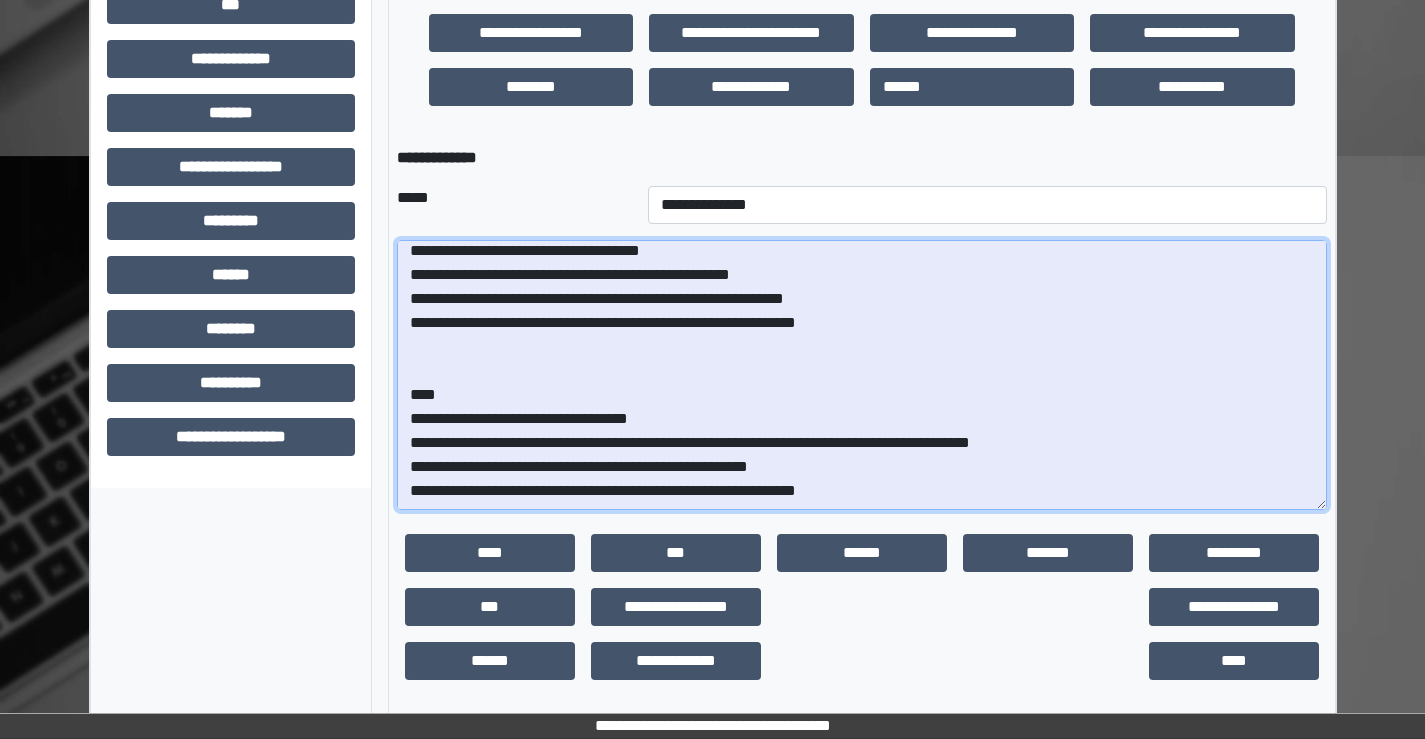 scroll, scrollTop: 675, scrollLeft: 0, axis: vertical 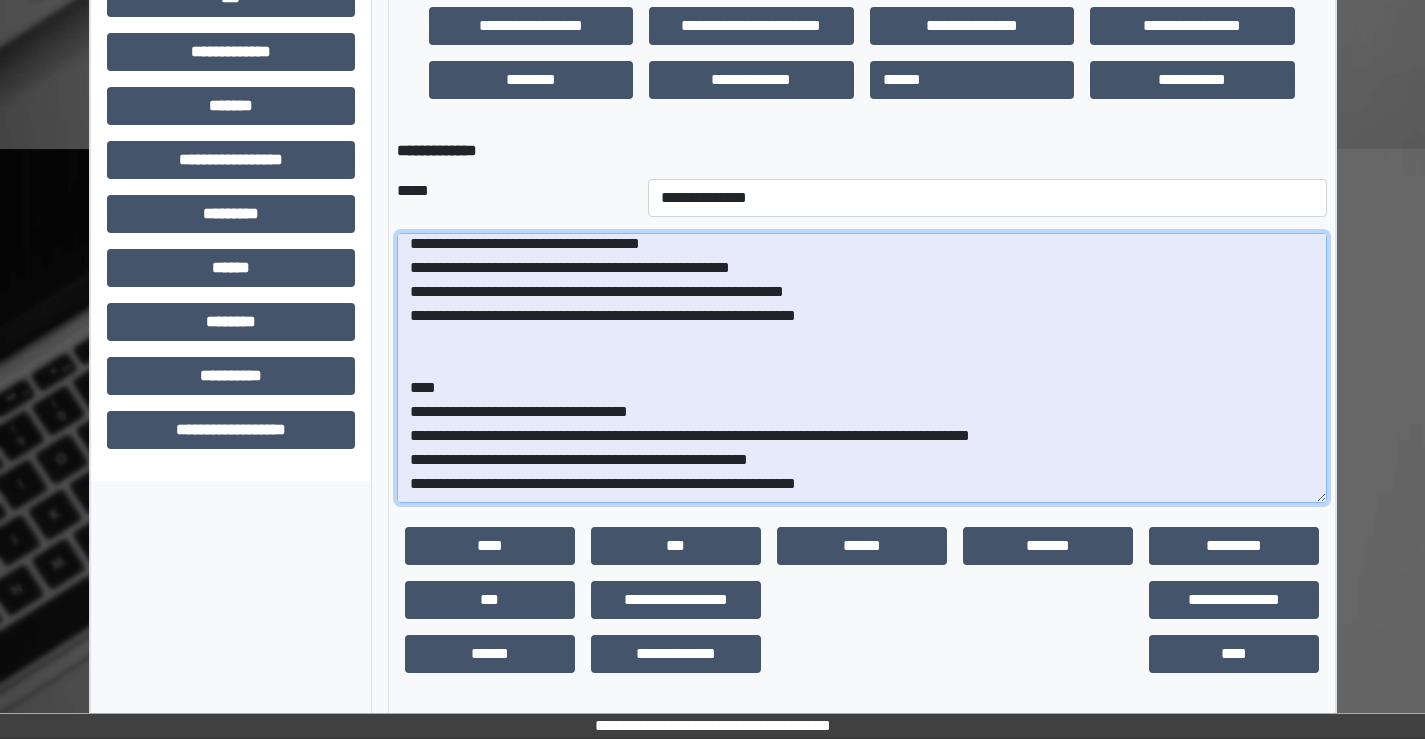 click at bounding box center (862, 368) 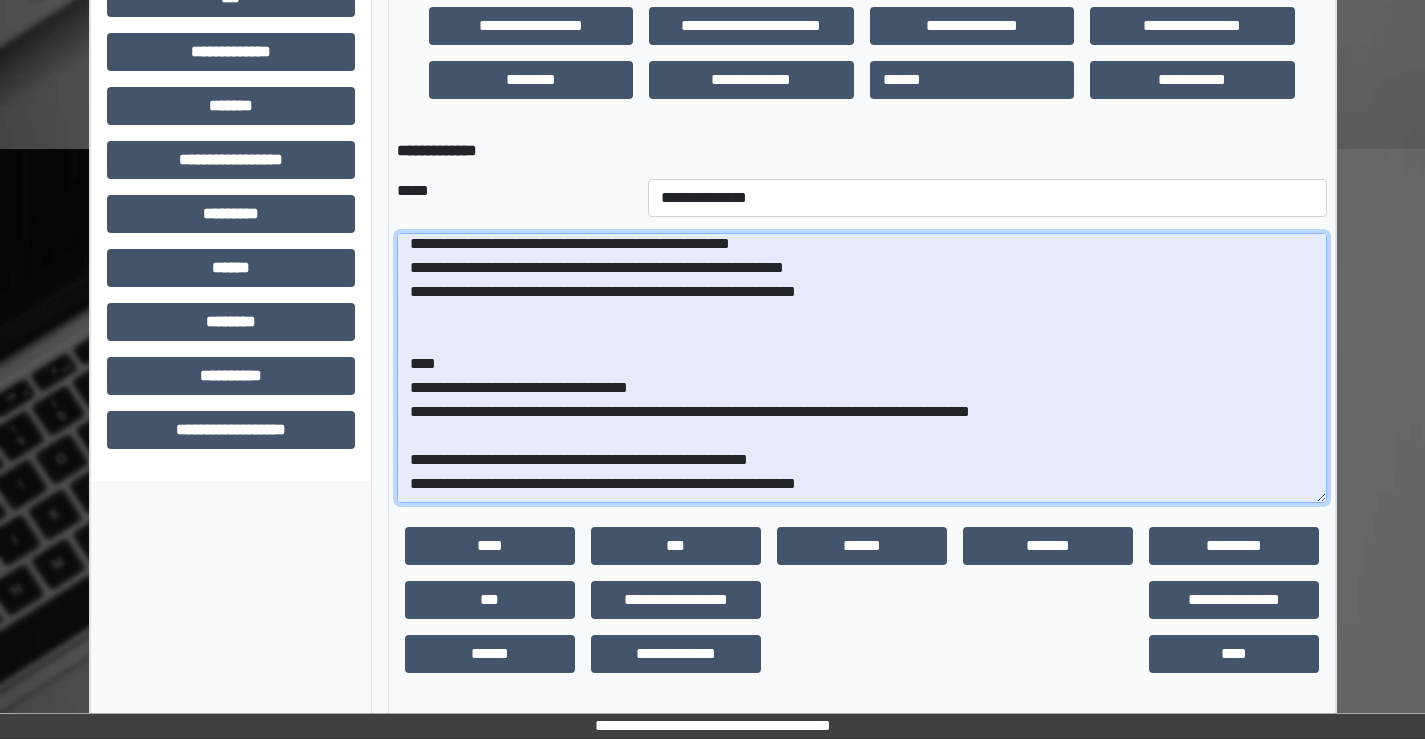scroll, scrollTop: 248, scrollLeft: 0, axis: vertical 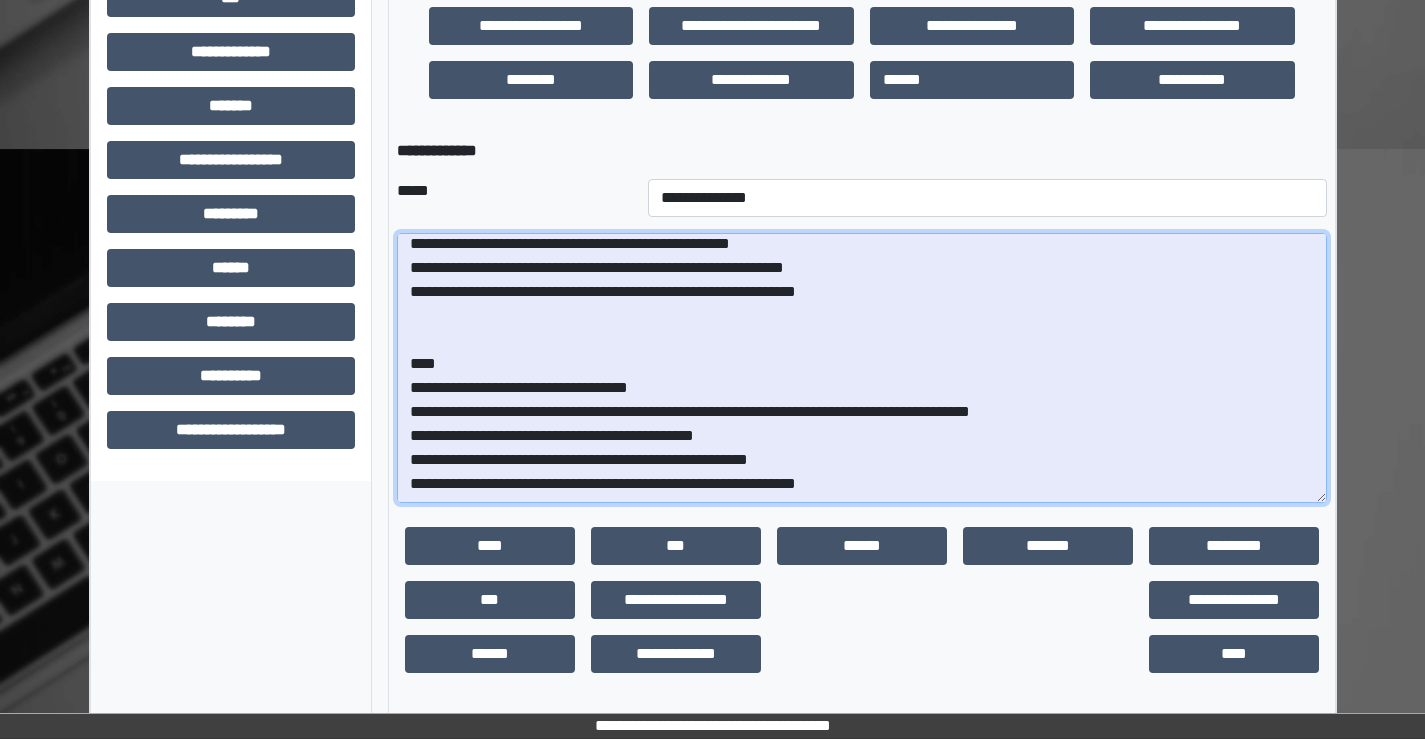 click at bounding box center [862, 368] 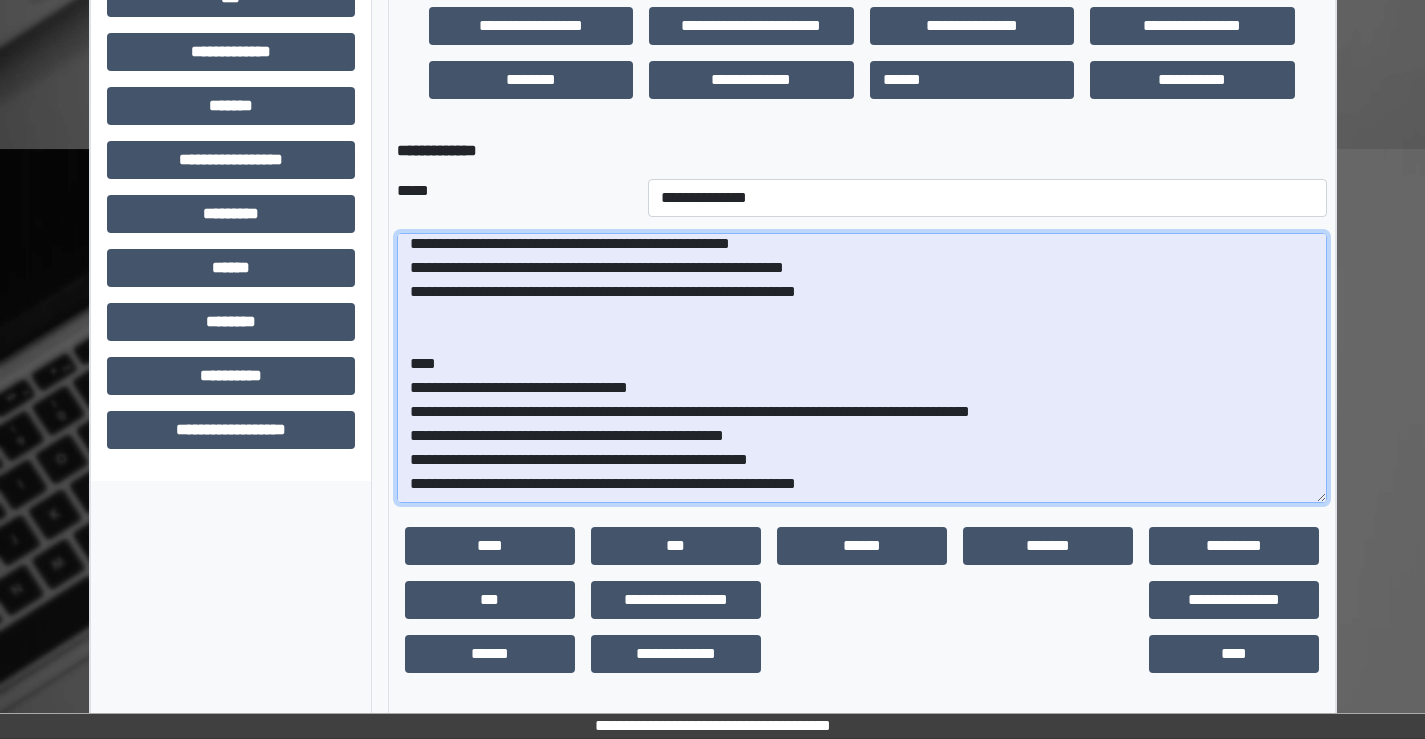 click at bounding box center [862, 368] 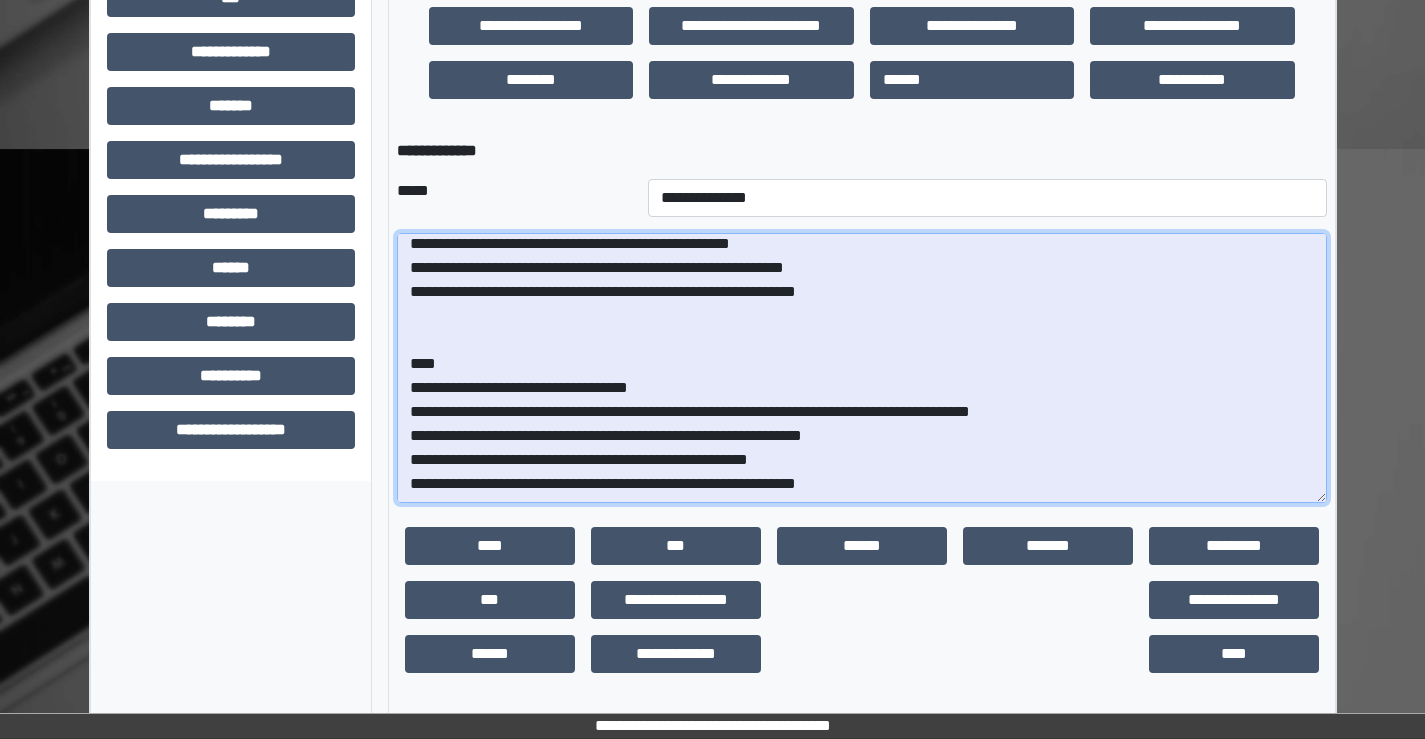 click at bounding box center [862, 368] 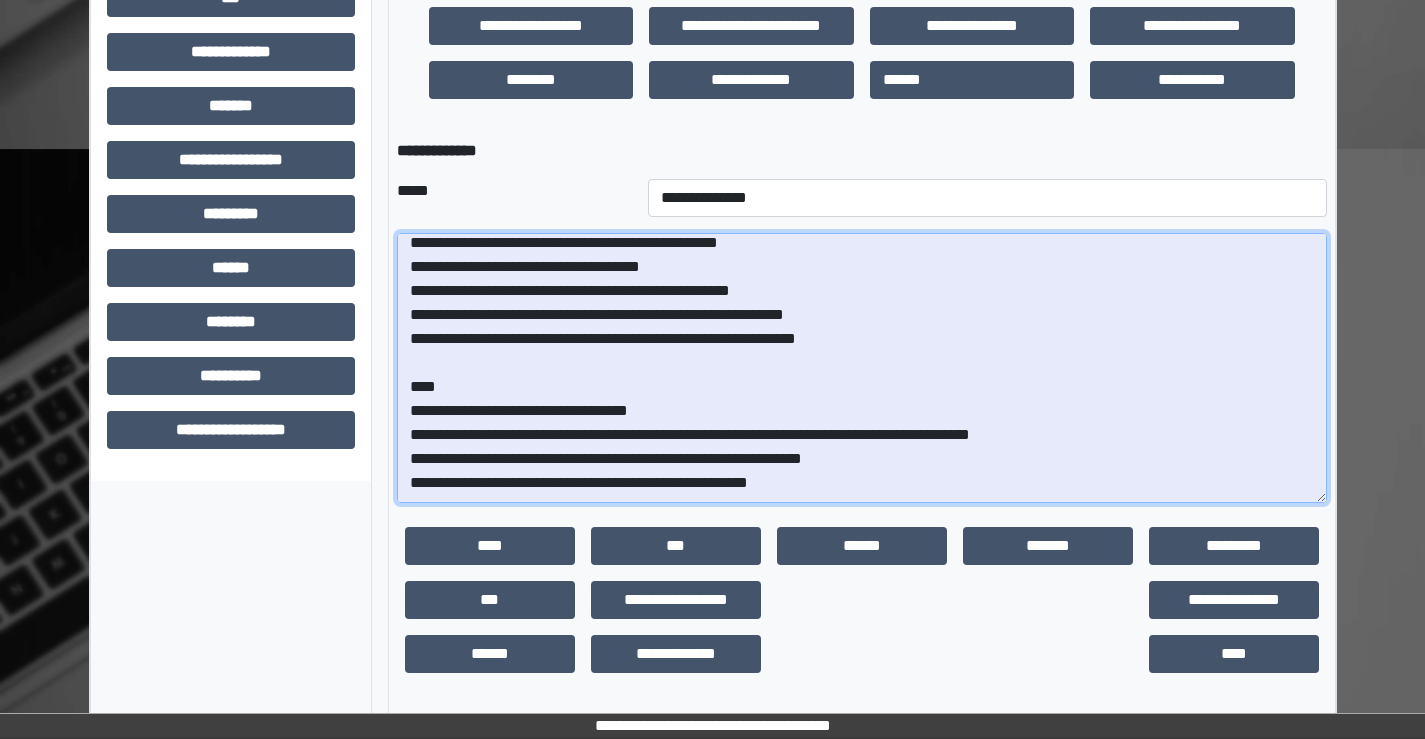 scroll, scrollTop: 224, scrollLeft: 0, axis: vertical 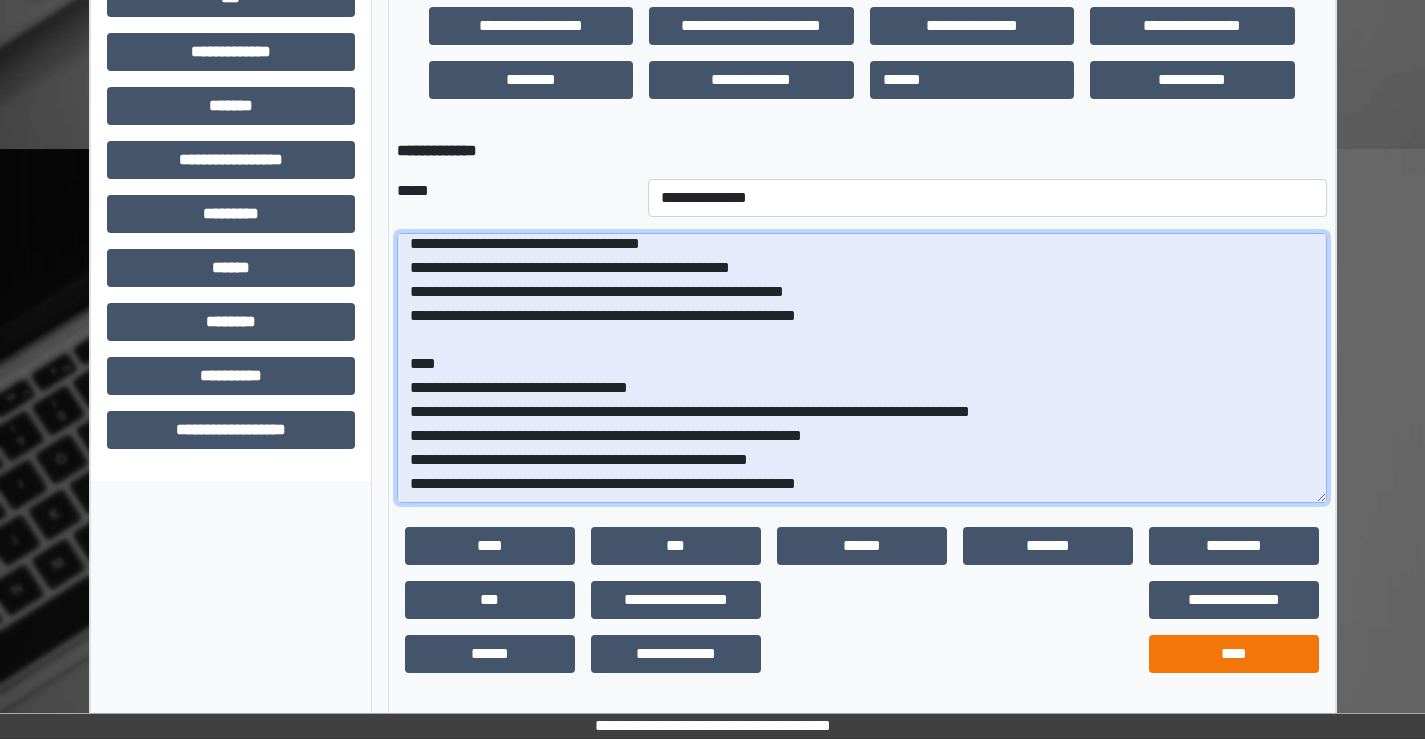 type on "**********" 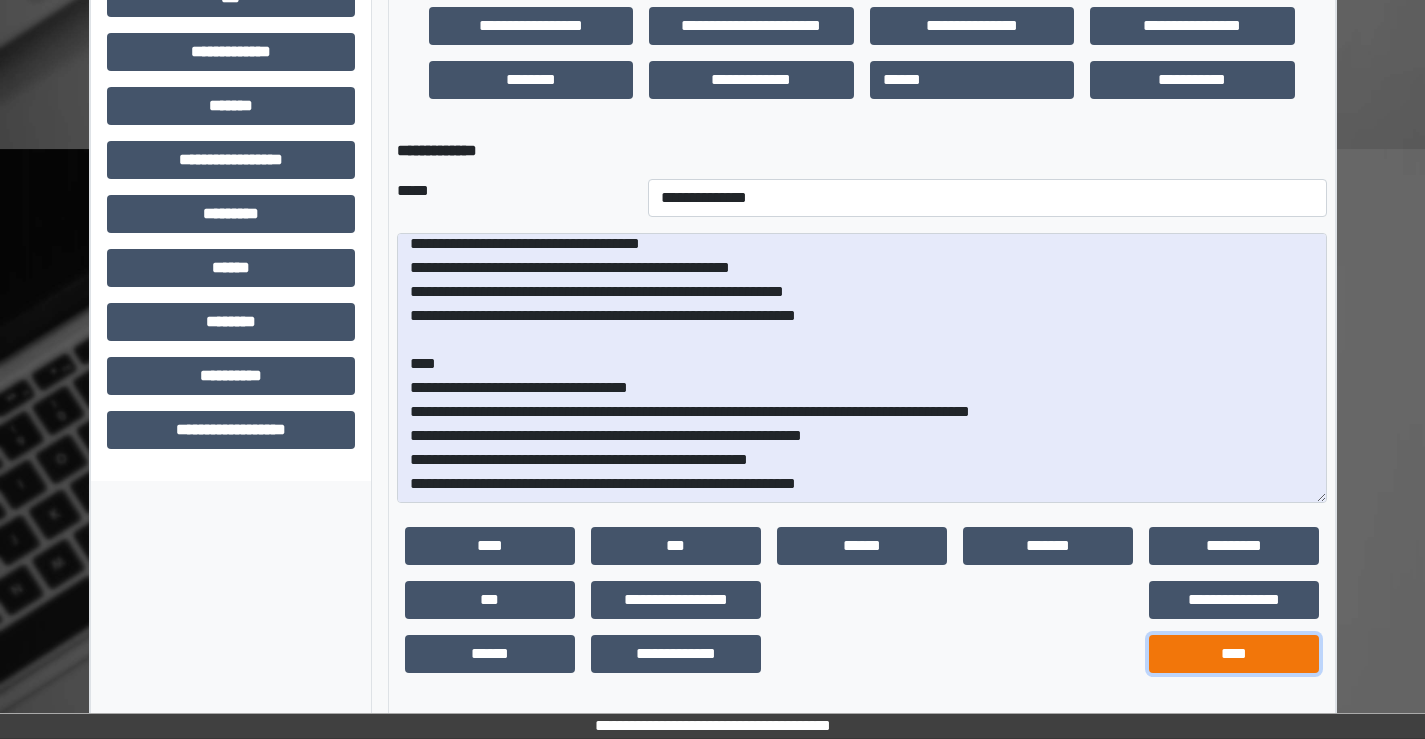 click on "****" at bounding box center [1234, 654] 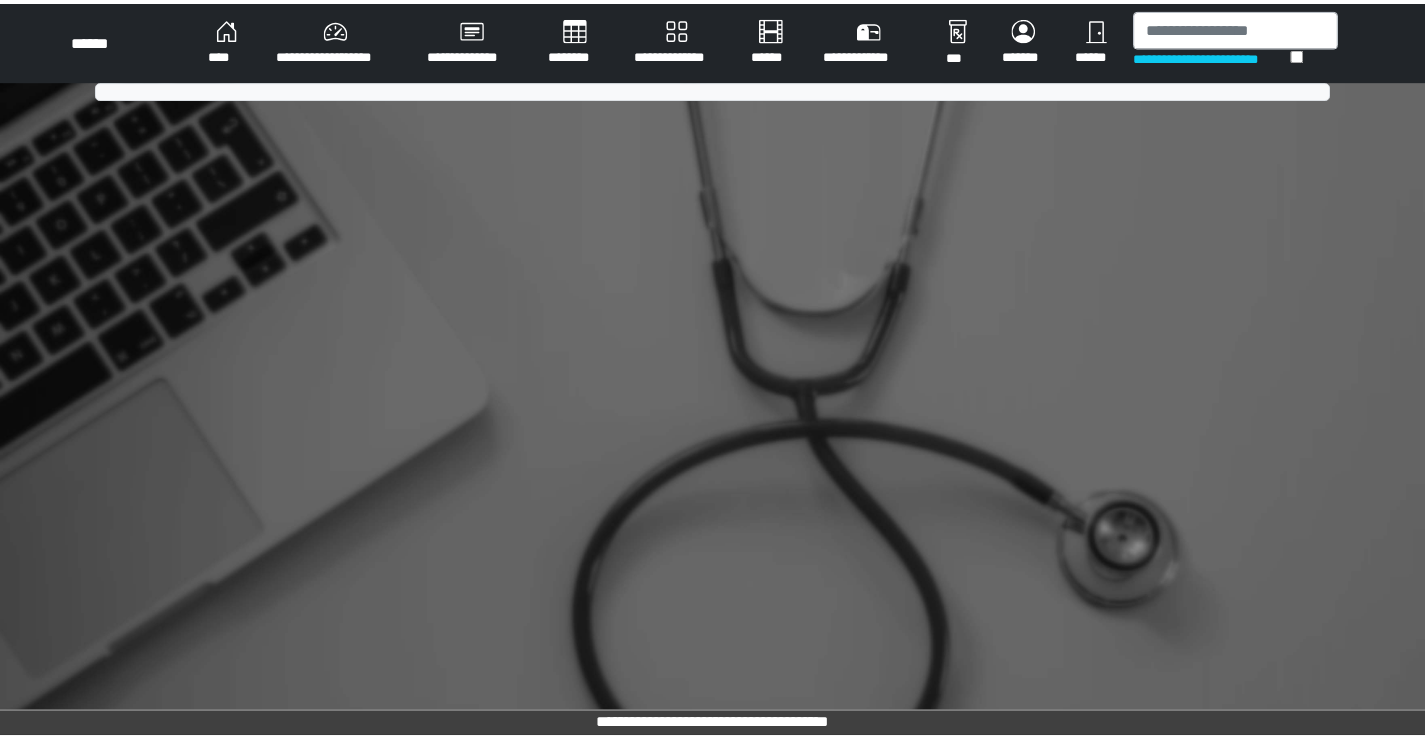 scroll, scrollTop: 0, scrollLeft: 0, axis: both 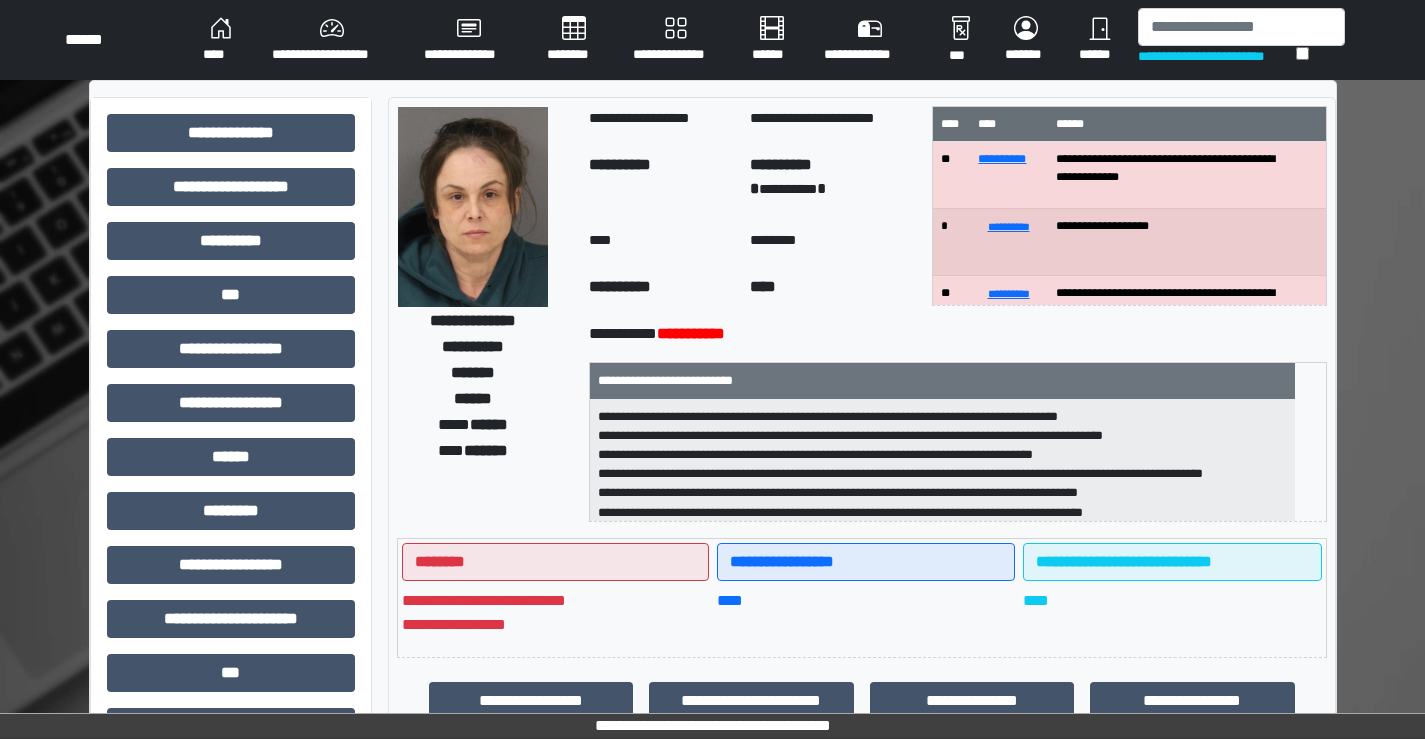 click on "**********" at bounding box center [231, 627] 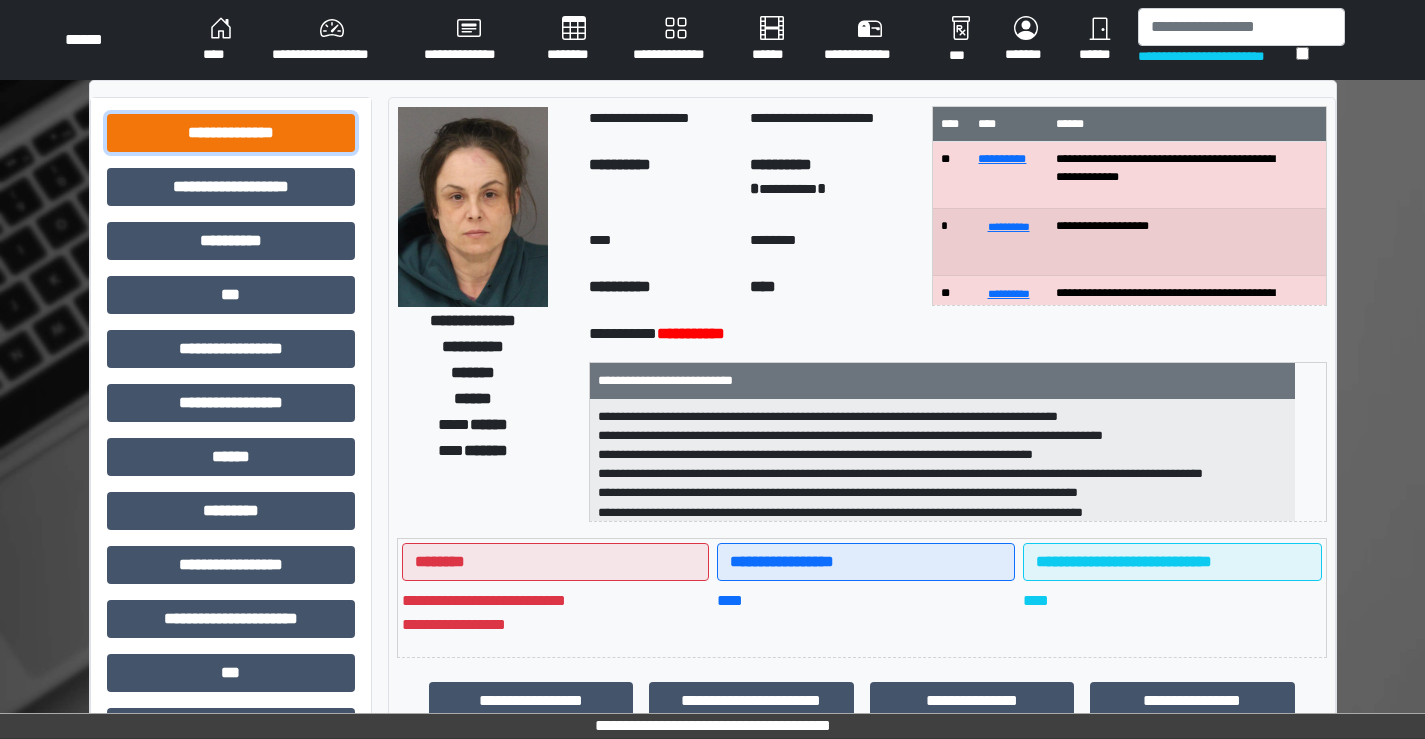 click on "**********" at bounding box center [231, 133] 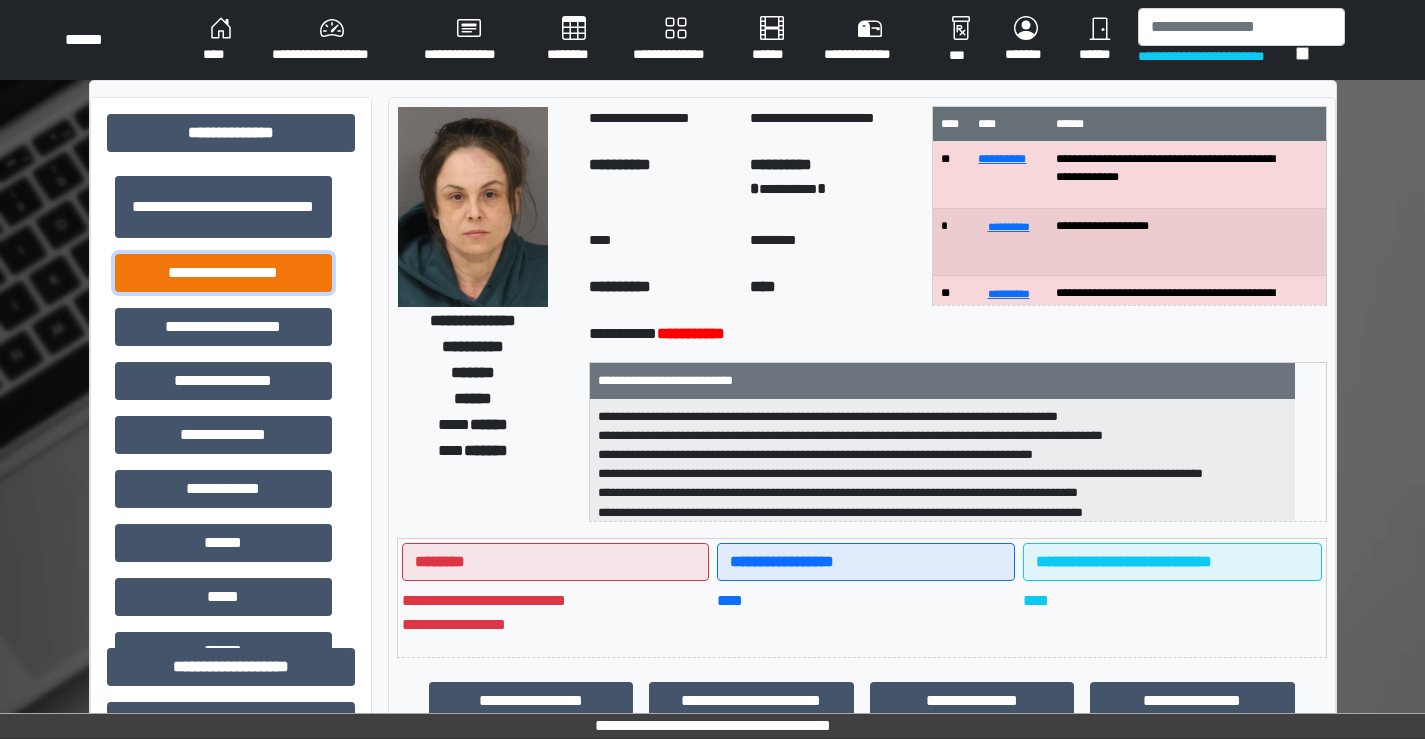 click on "**********" at bounding box center [223, 273] 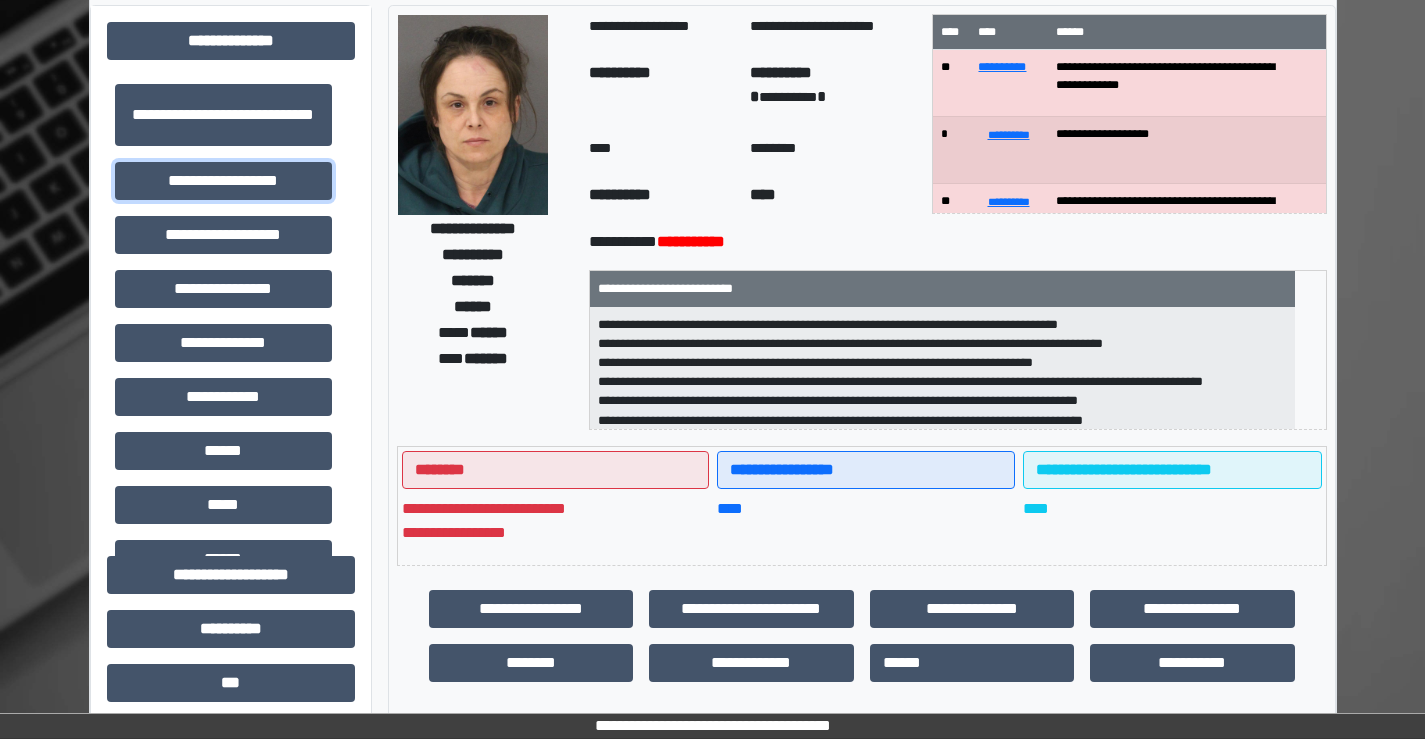 scroll, scrollTop: 500, scrollLeft: 0, axis: vertical 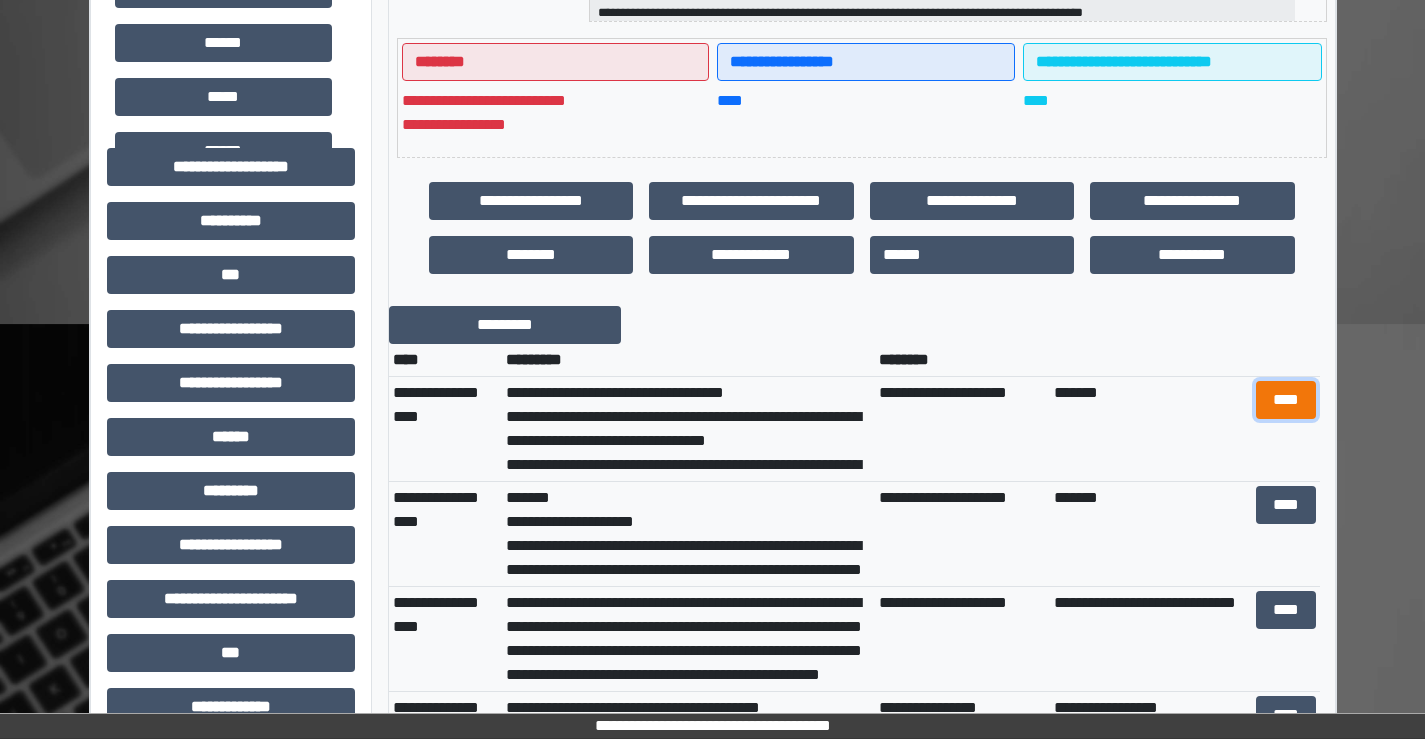 click on "****" at bounding box center [1286, 400] 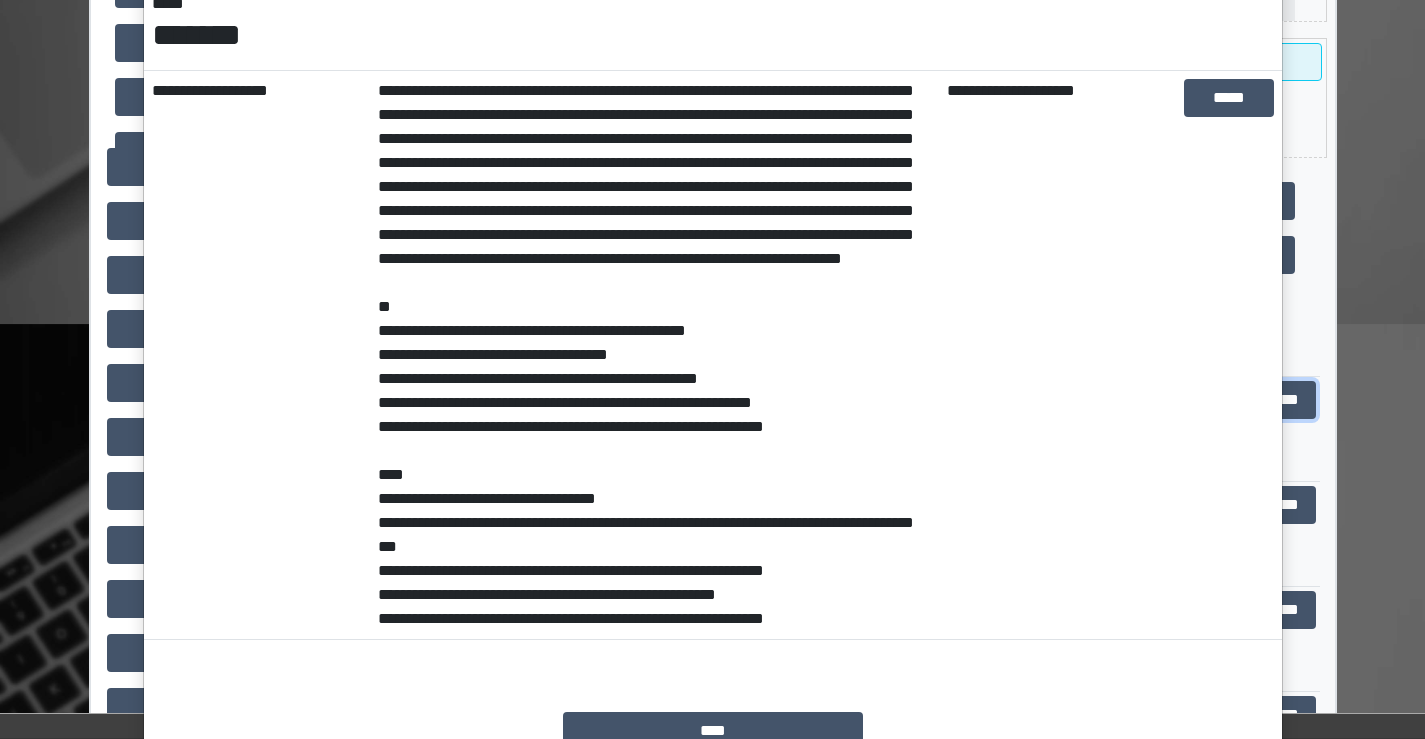 scroll, scrollTop: 0, scrollLeft: 0, axis: both 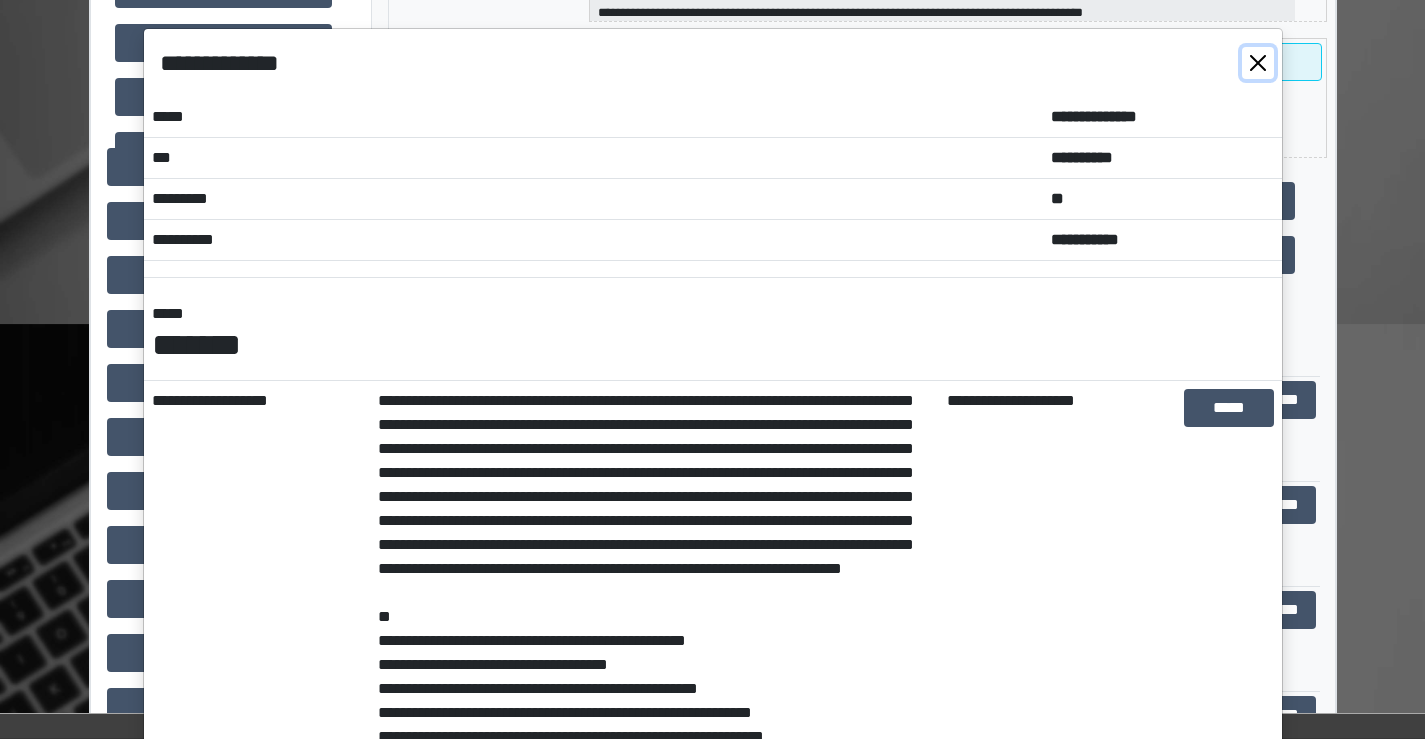 click at bounding box center [1258, 63] 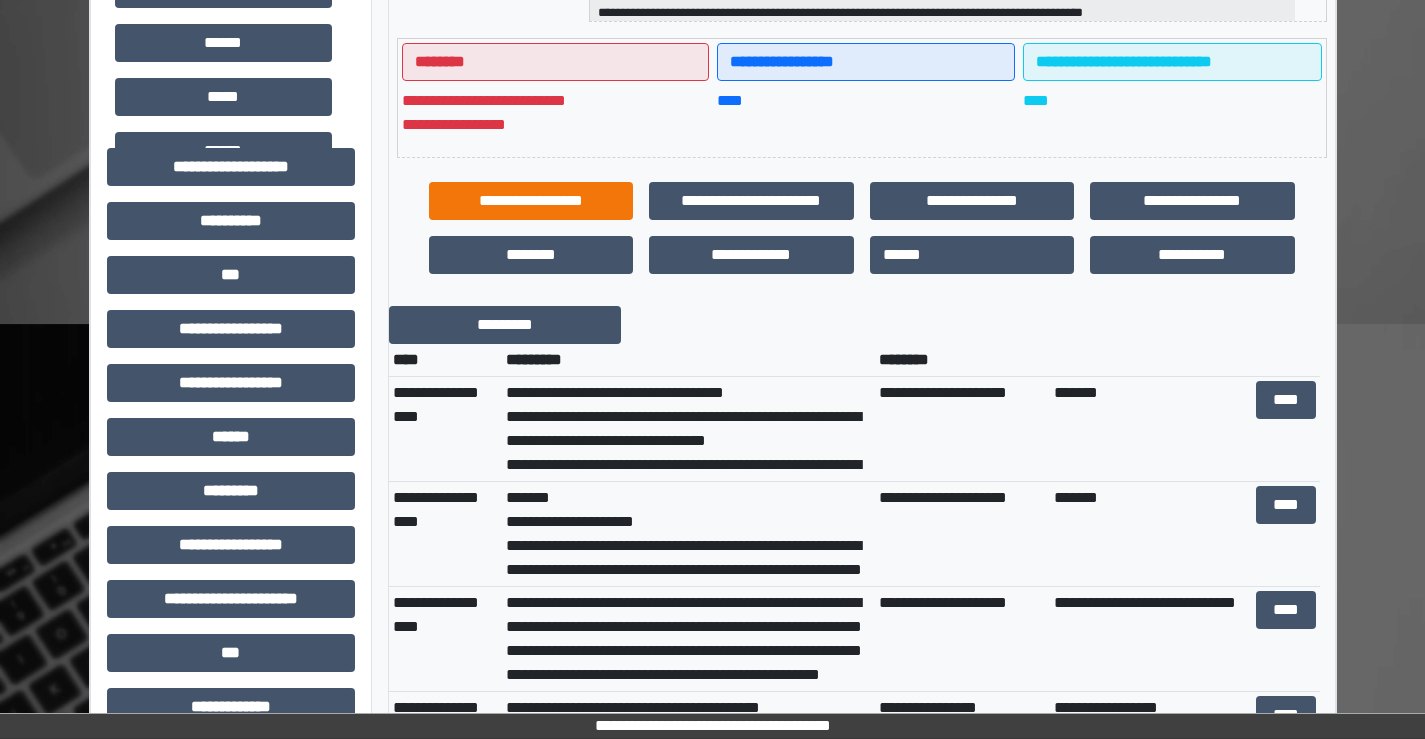 scroll, scrollTop: 0, scrollLeft: 0, axis: both 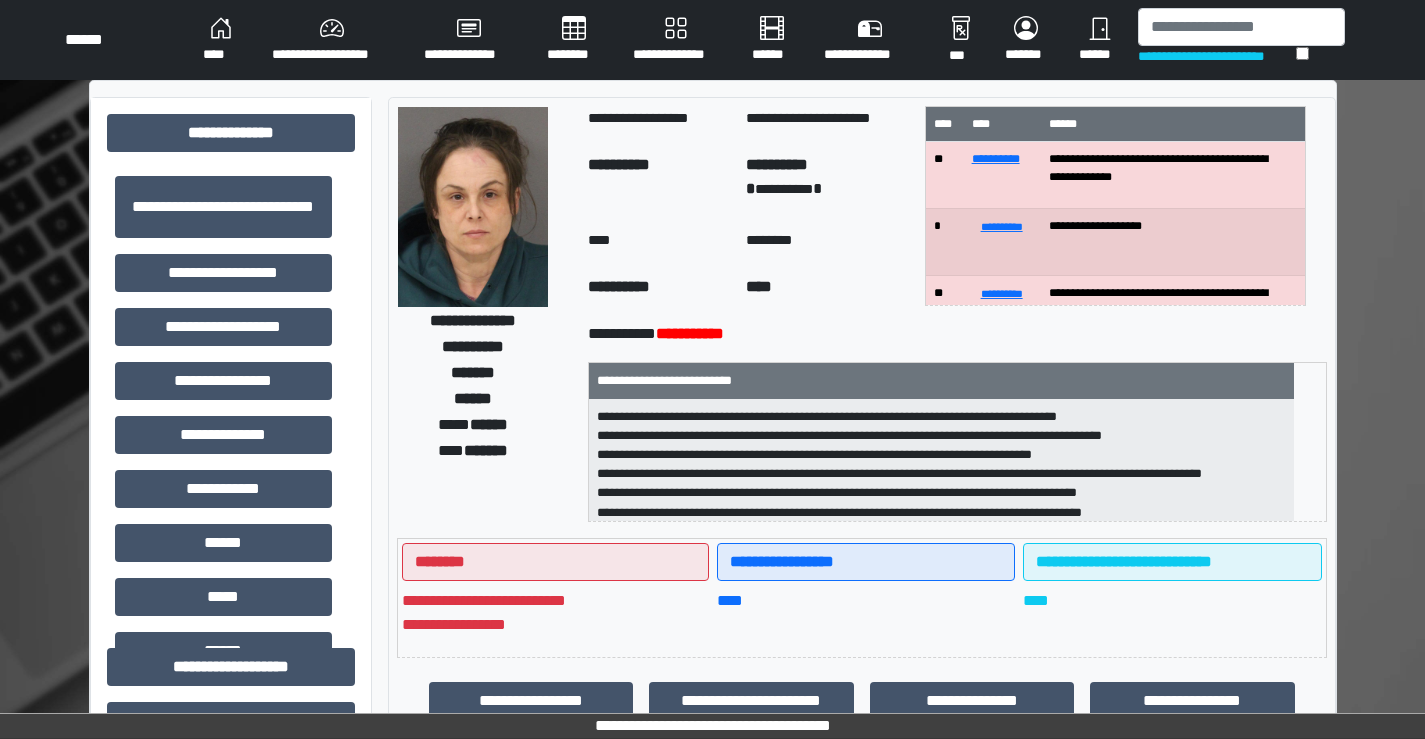 click on "****" at bounding box center (221, 40) 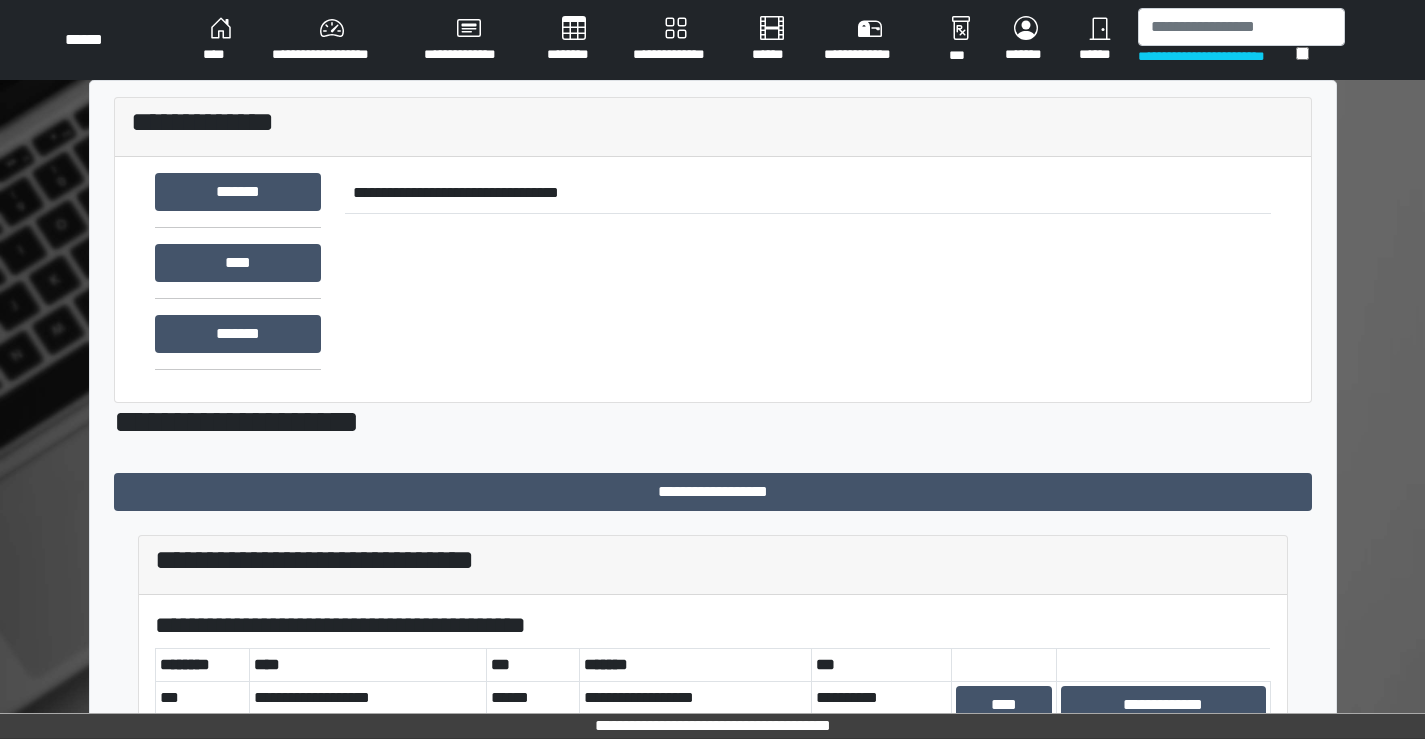 click on "******" at bounding box center (1100, 40) 